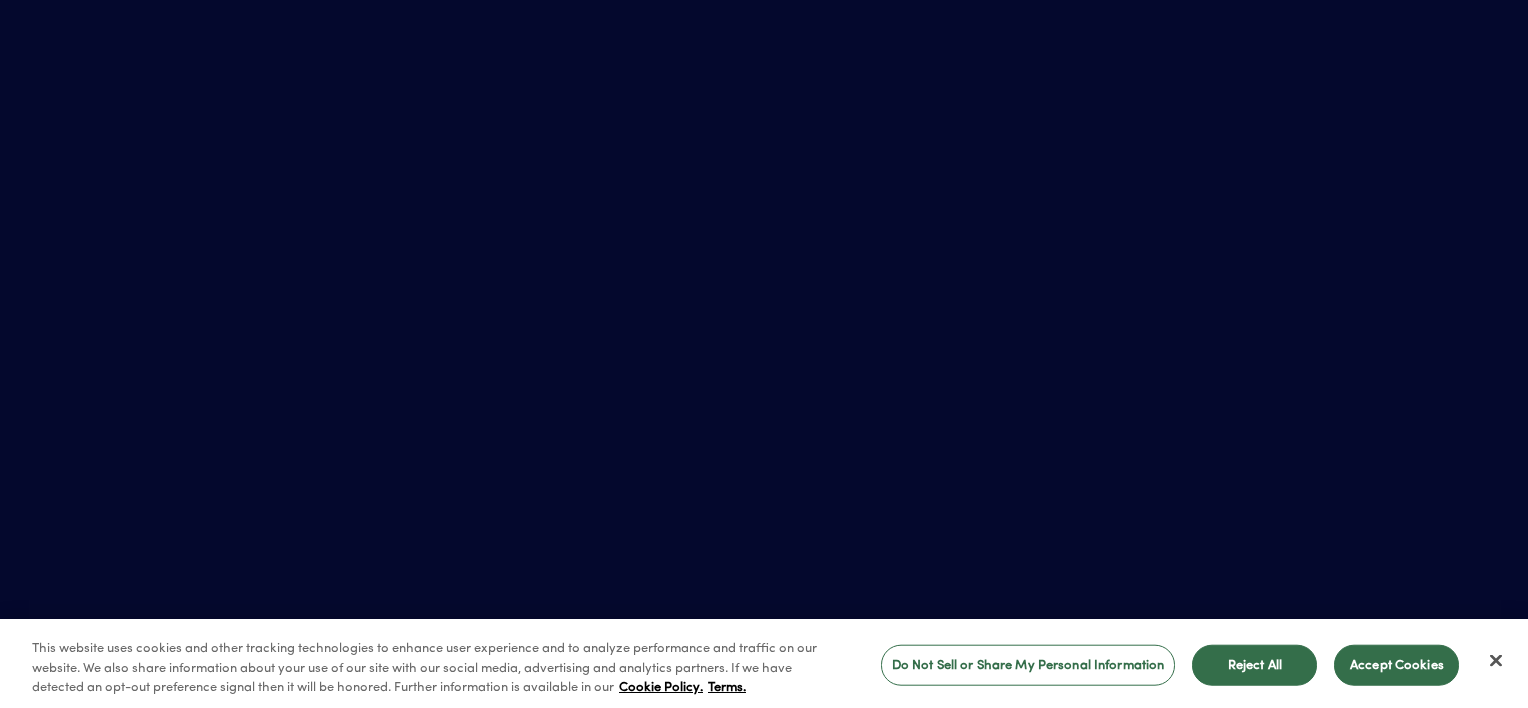 scroll, scrollTop: 0, scrollLeft: 0, axis: both 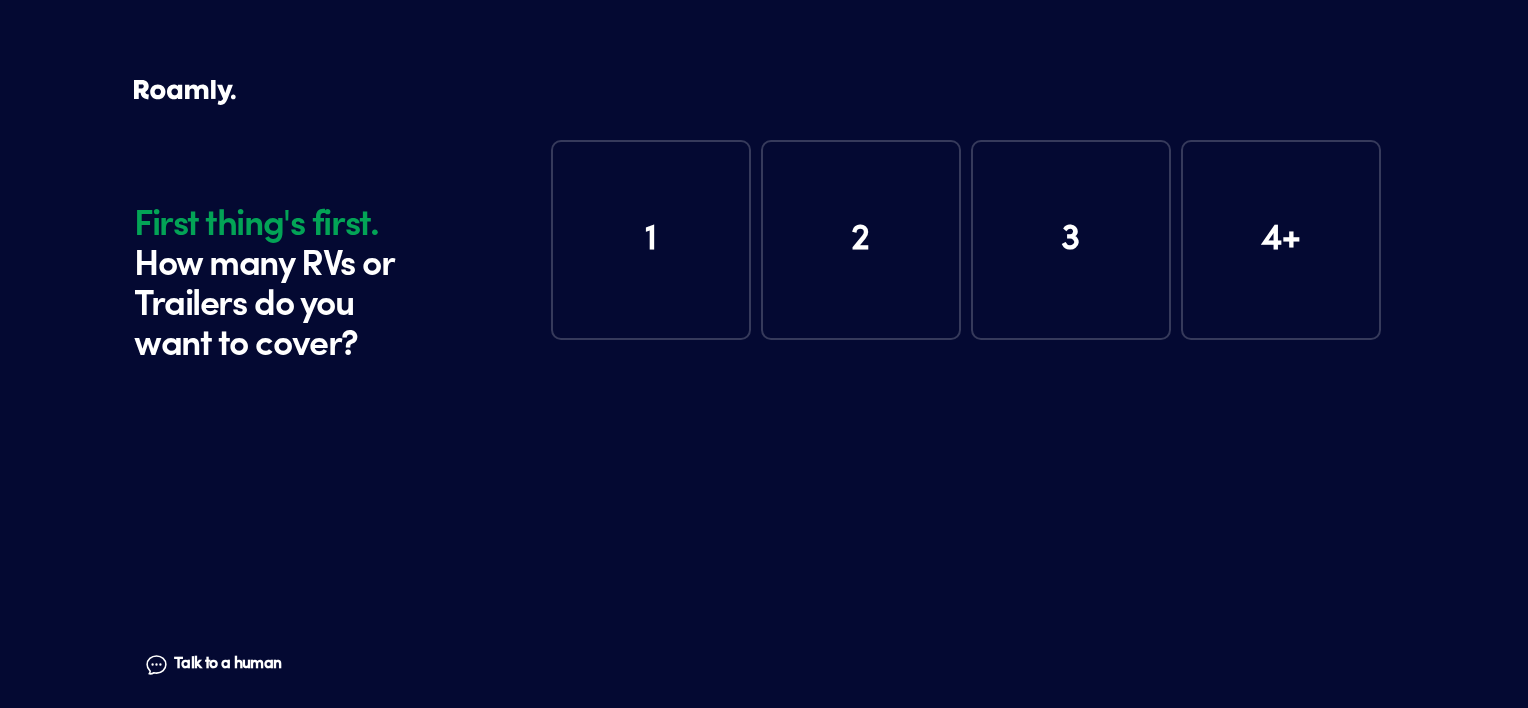 click on "1" at bounding box center (651, 240) 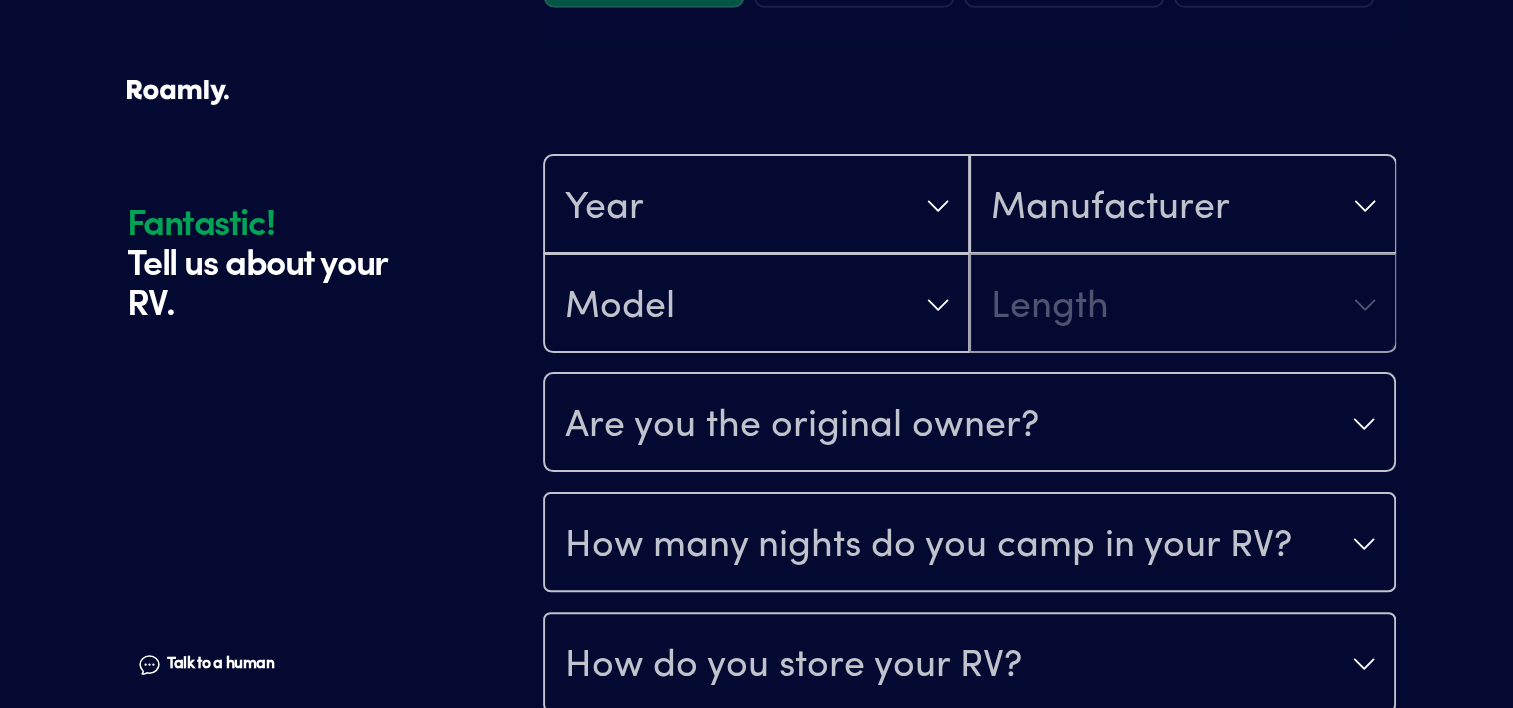 scroll, scrollTop: 390, scrollLeft: 0, axis: vertical 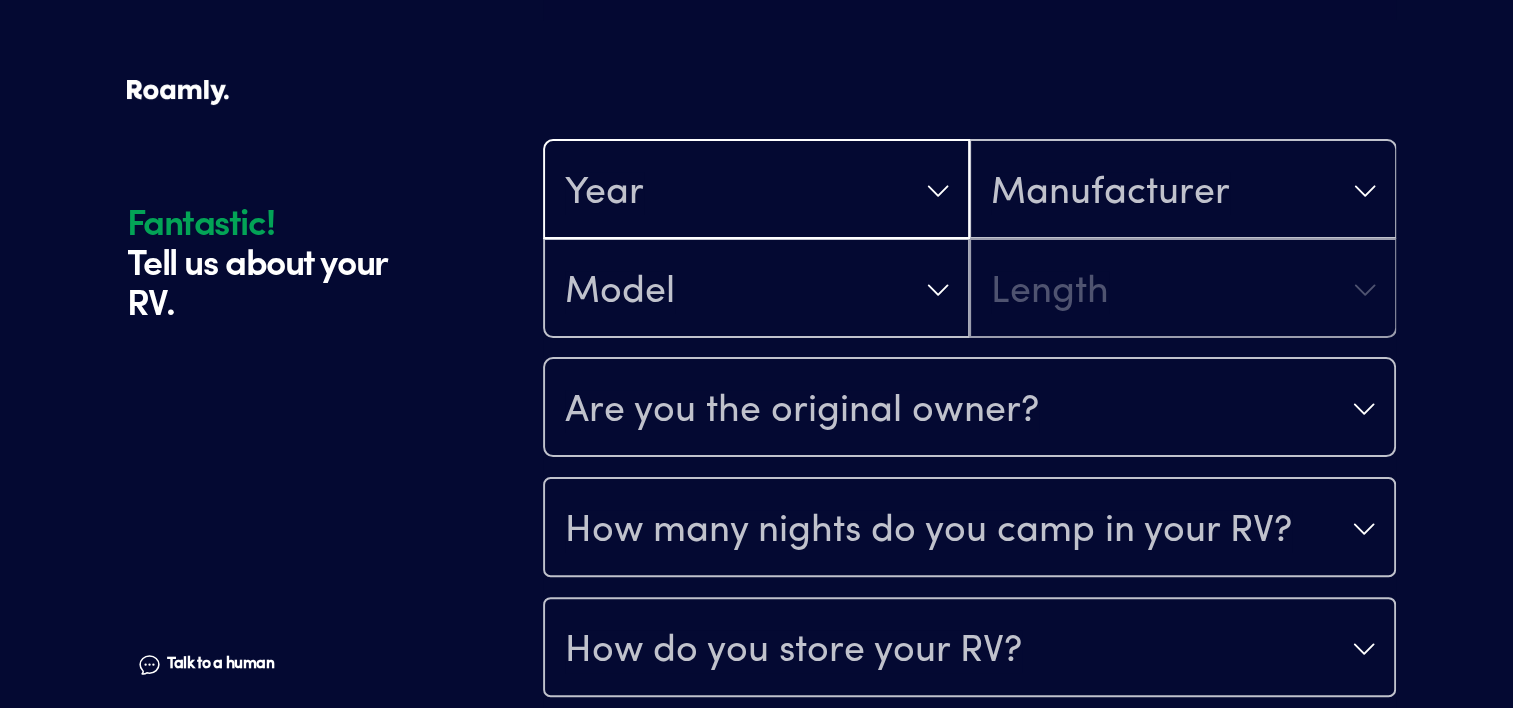 click on "Year" at bounding box center [756, 191] 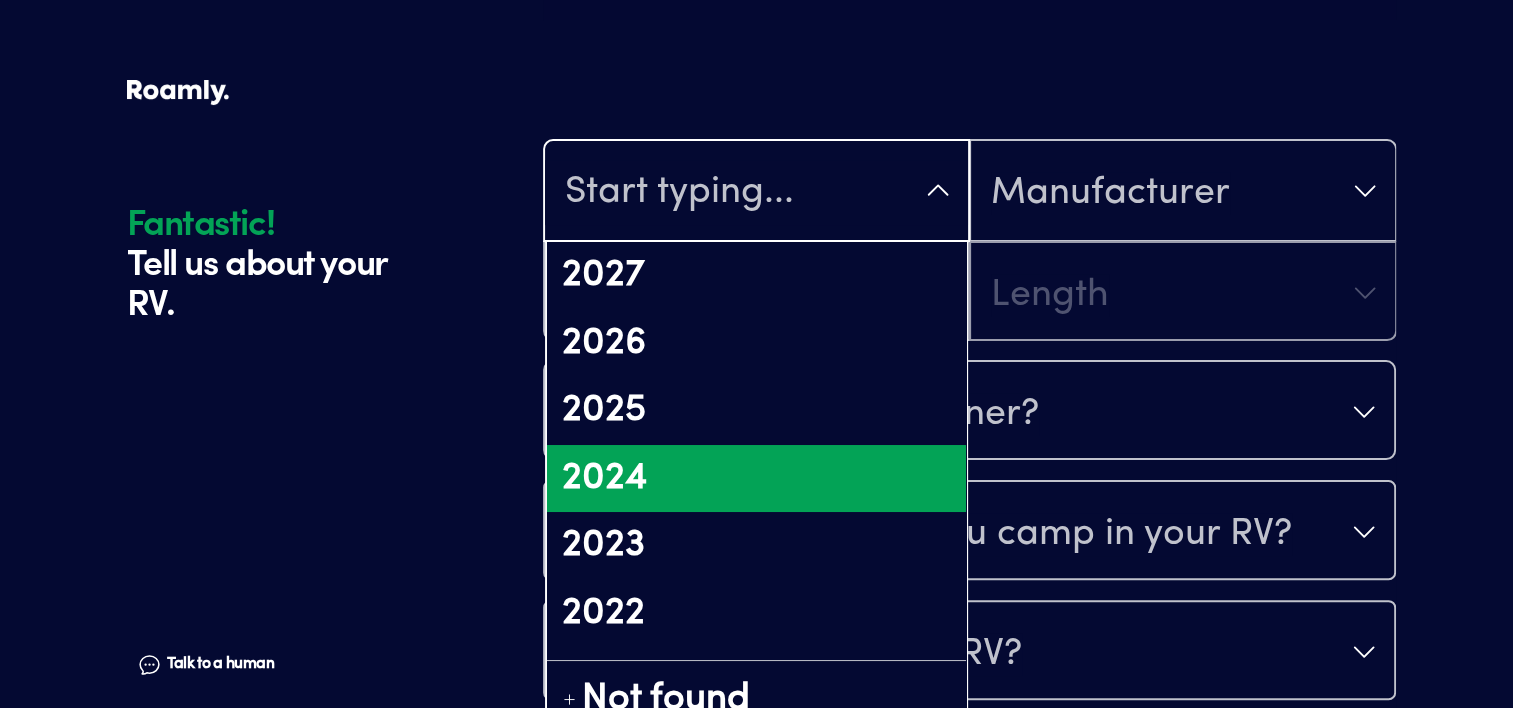 drag, startPoint x: 618, startPoint y: 473, endPoint x: 652, endPoint y: 416, distance: 66.37017 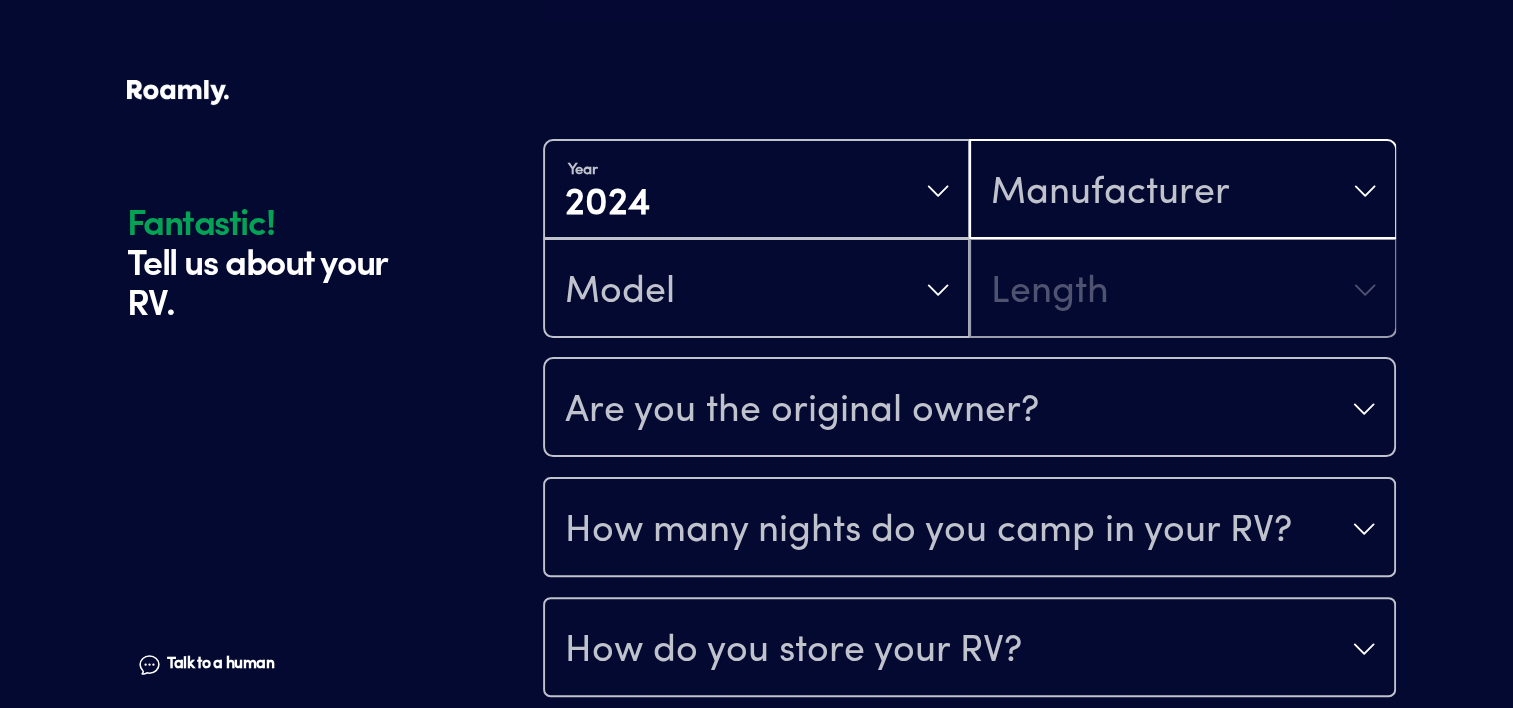 click on "Manufacturer" at bounding box center (1110, 193) 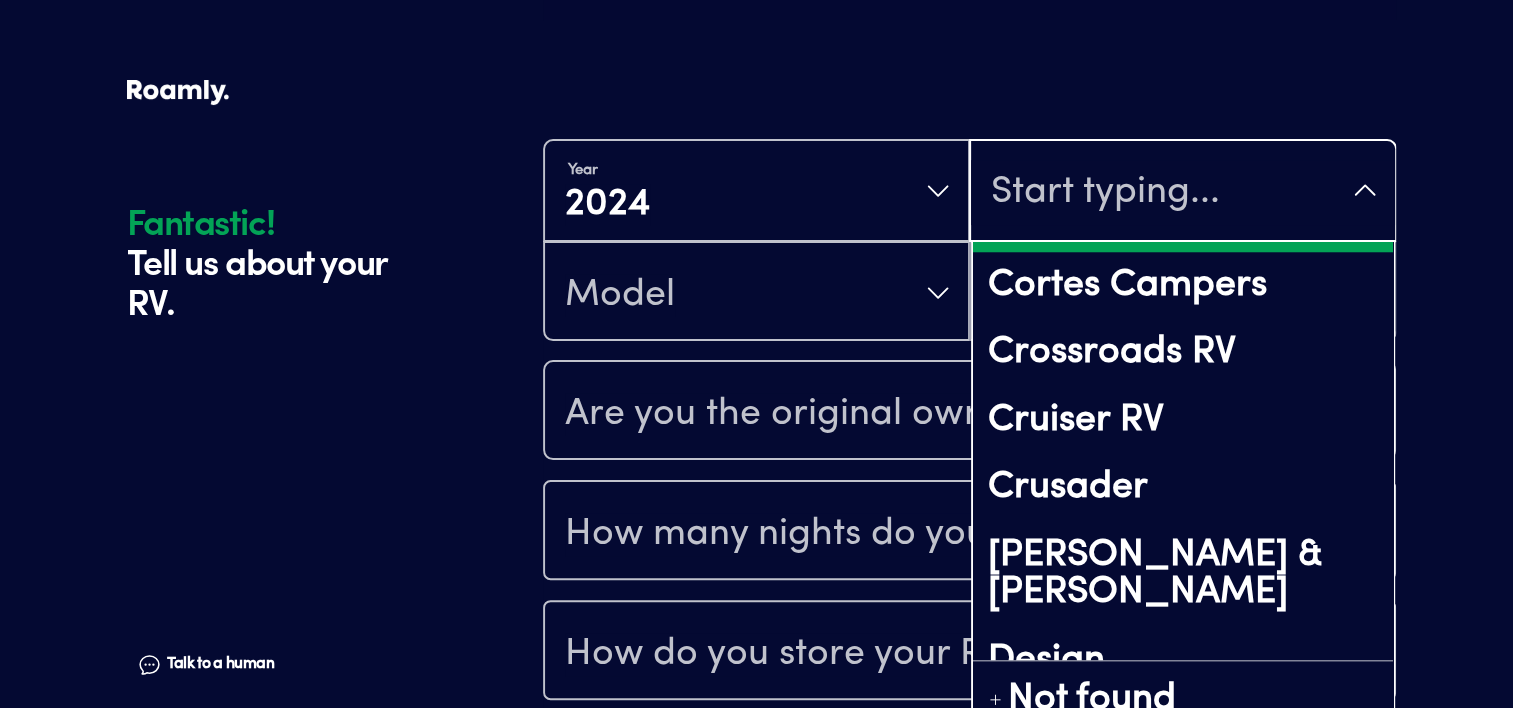 scroll, scrollTop: 2100, scrollLeft: 0, axis: vertical 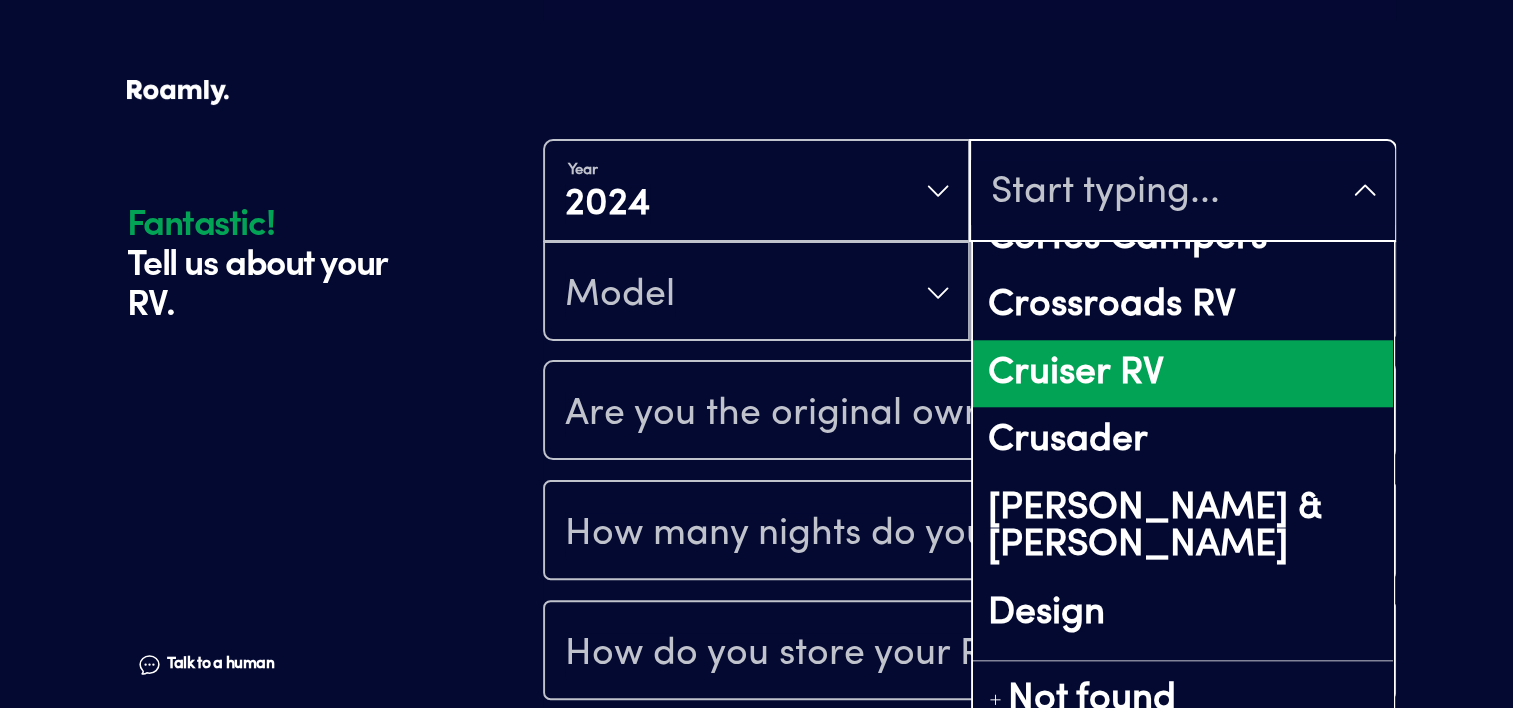 click on "Cruiser RV" at bounding box center (1182, 374) 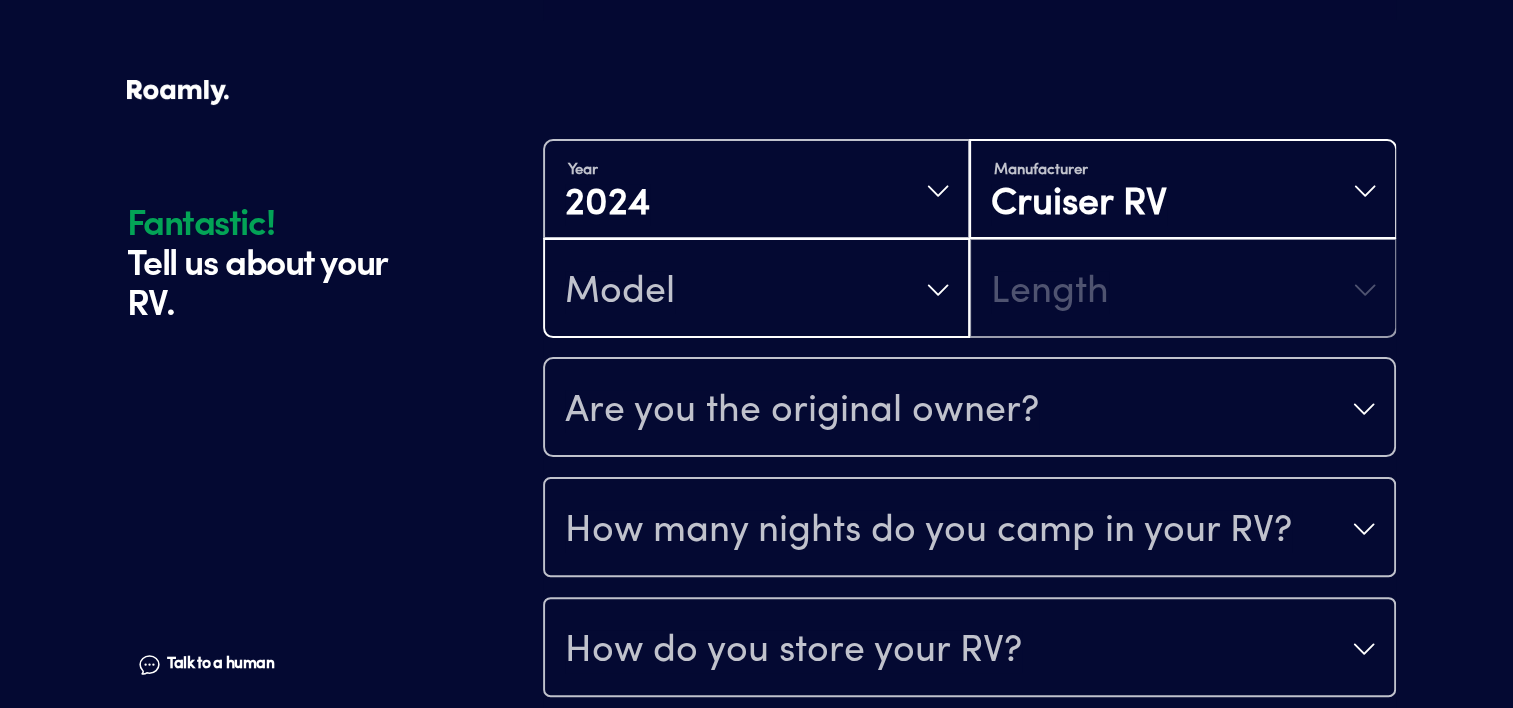 click on "Model" at bounding box center [756, 290] 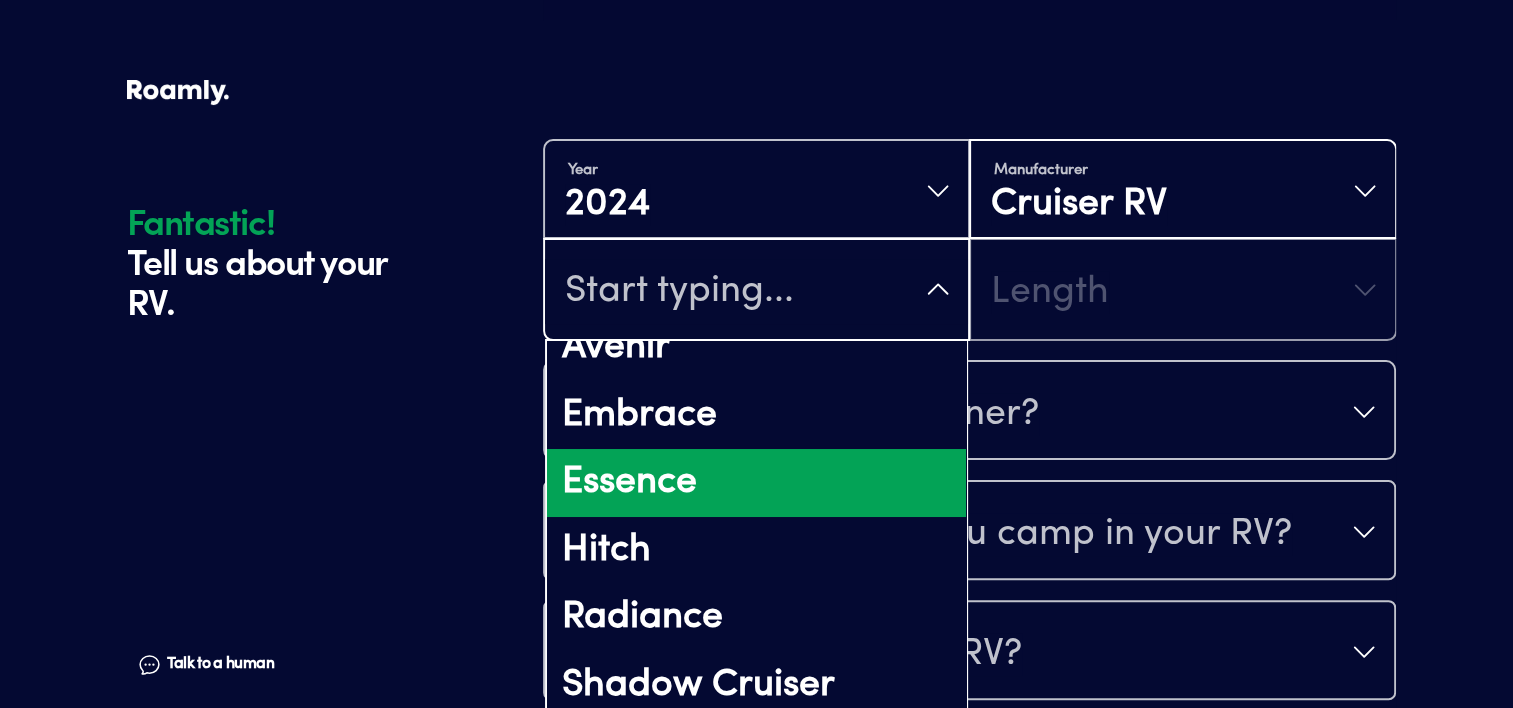 scroll, scrollTop: 53, scrollLeft: 0, axis: vertical 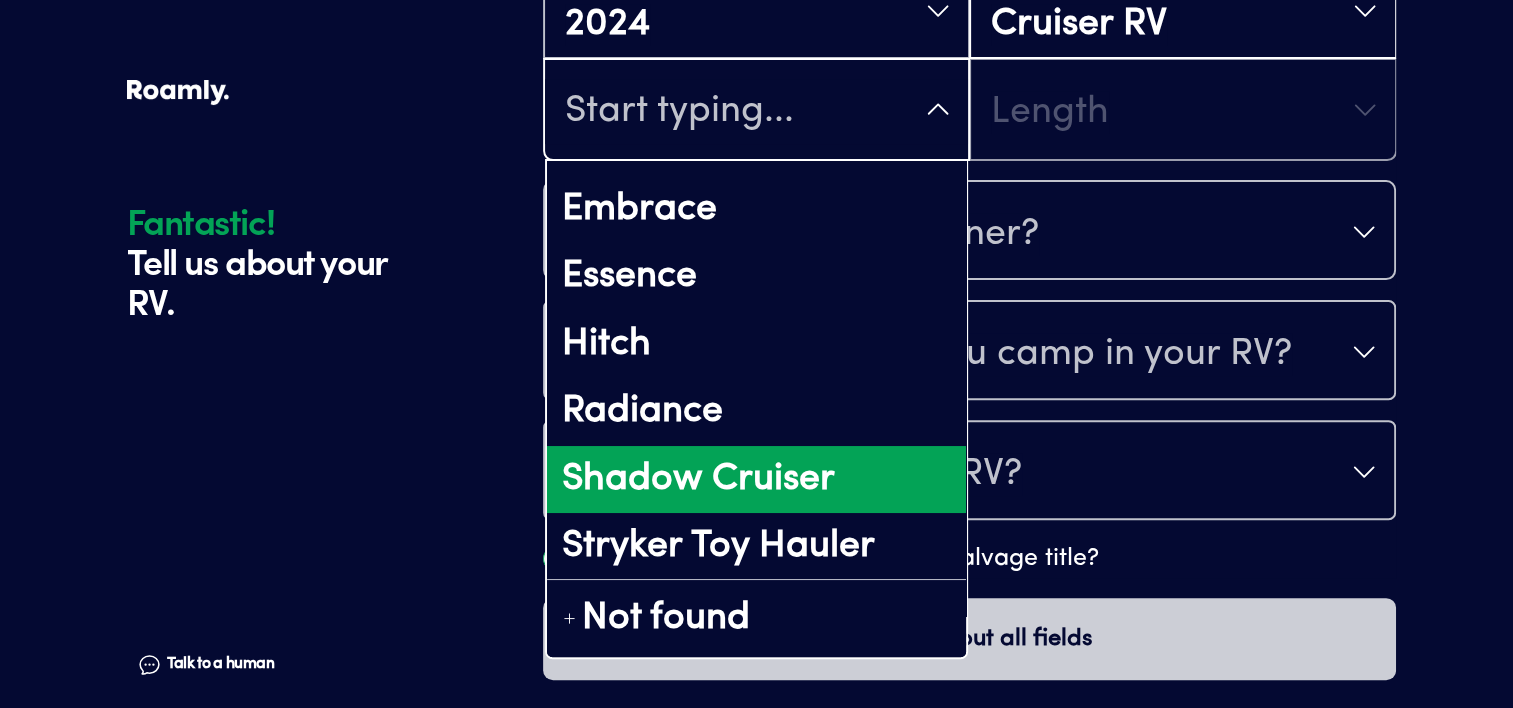 click on "Shadow Cruiser" at bounding box center [756, 480] 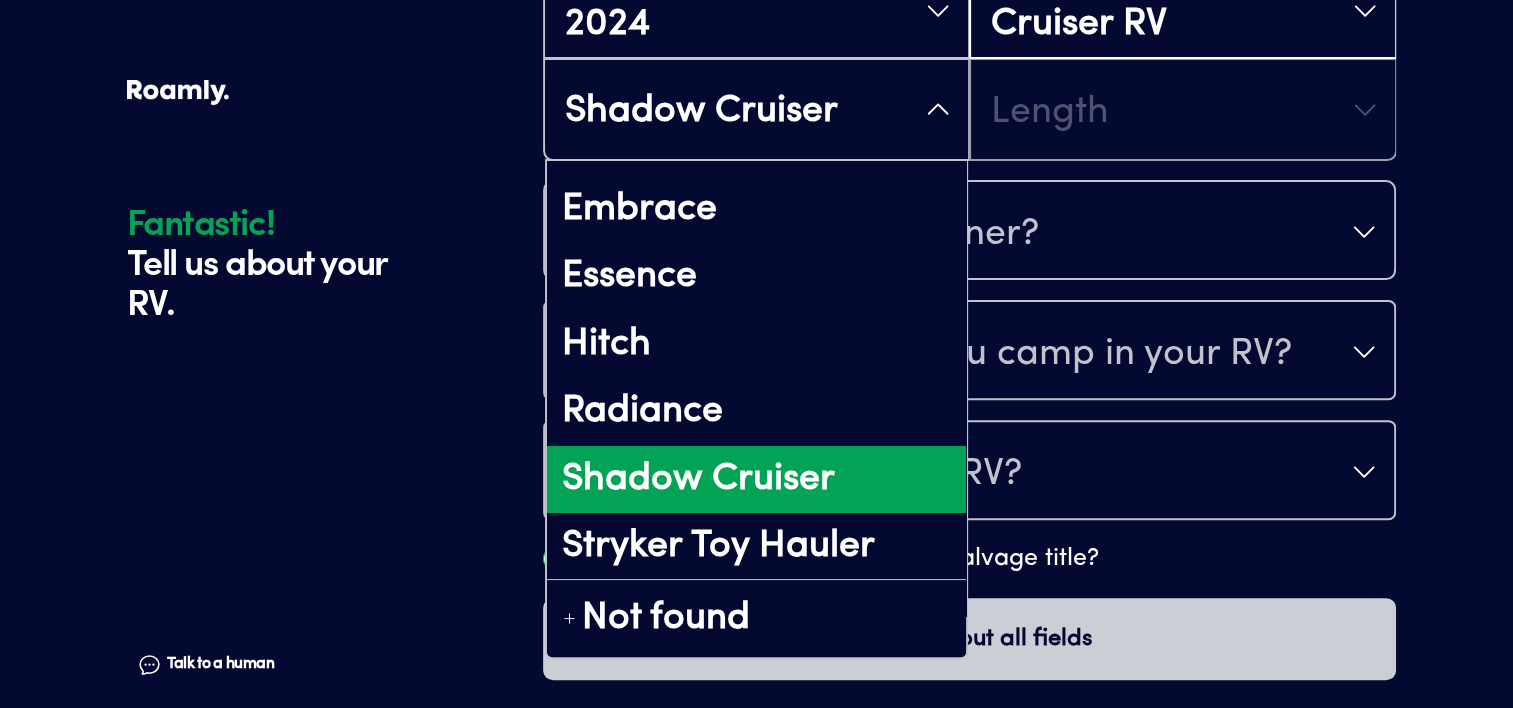 scroll, scrollTop: 568, scrollLeft: 0, axis: vertical 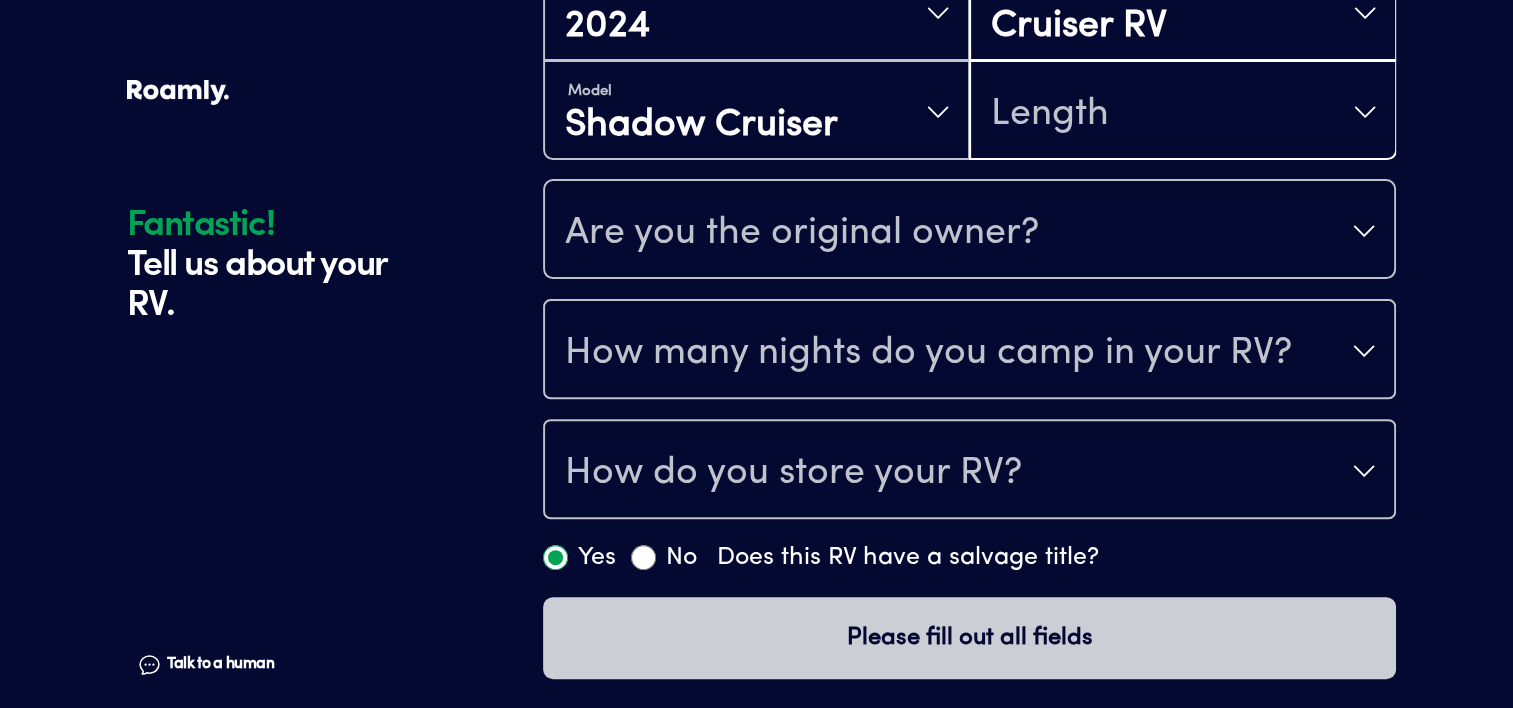 click on "Length" at bounding box center [1050, 114] 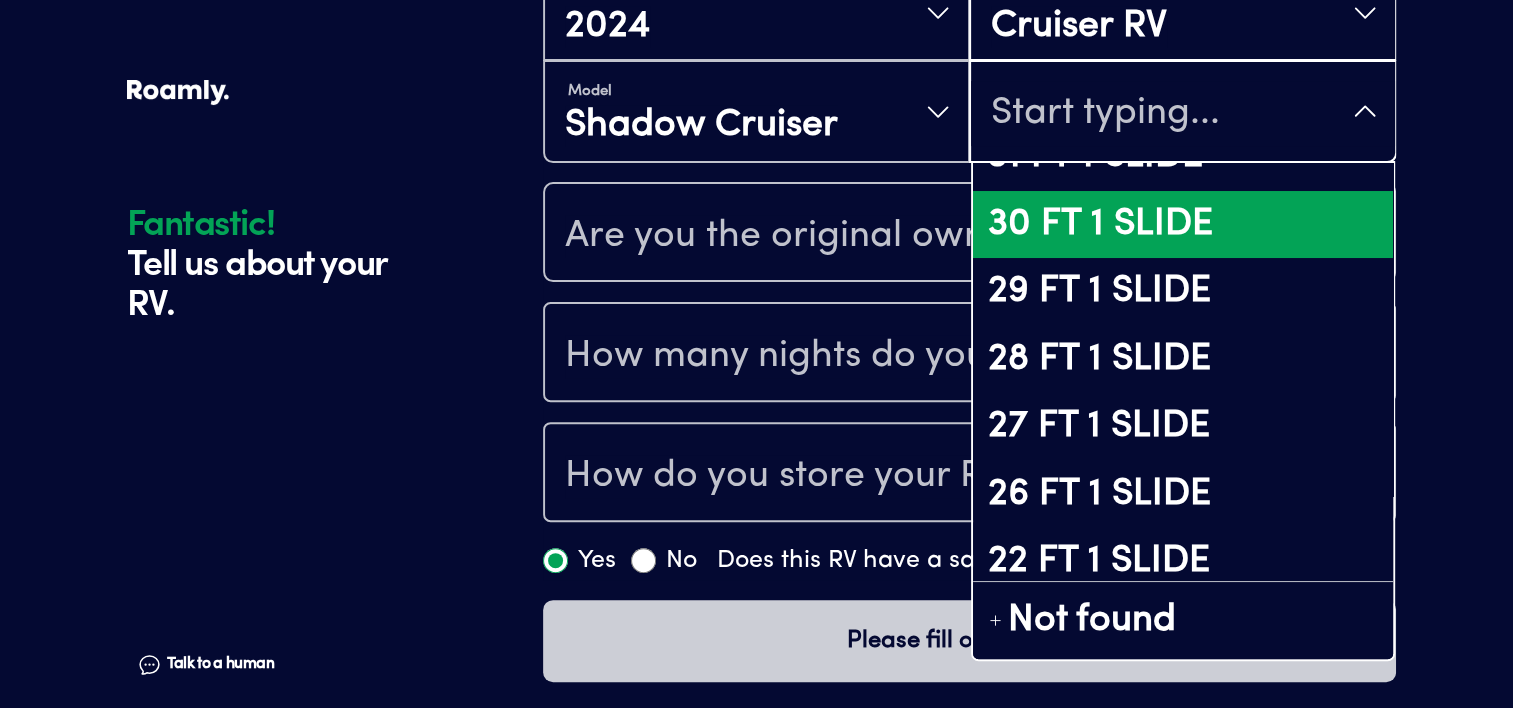 scroll, scrollTop: 188, scrollLeft: 0, axis: vertical 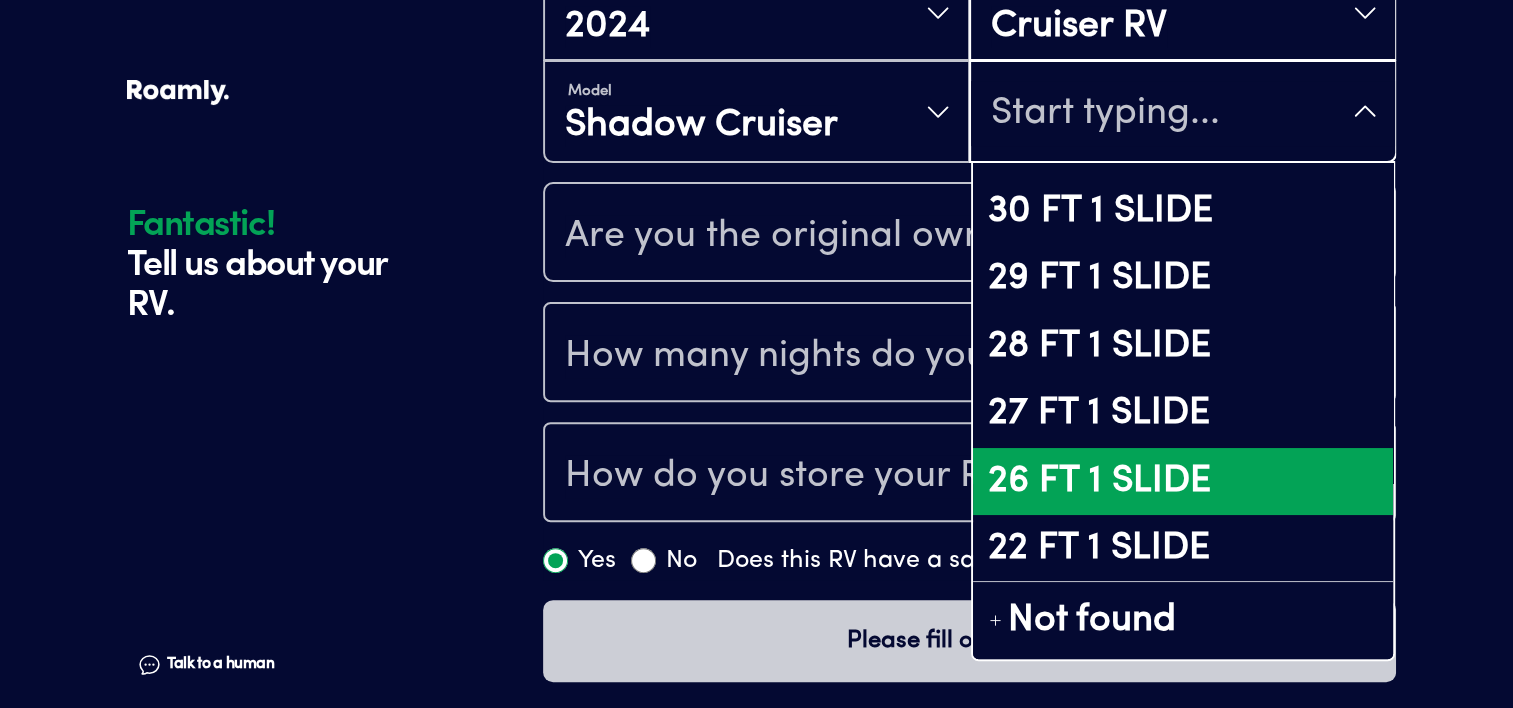 click on "26 FT 1 SLIDE" at bounding box center (1182, 482) 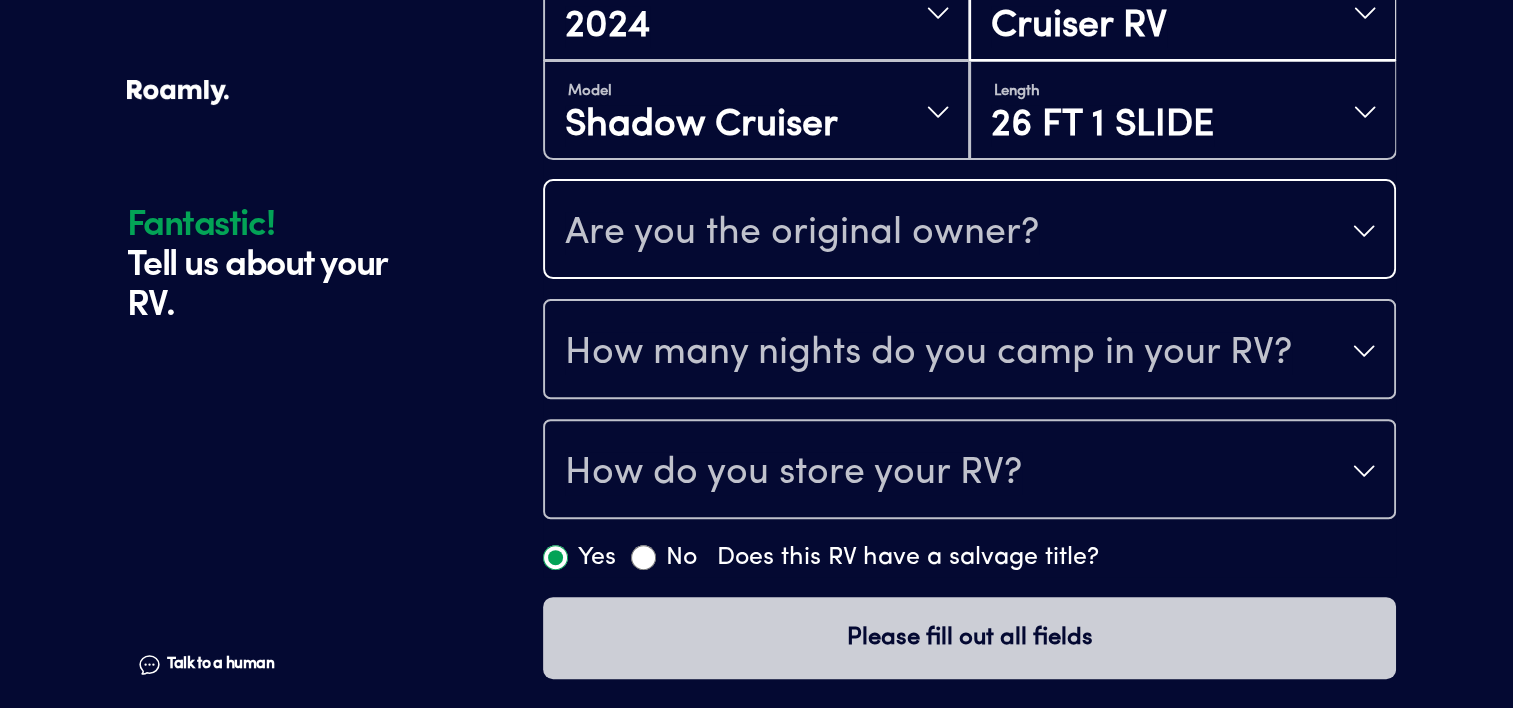 click on "Are you the original owner?" at bounding box center [802, 233] 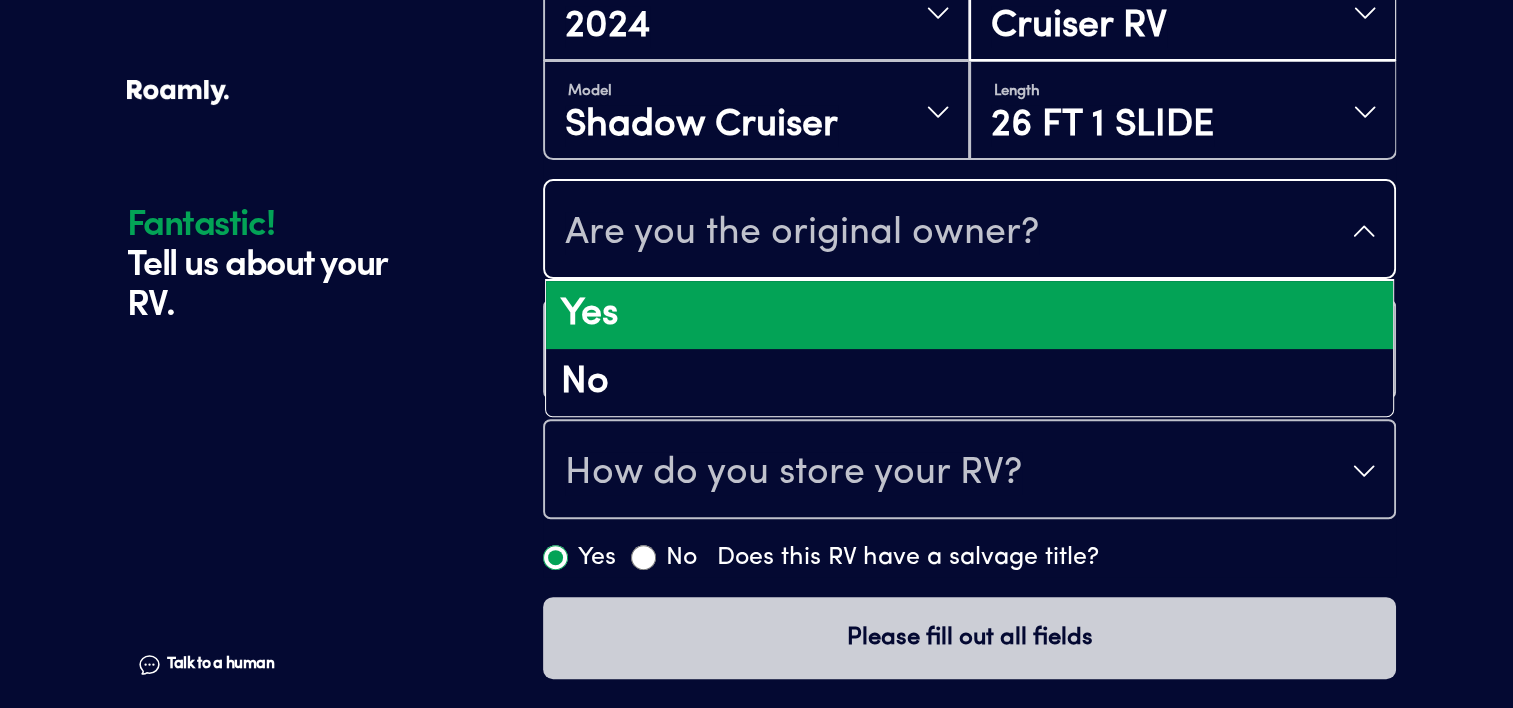 click on "Yes" at bounding box center (969, 315) 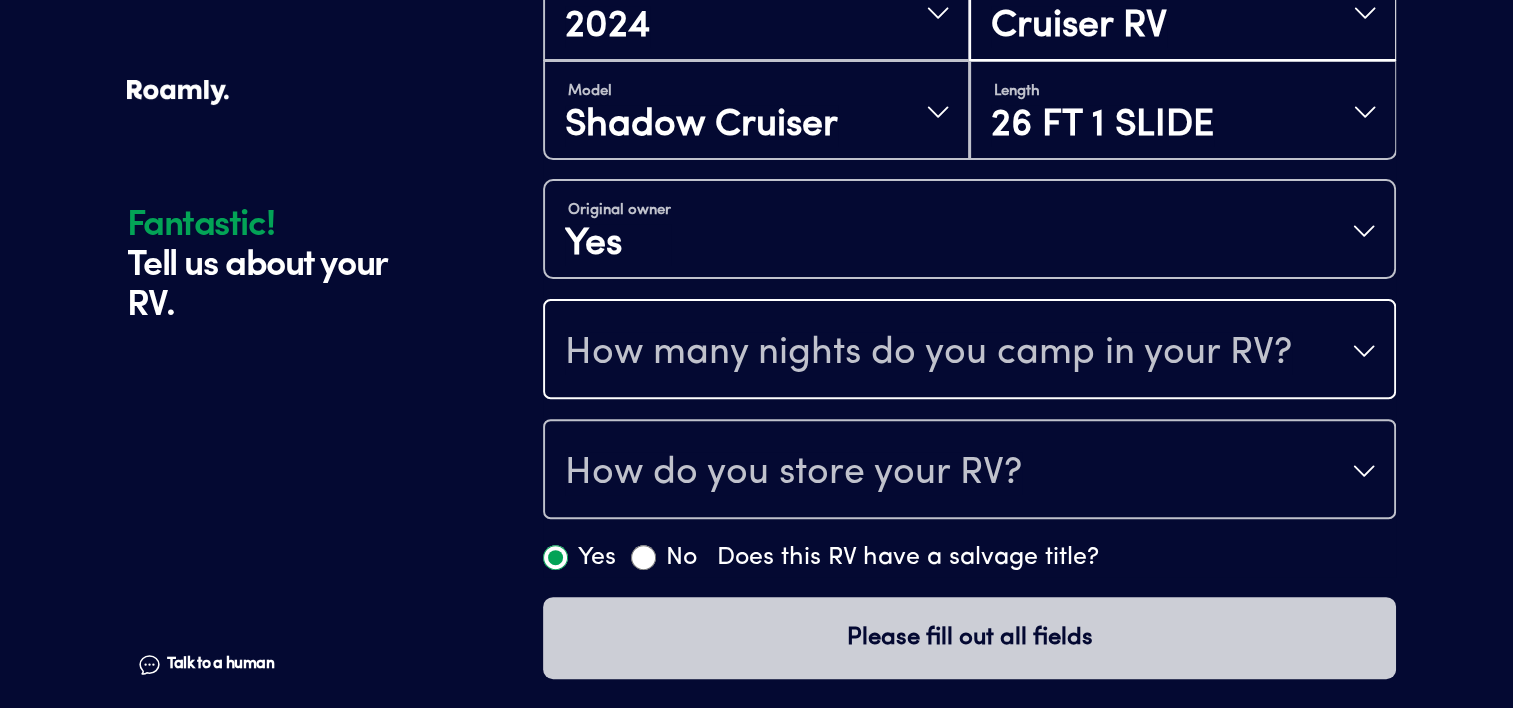 click on "How many nights do you camp in your RV?" at bounding box center [928, 353] 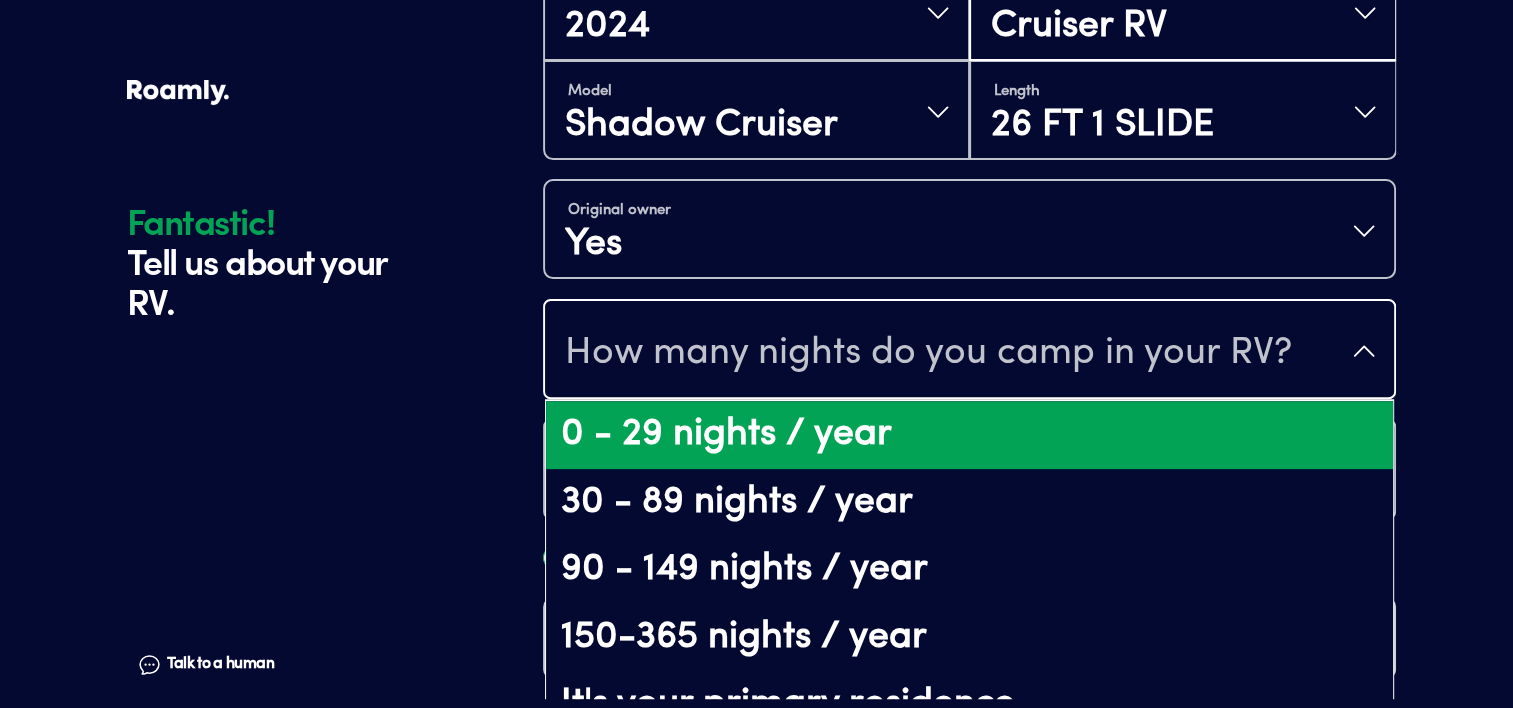 click on "0 - 29 nights / year" at bounding box center (969, 435) 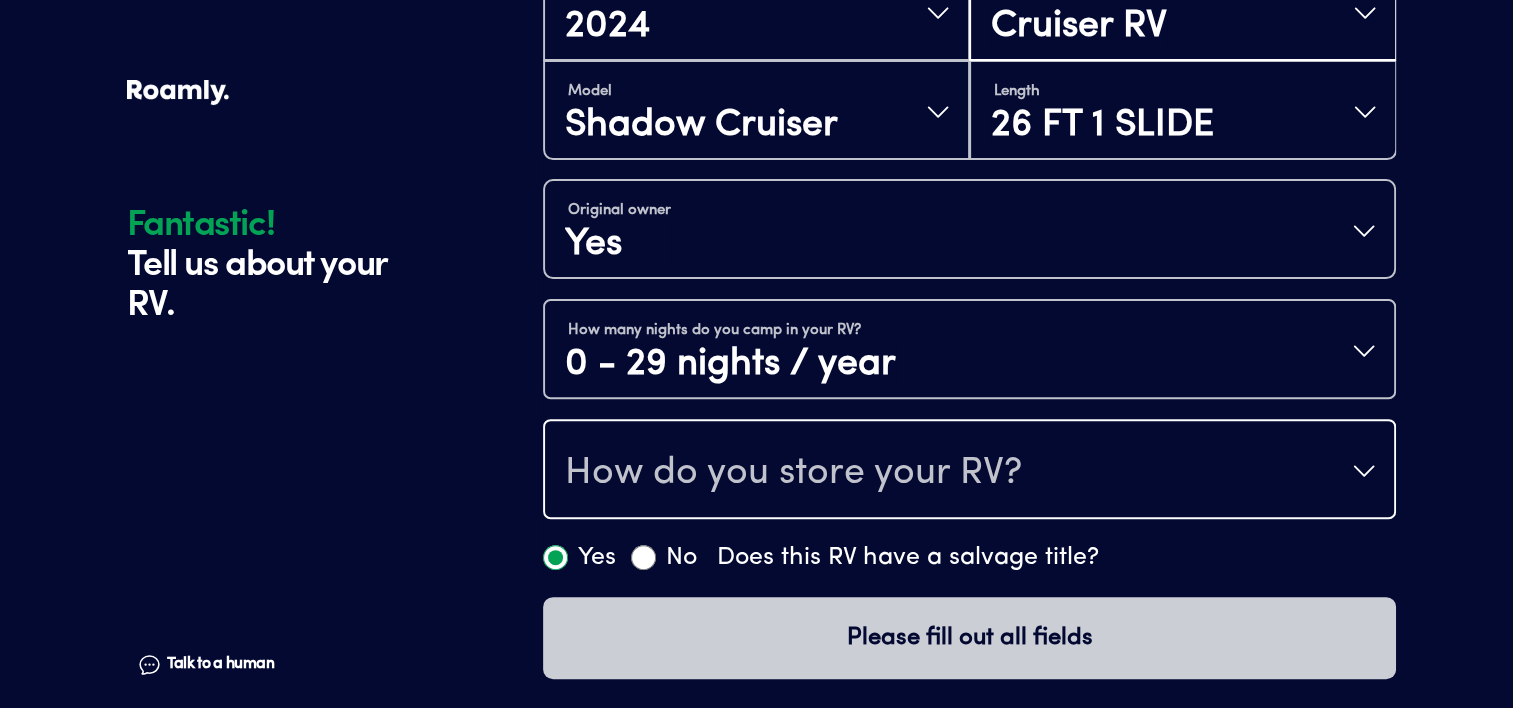 click on "How do you store your RV?" at bounding box center [793, 473] 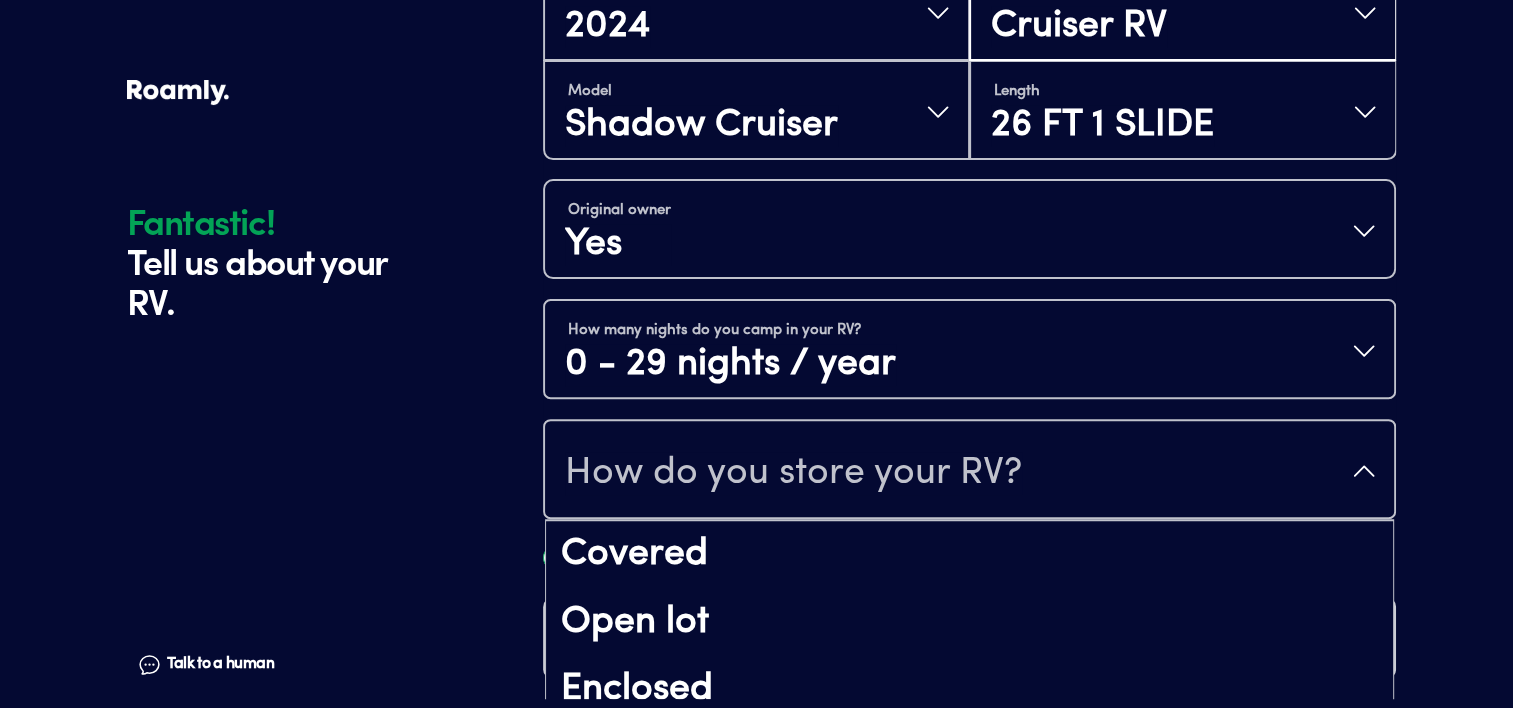 scroll, scrollTop: 24, scrollLeft: 0, axis: vertical 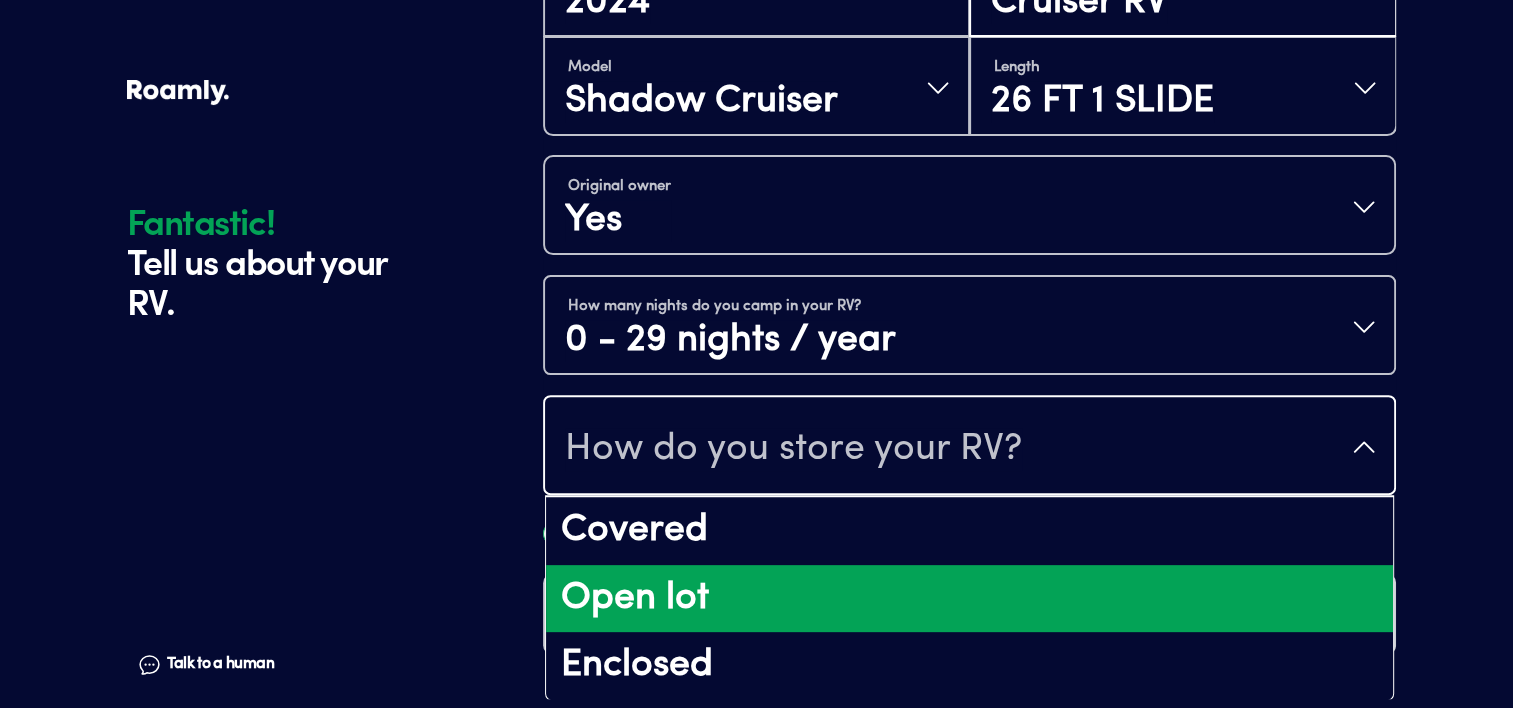 click on "Open lot" at bounding box center [969, 599] 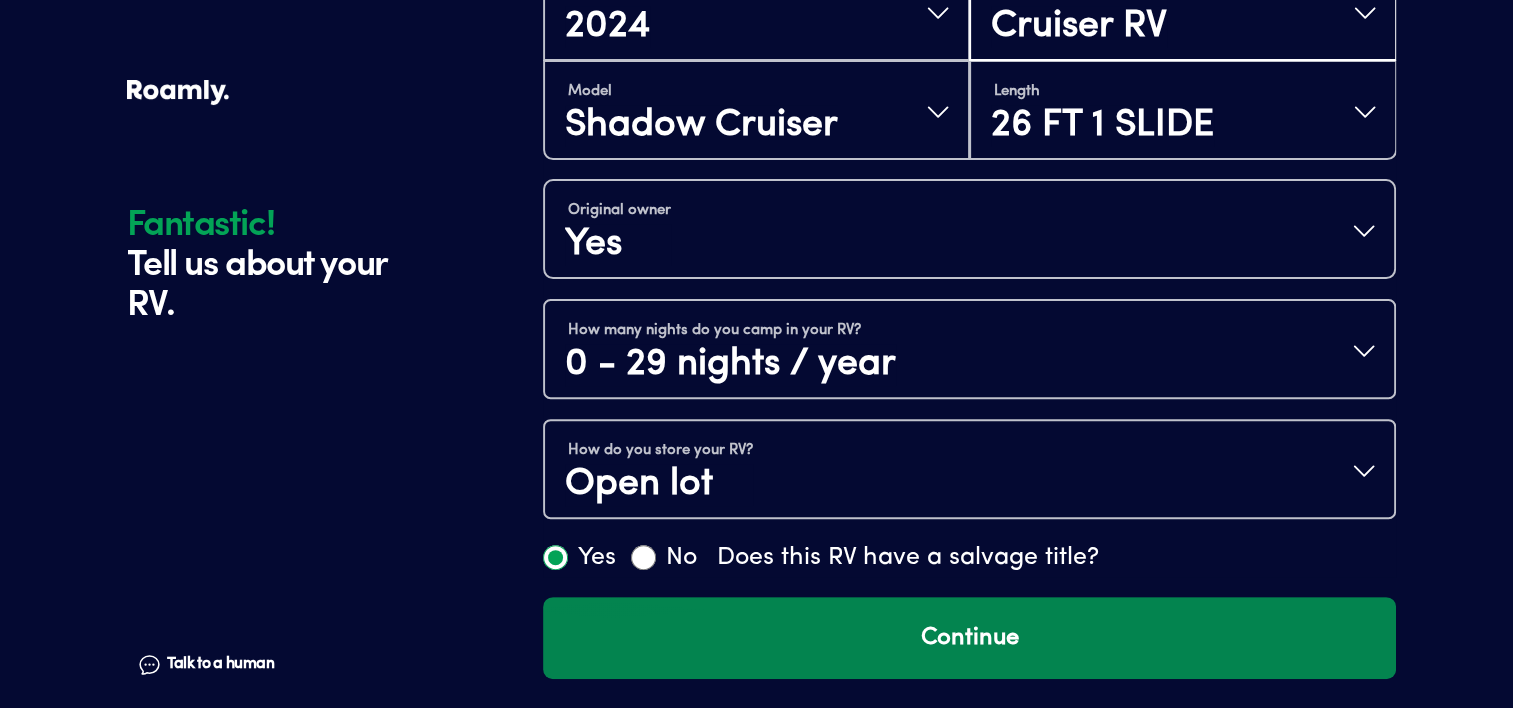 drag, startPoint x: 931, startPoint y: 636, endPoint x: 891, endPoint y: 623, distance: 42.059483 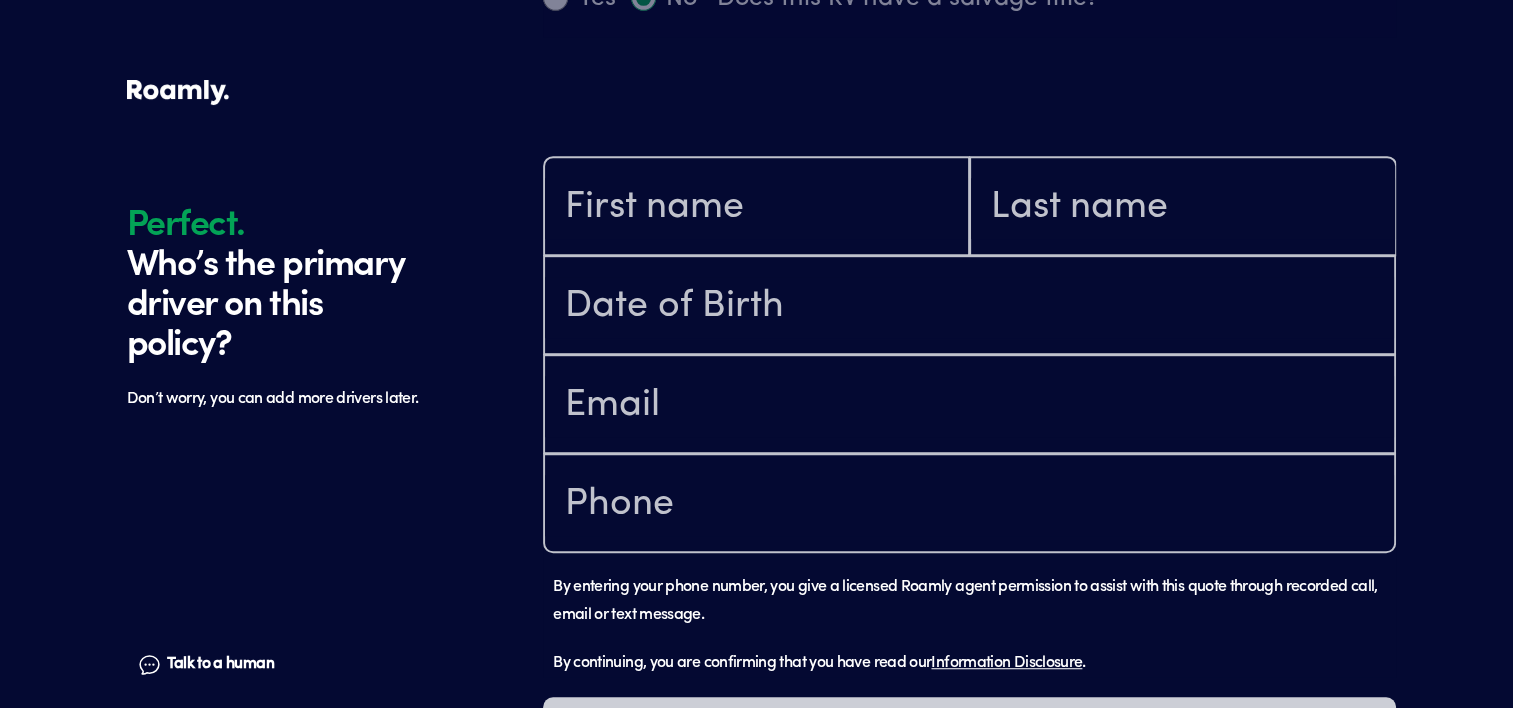 scroll, scrollTop: 1184, scrollLeft: 0, axis: vertical 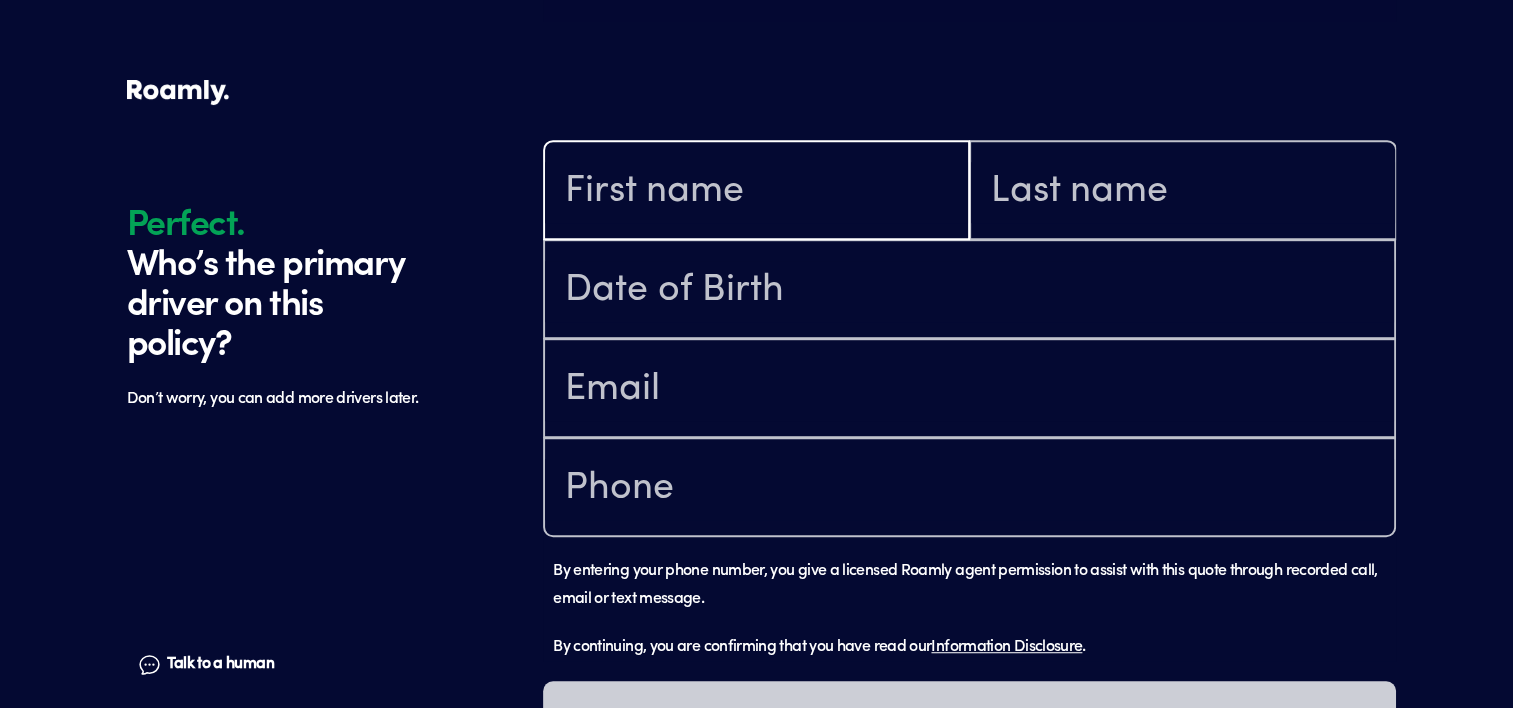 click at bounding box center (756, 192) 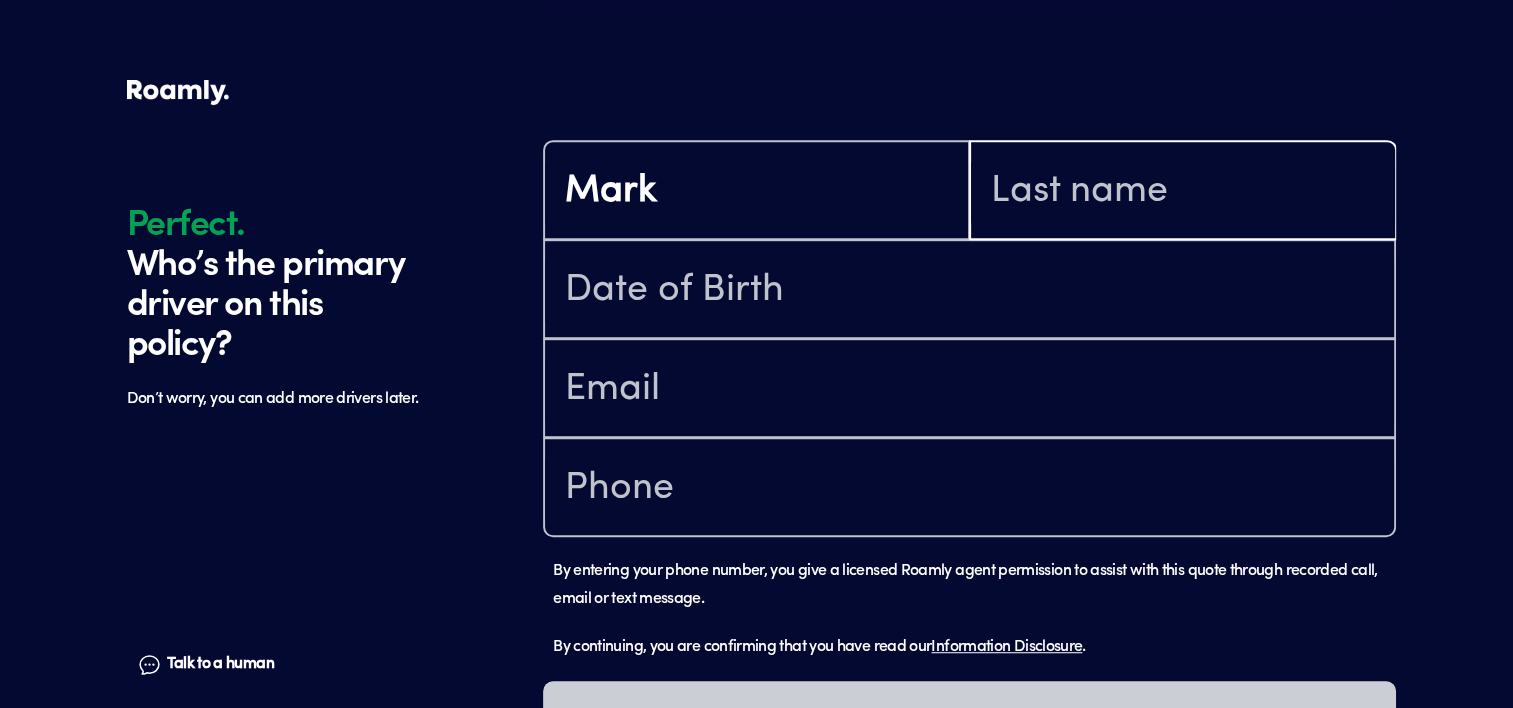 type on "[PERSON_NAME]" 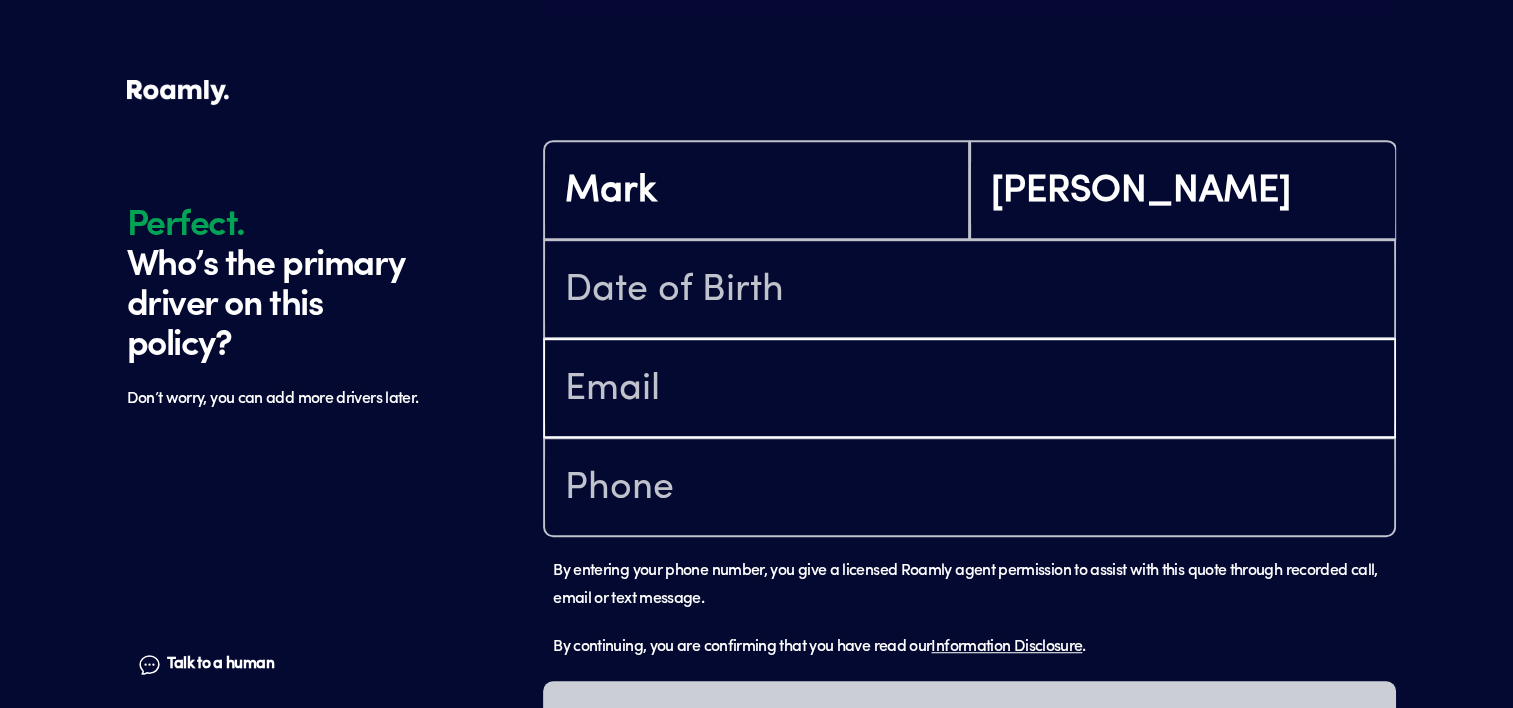 type on "[EMAIL_ADDRESS][DOMAIN_NAME]" 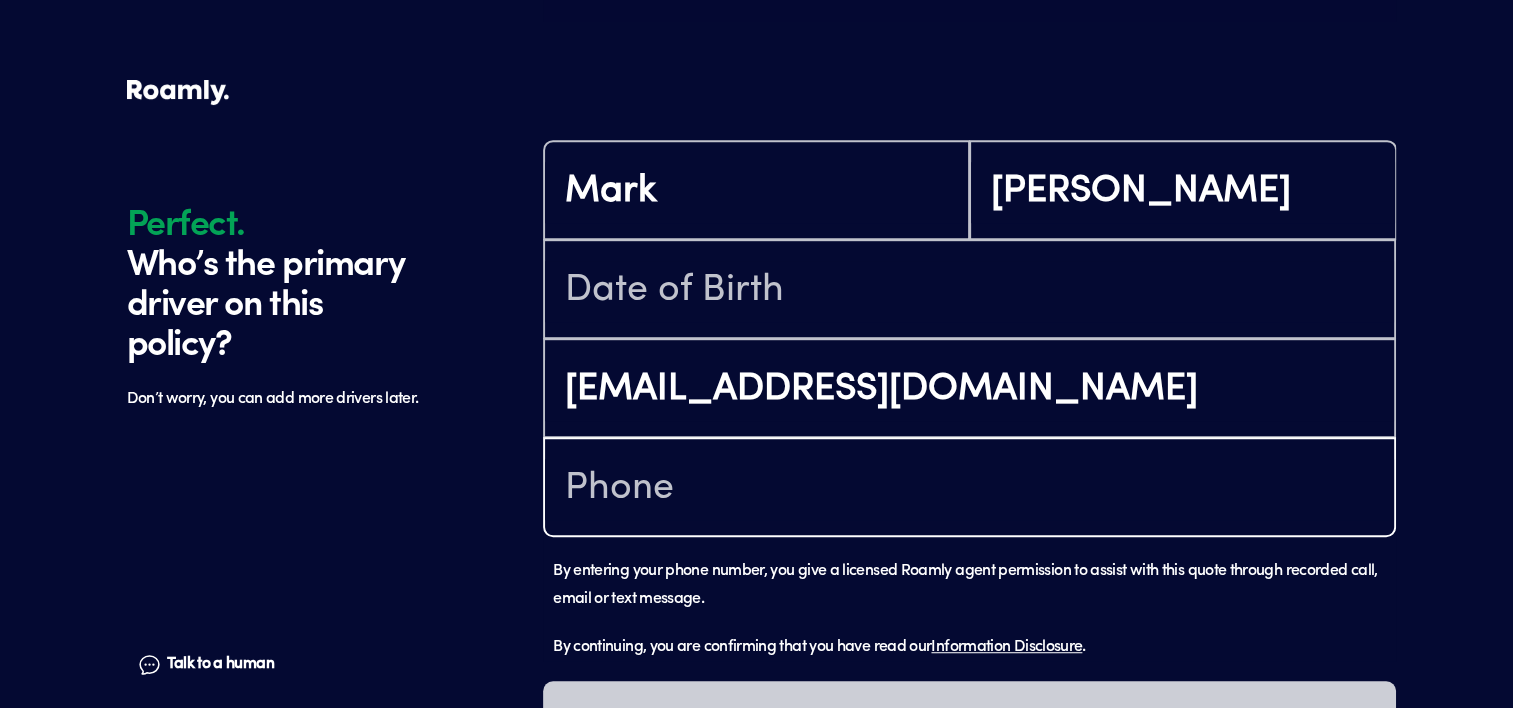 type on "[PHONE_NUMBER]" 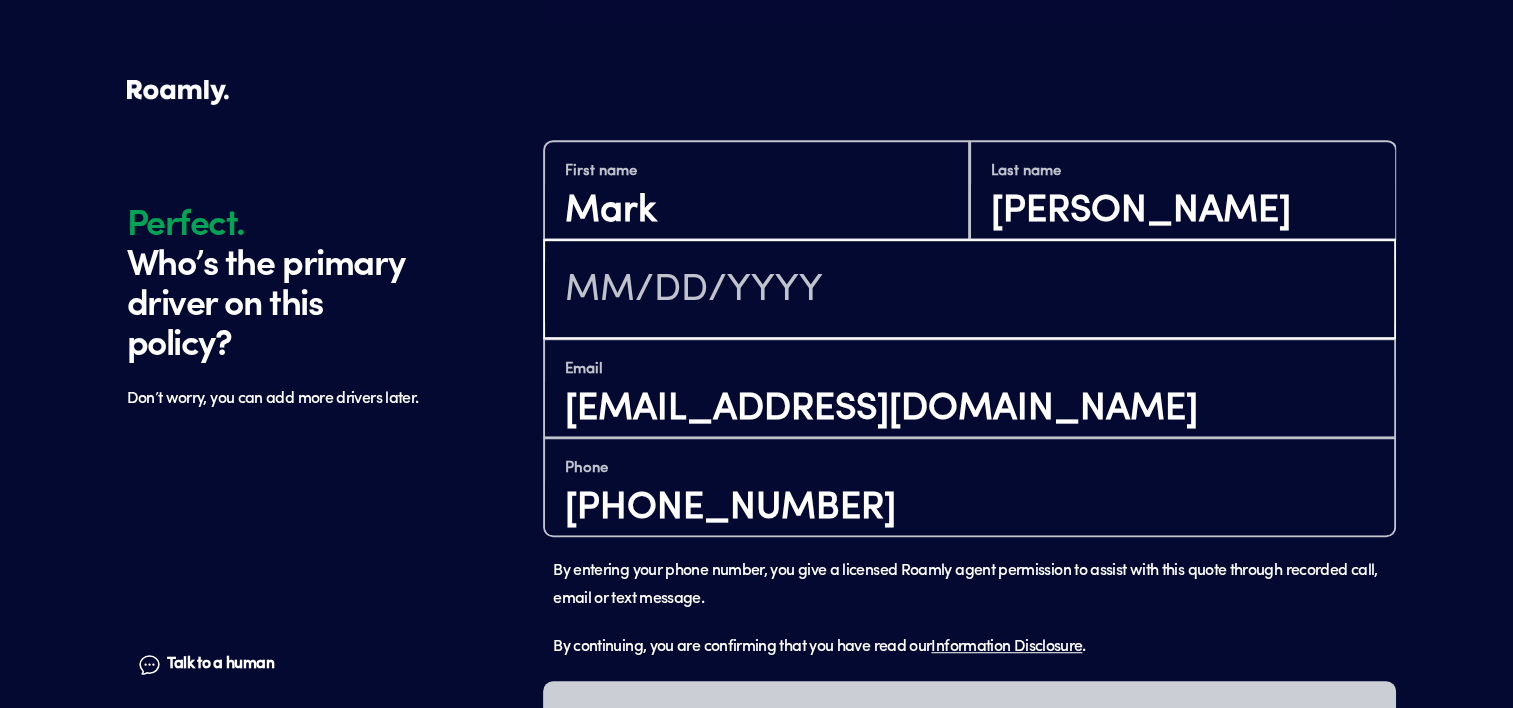 click at bounding box center [969, 291] 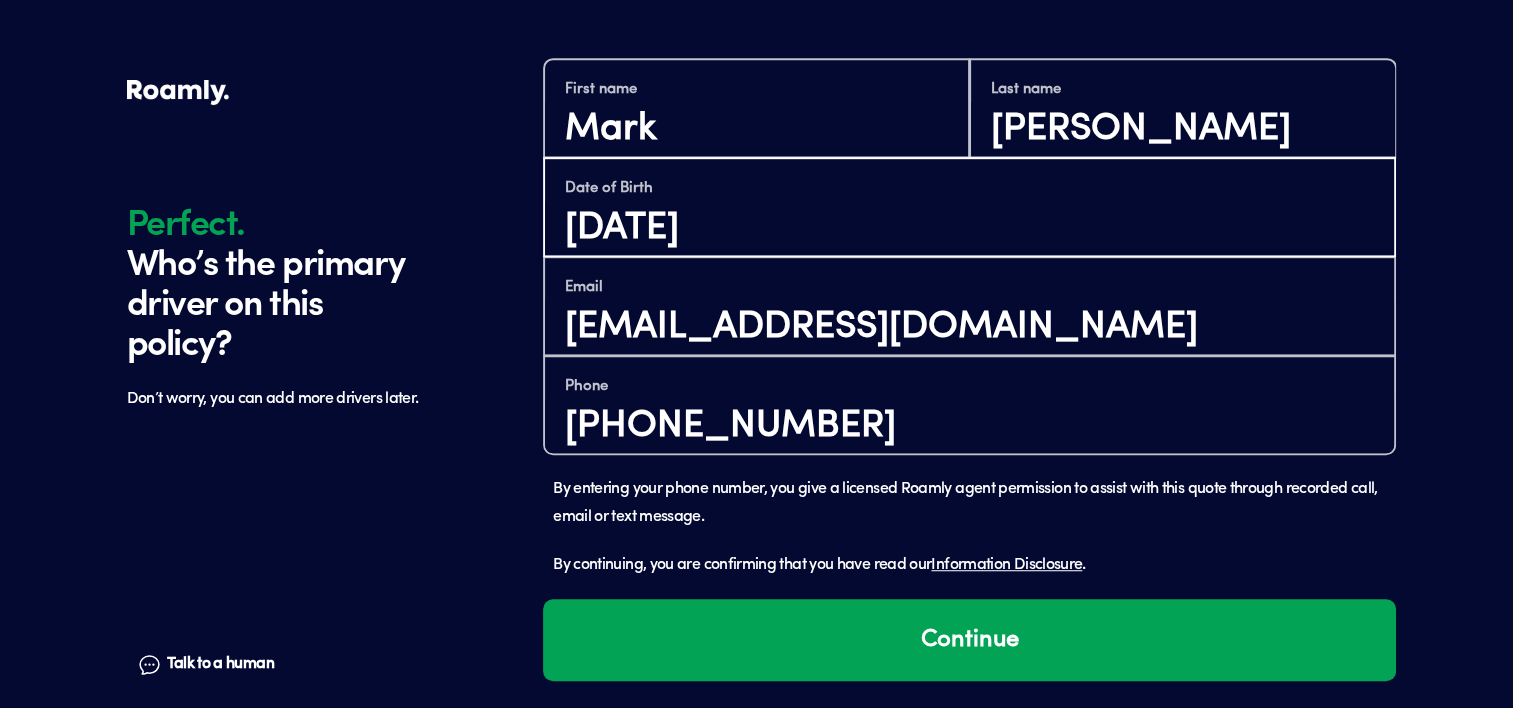 scroll, scrollTop: 1268, scrollLeft: 0, axis: vertical 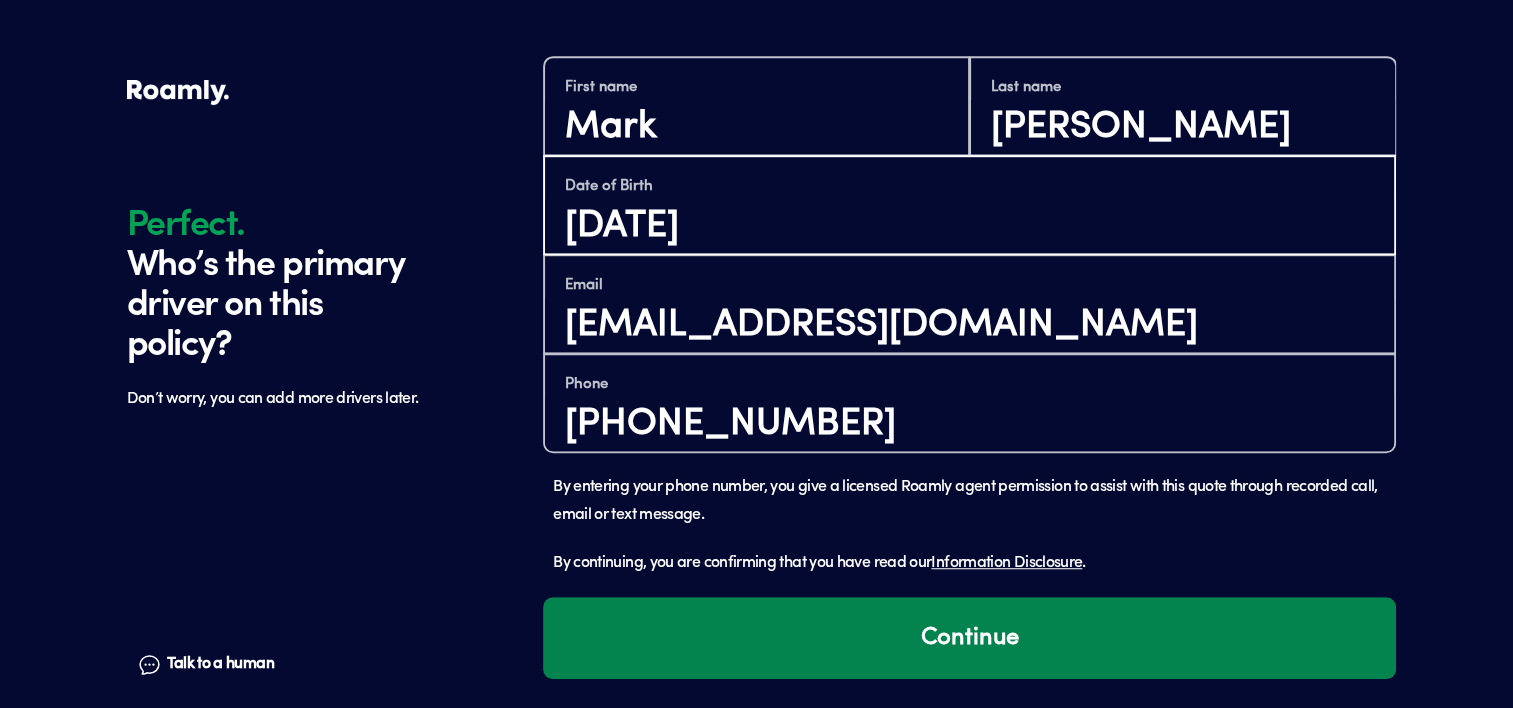 type on "[DATE]" 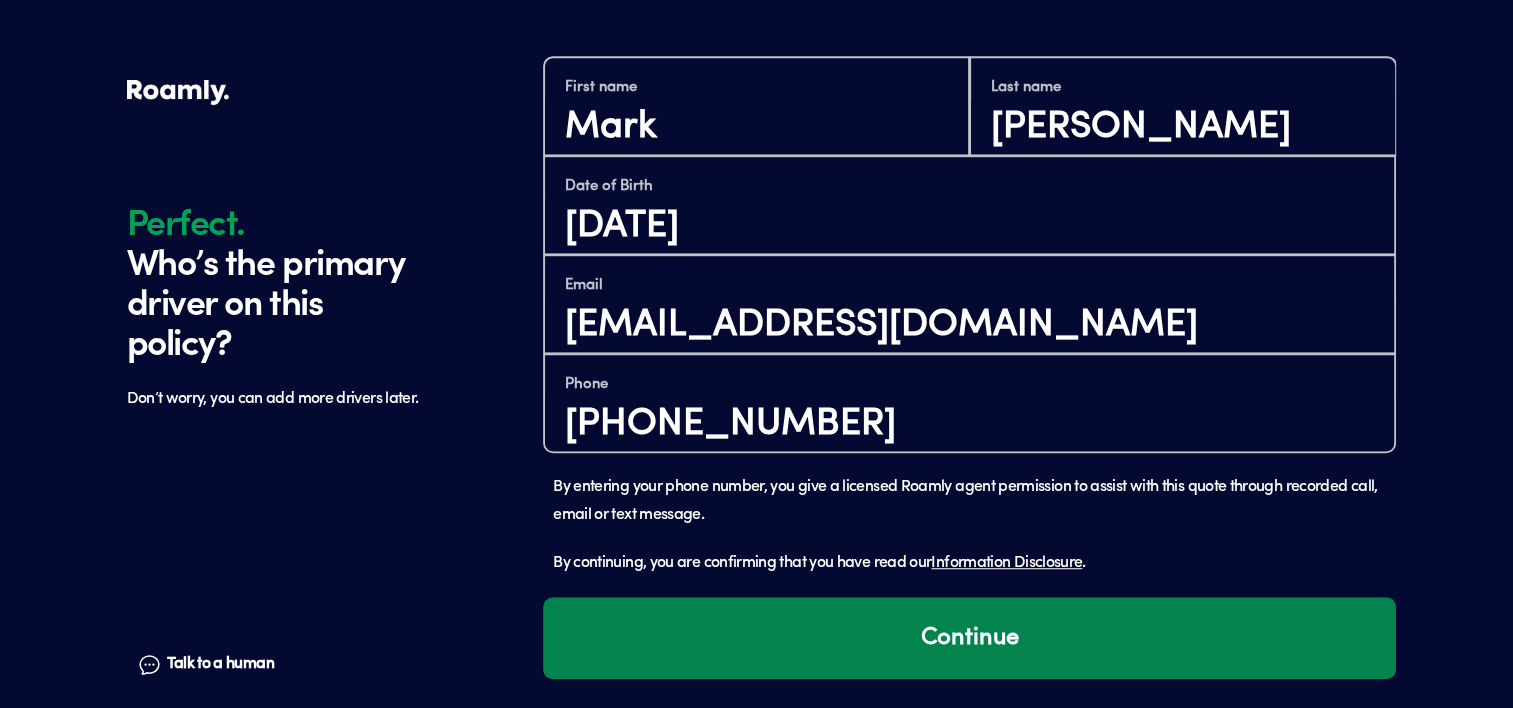 click on "Continue" at bounding box center (969, 638) 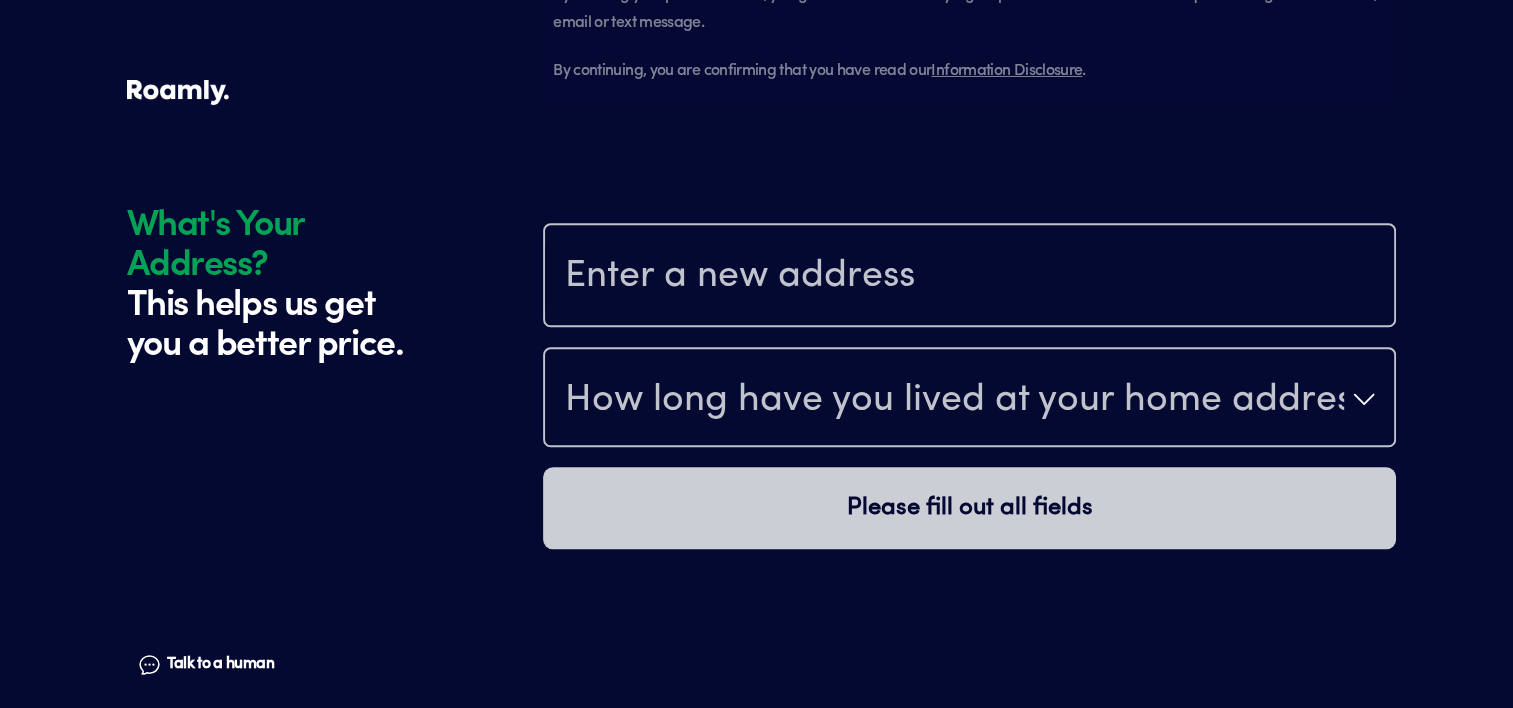 scroll, scrollTop: 1872, scrollLeft: 0, axis: vertical 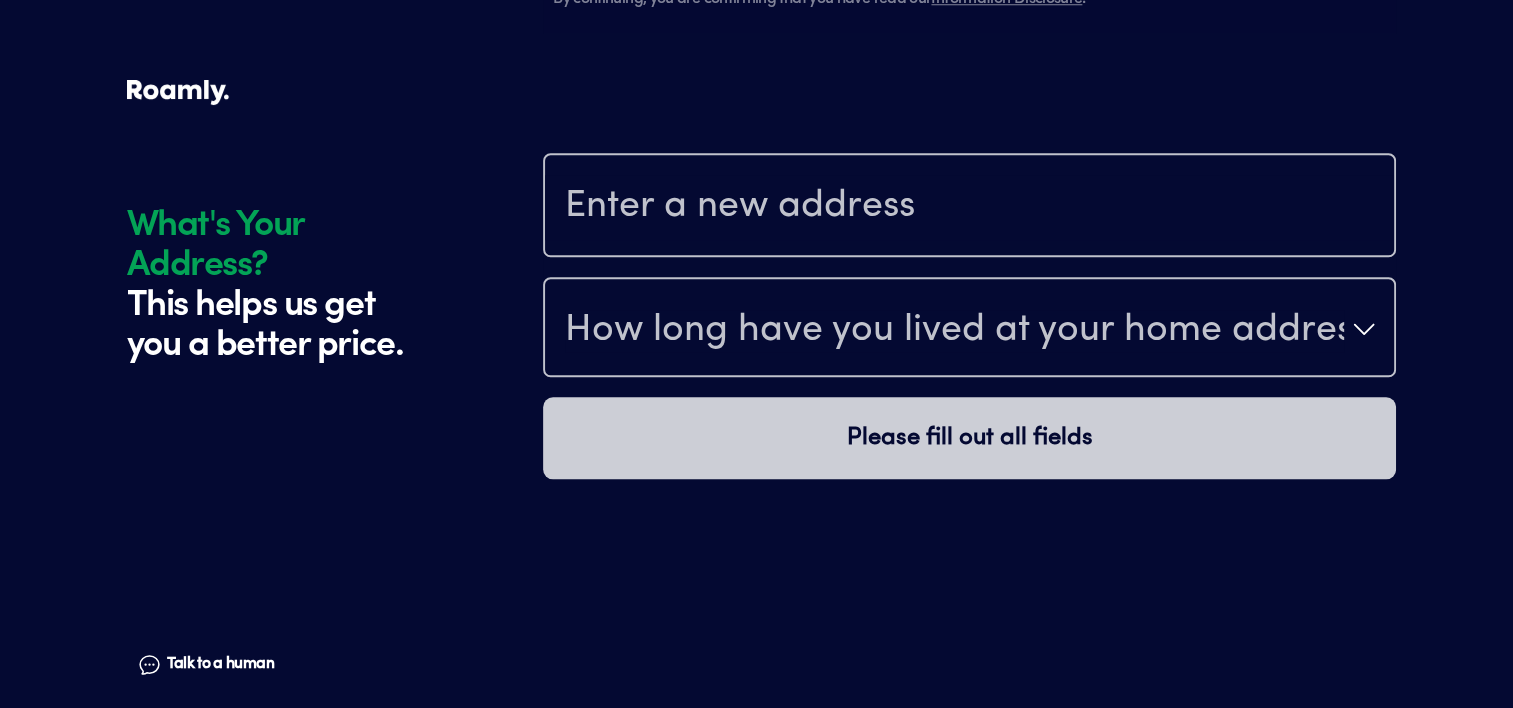 click at bounding box center [969, 207] 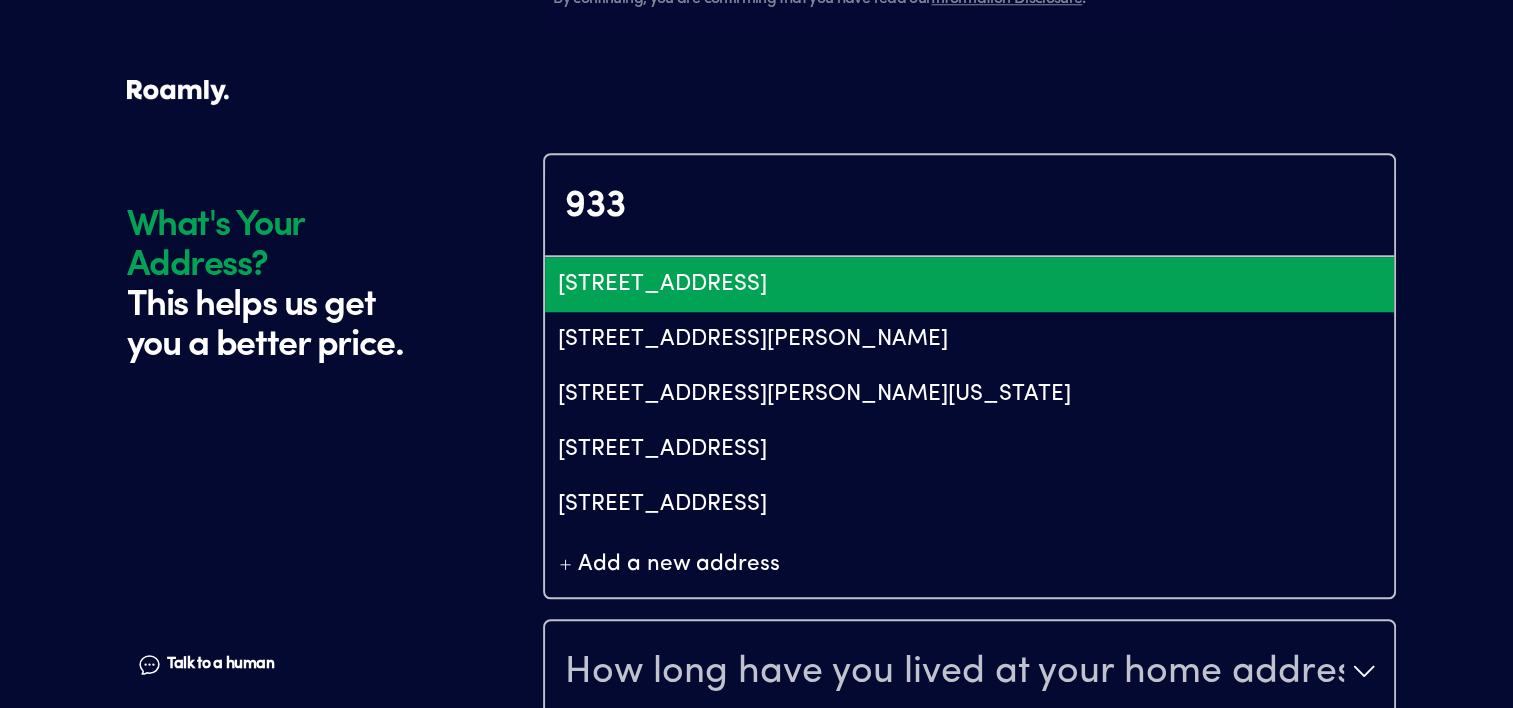 click on "[STREET_ADDRESS]" at bounding box center [969, 284] 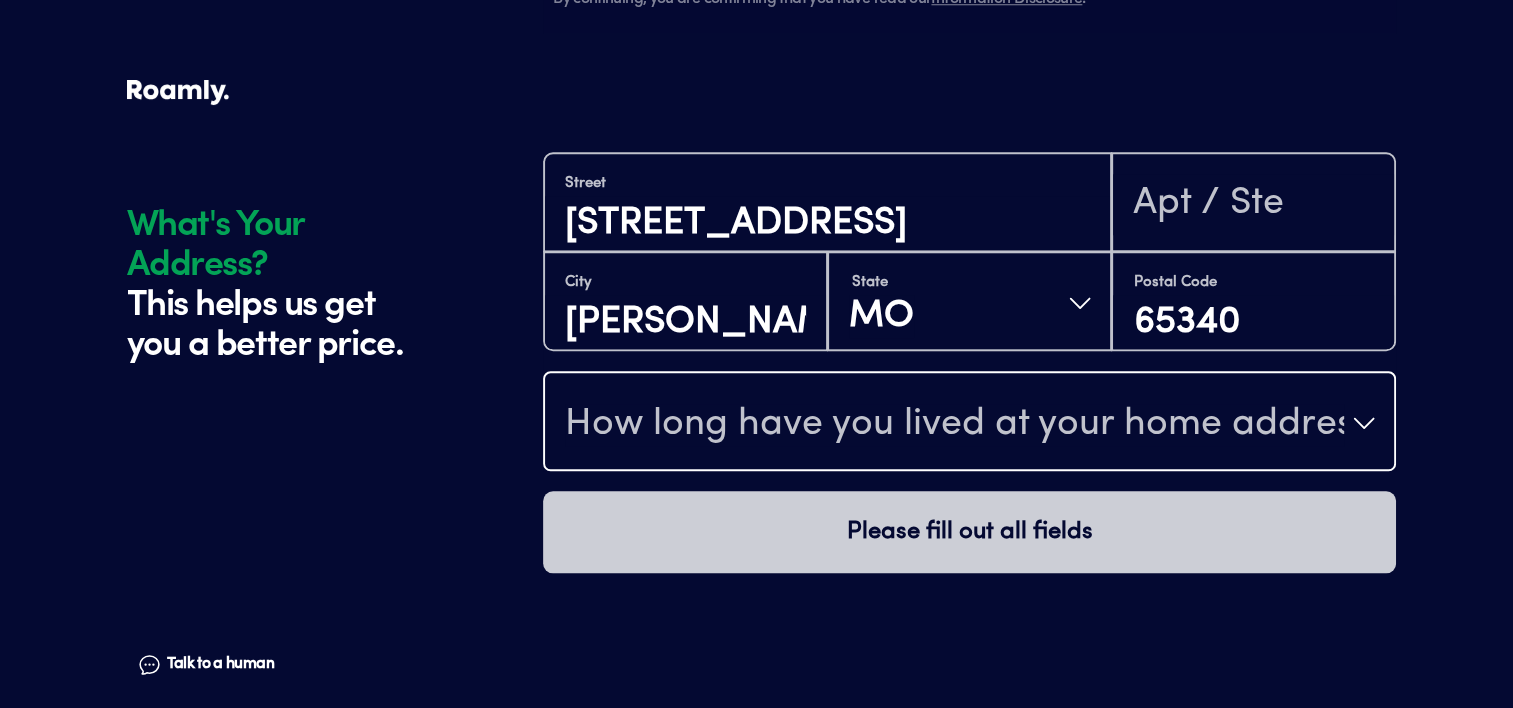 click on "How long have you lived at your home address?" at bounding box center [954, 425] 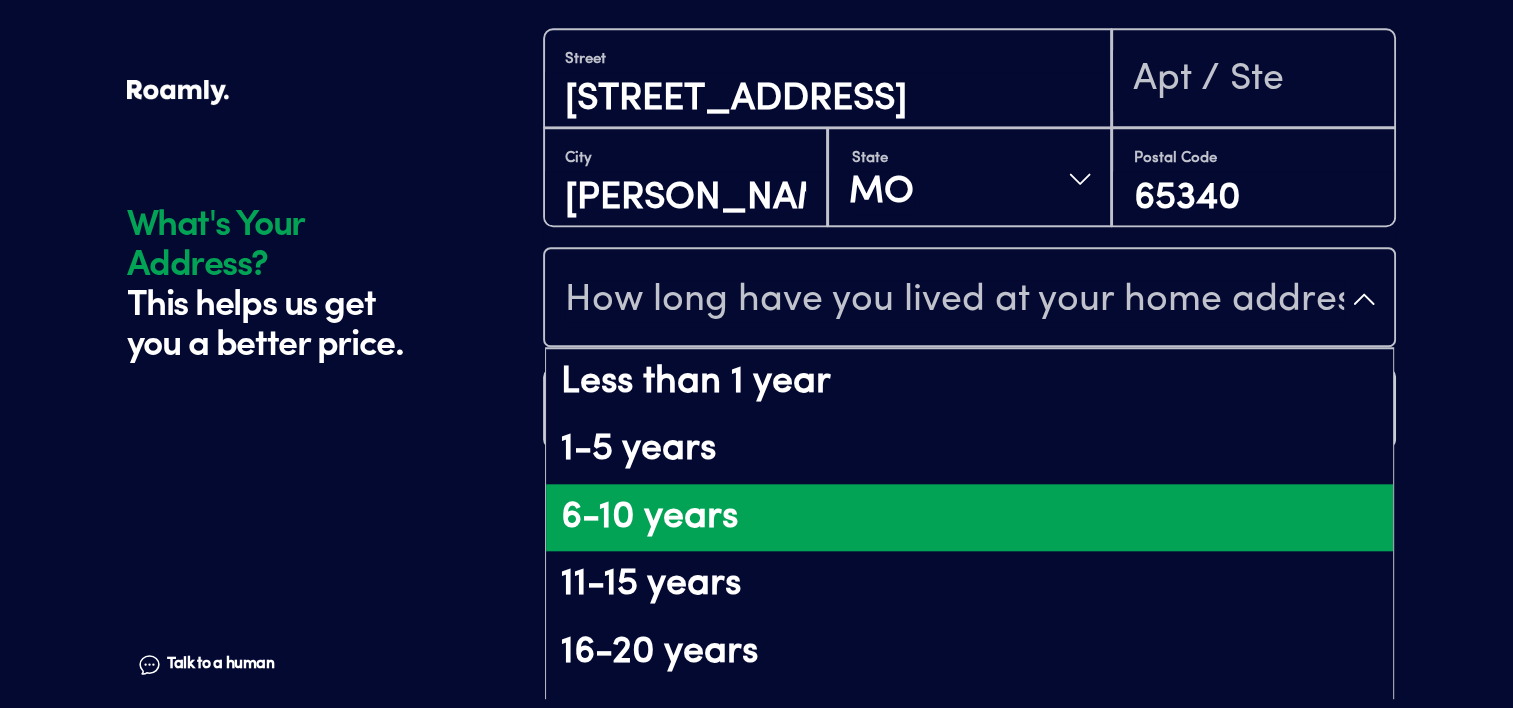 scroll, scrollTop: 178, scrollLeft: 0, axis: vertical 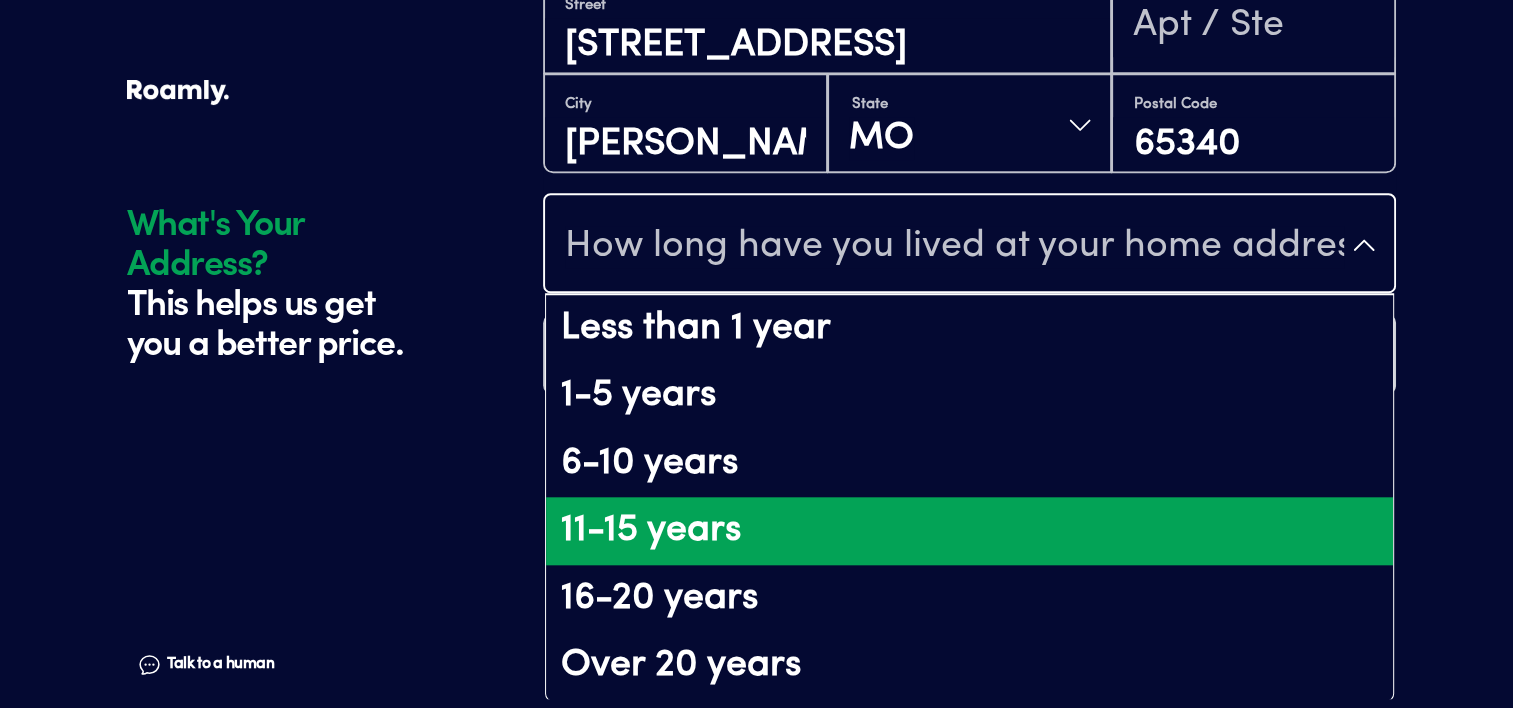 drag, startPoint x: 649, startPoint y: 539, endPoint x: 688, endPoint y: 481, distance: 69.89278 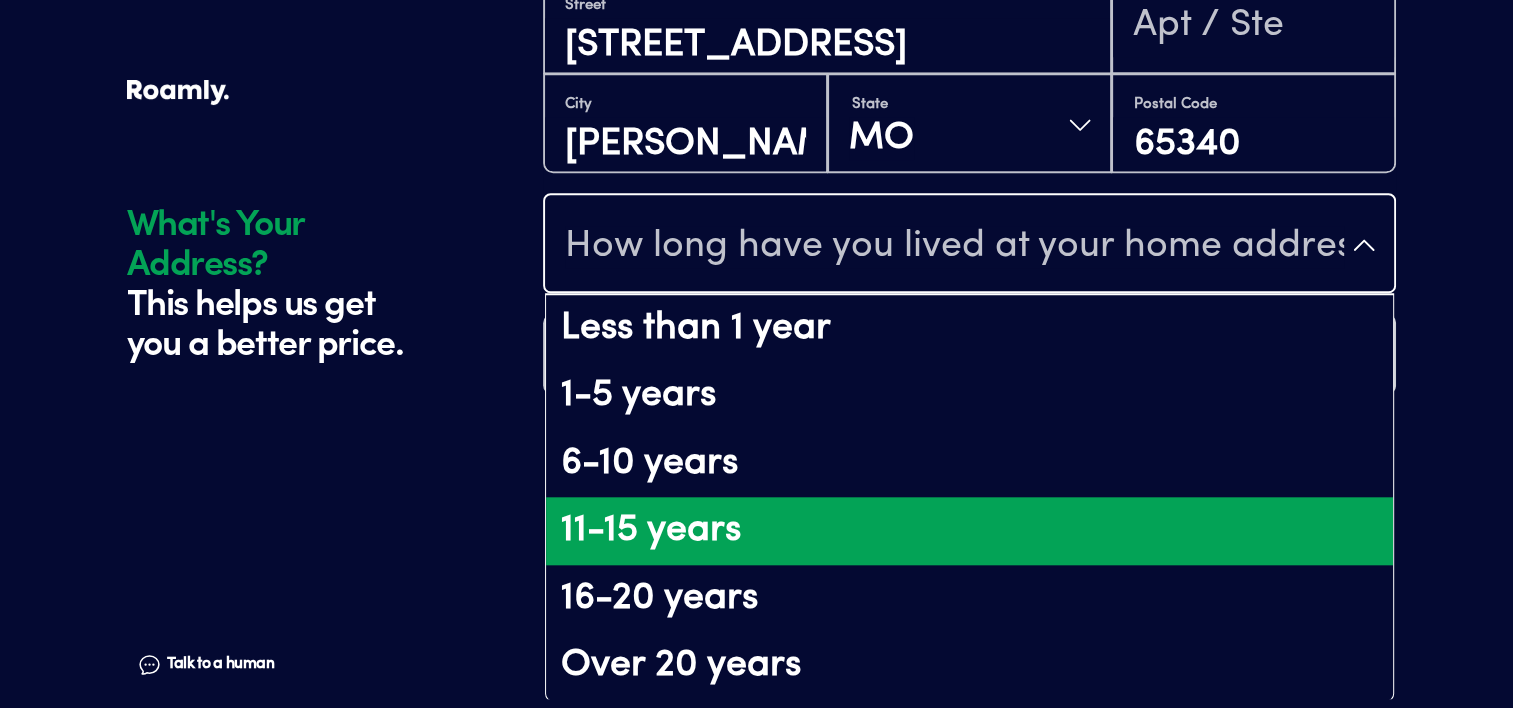 click on "11-15 years" at bounding box center (969, 531) 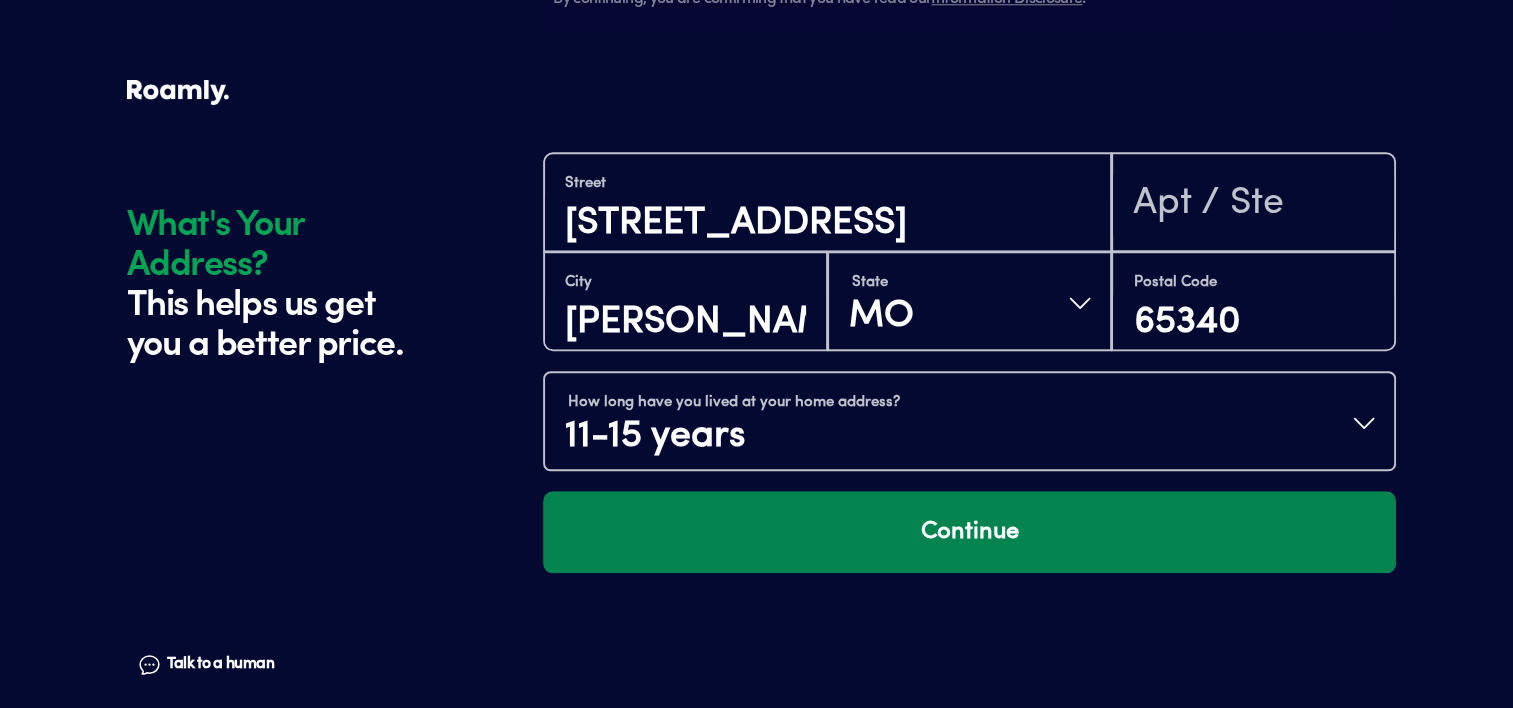 click on "Continue" at bounding box center (969, 532) 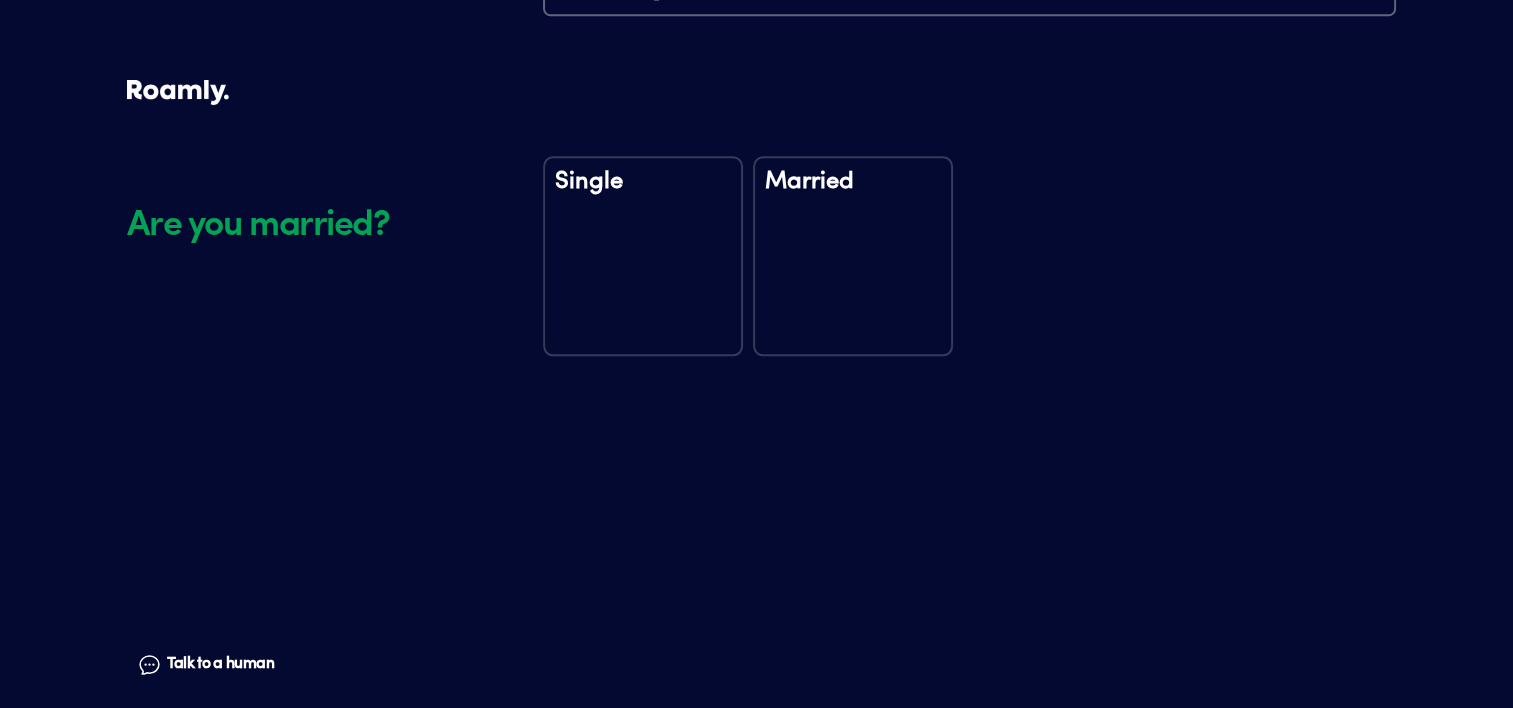 scroll, scrollTop: 2342, scrollLeft: 0, axis: vertical 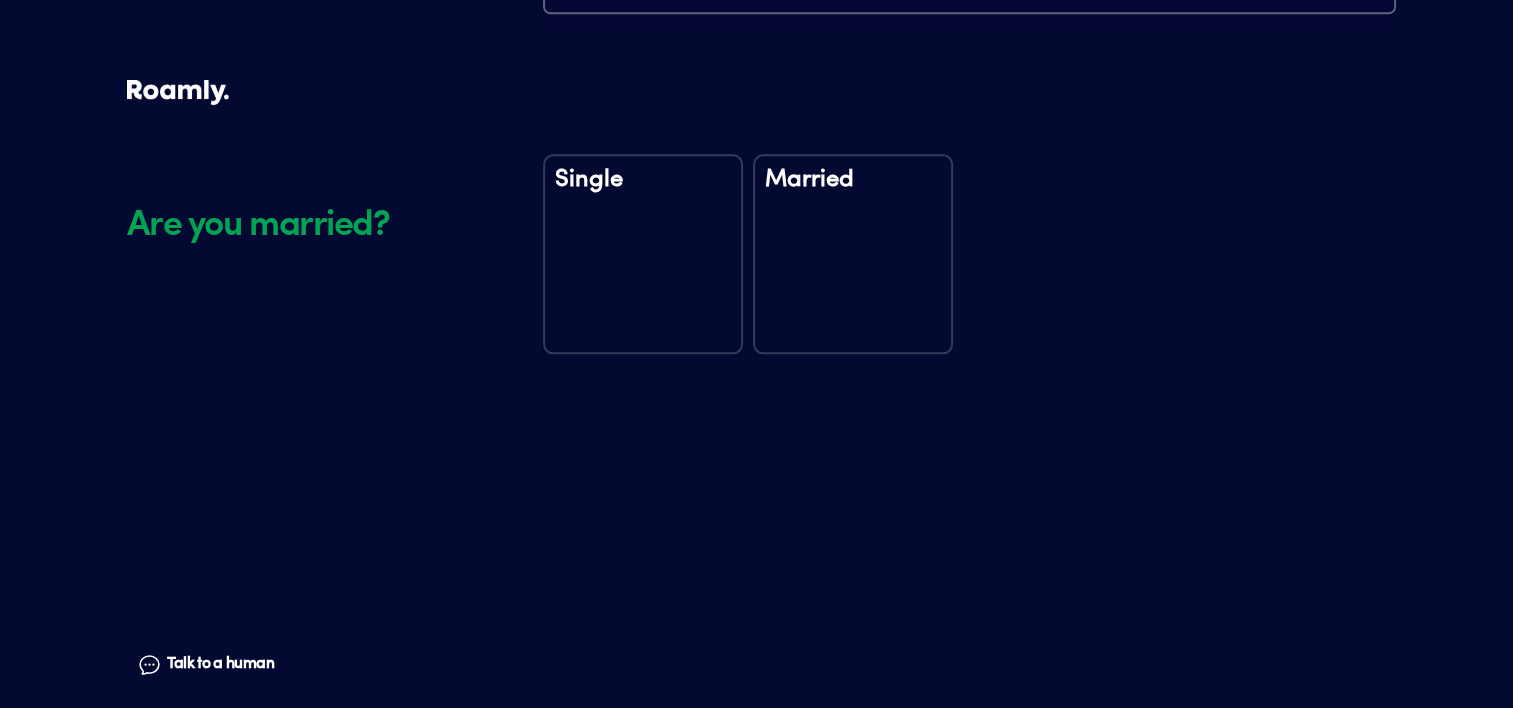 click on "Single" at bounding box center (643, 254) 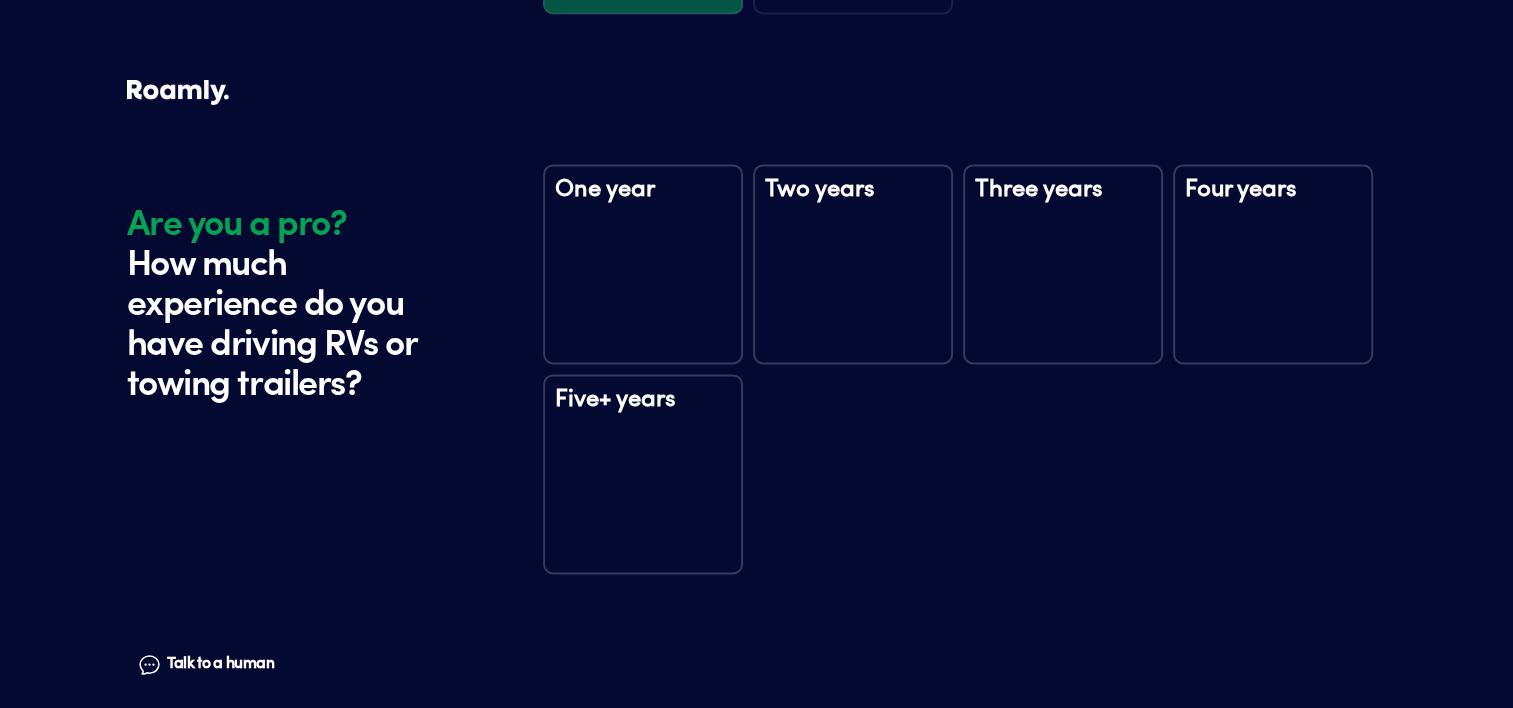 scroll, scrollTop: 2732, scrollLeft: 0, axis: vertical 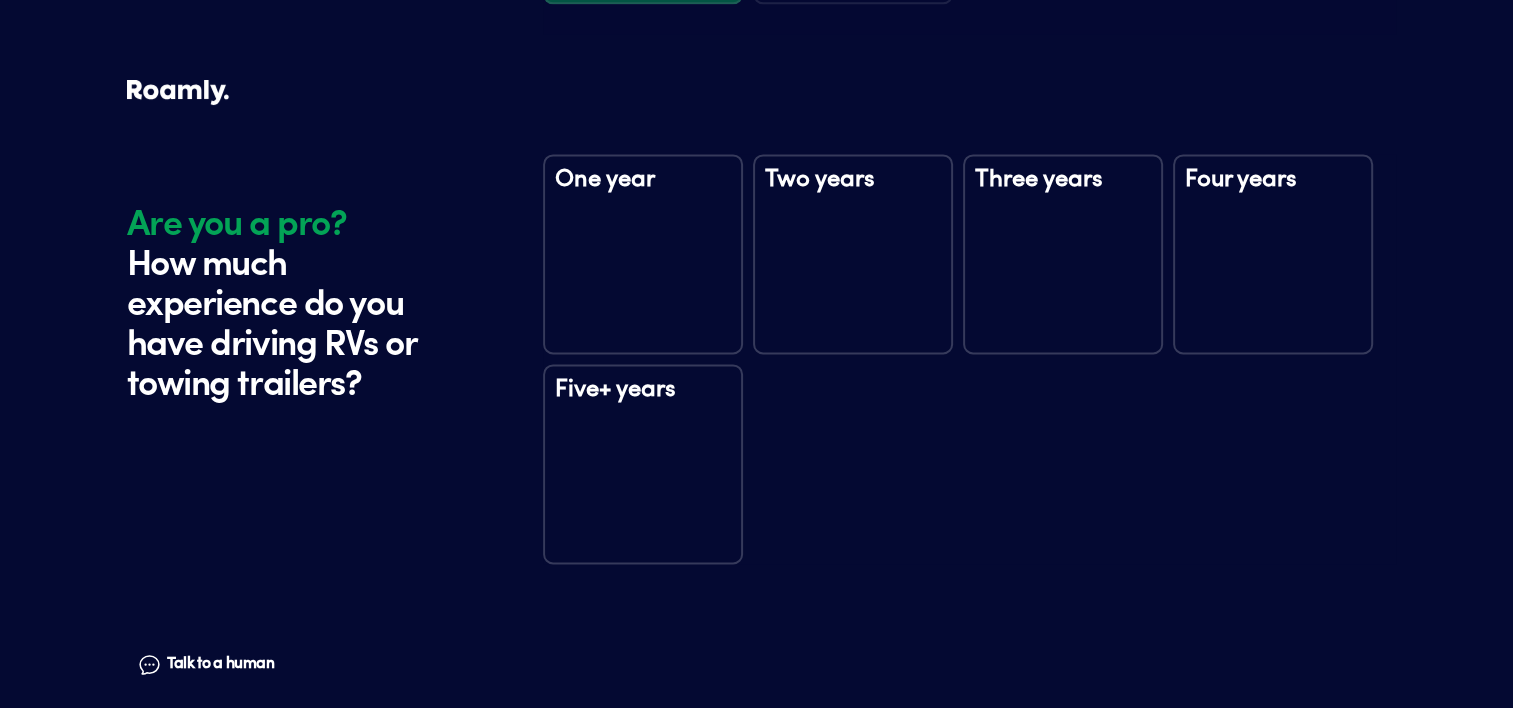 click on "Five+ years" at bounding box center (643, 403) 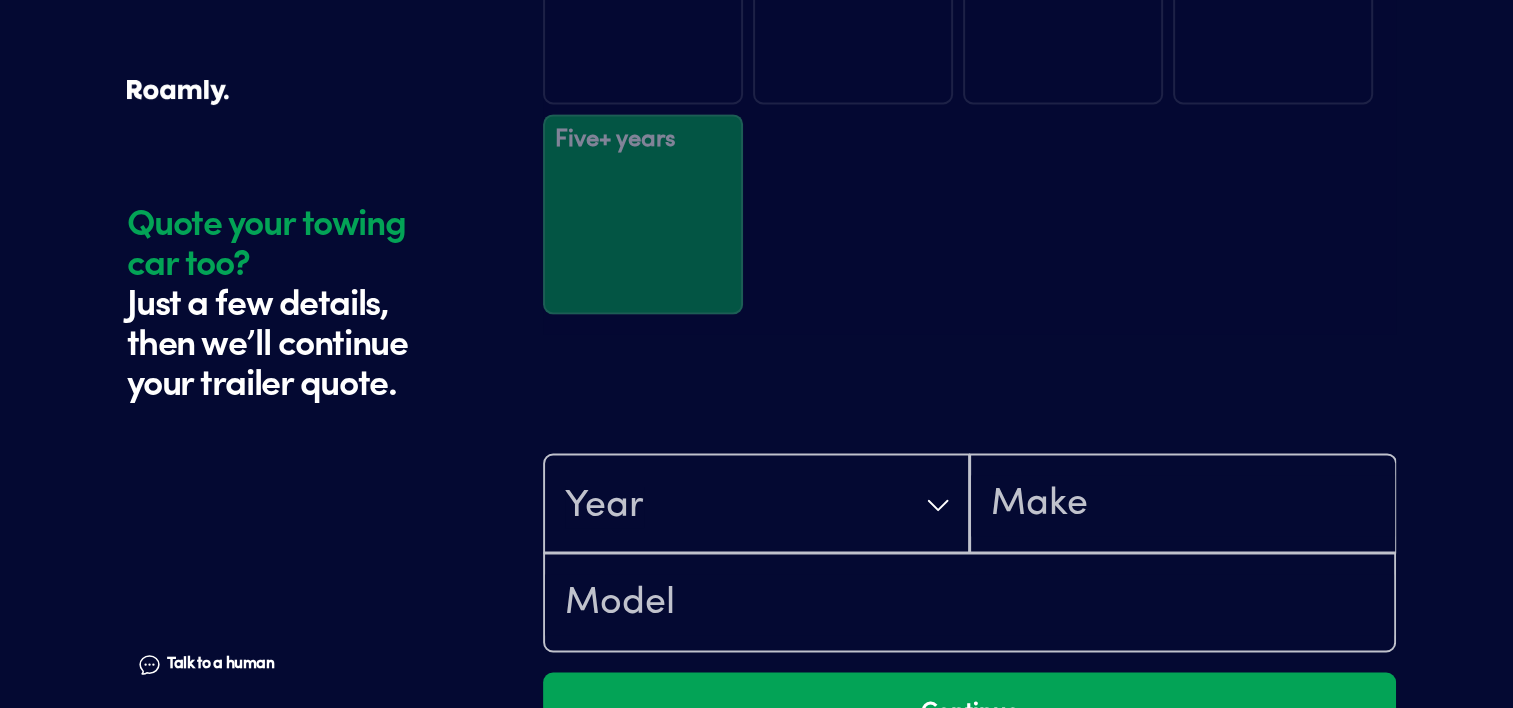 scroll, scrollTop: 3322, scrollLeft: 0, axis: vertical 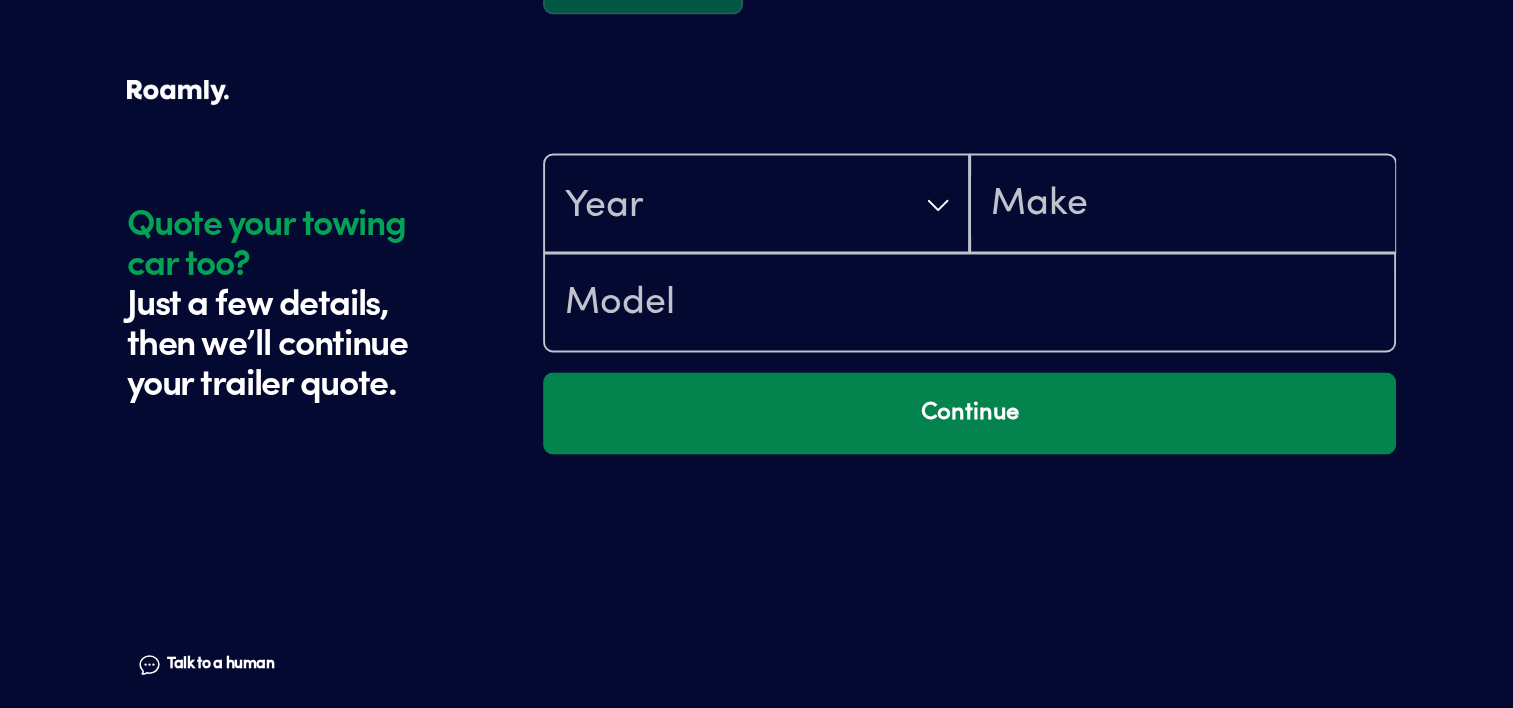 click on "Continue" at bounding box center (969, 413) 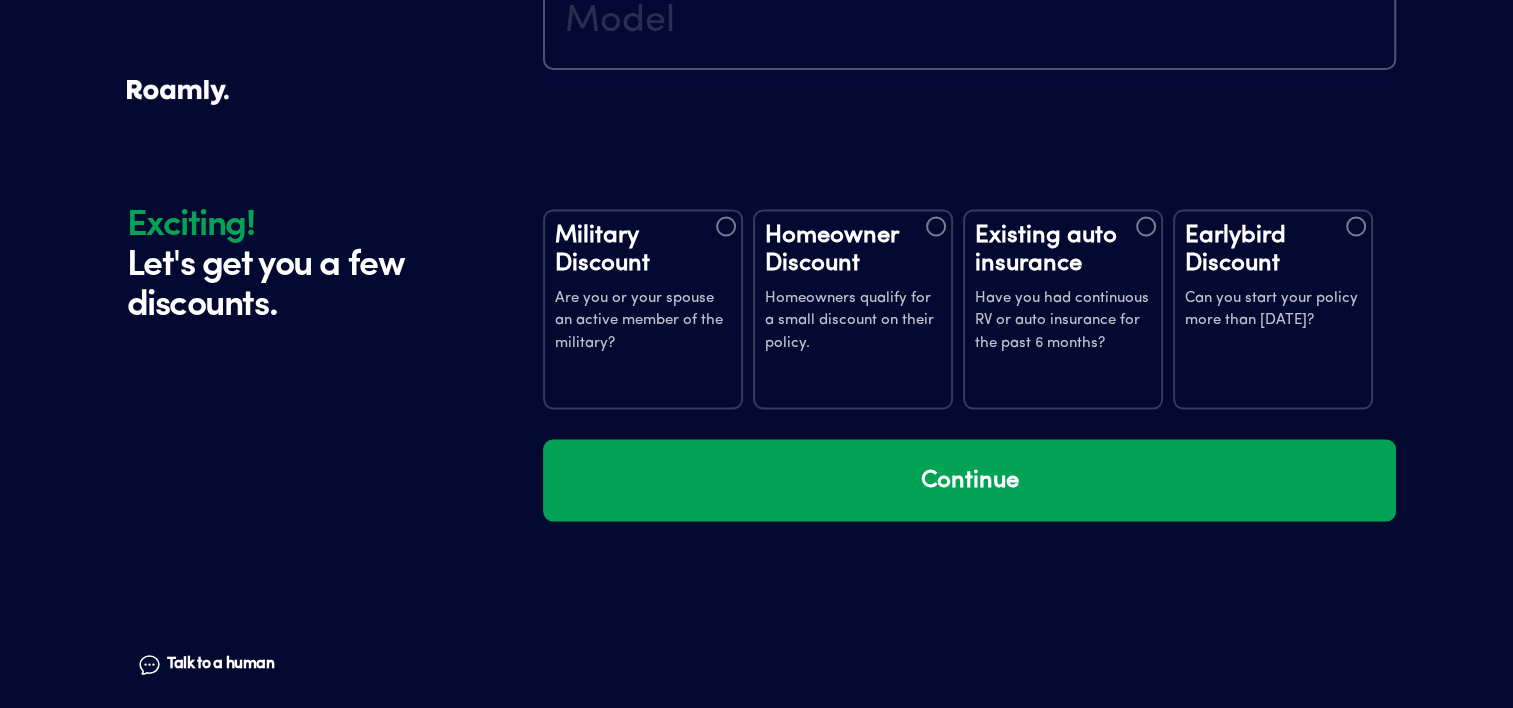 scroll, scrollTop: 3700, scrollLeft: 0, axis: vertical 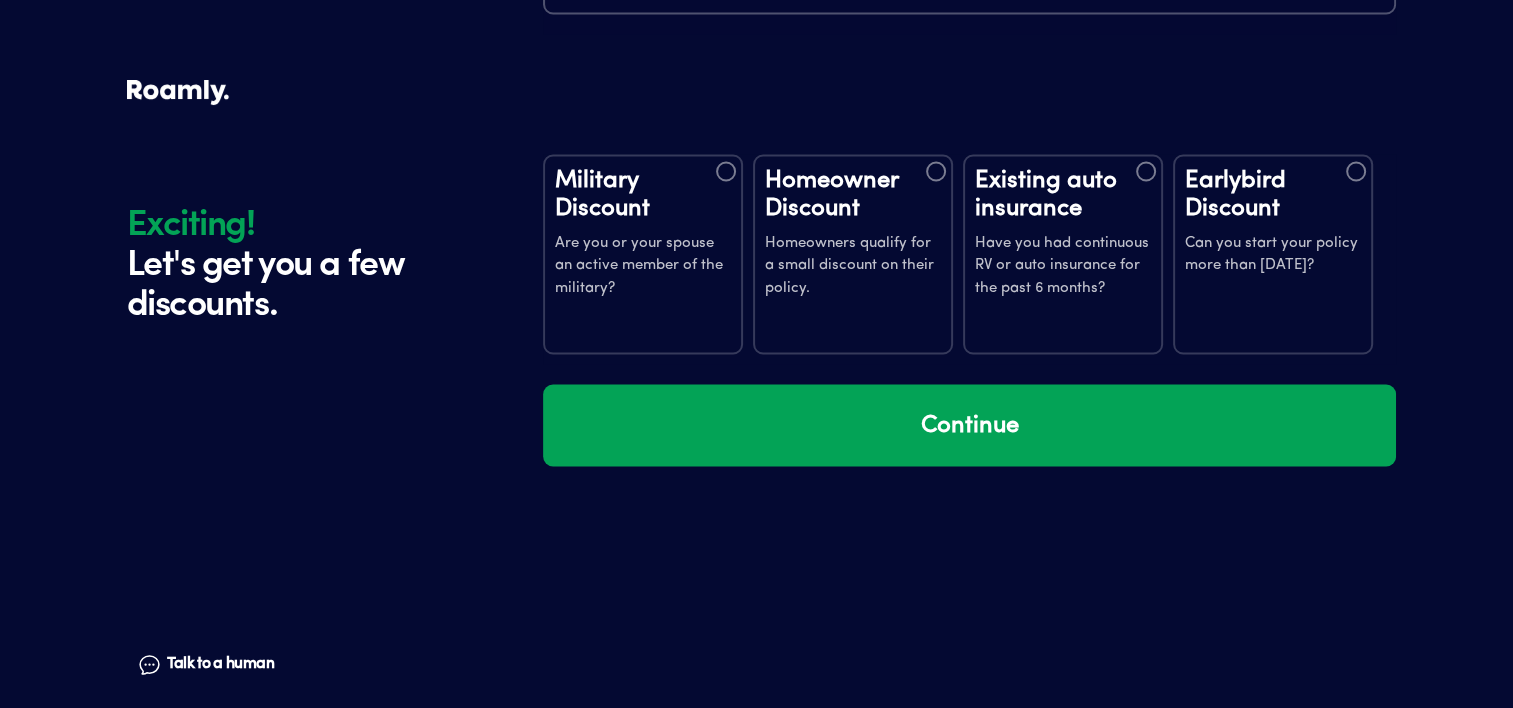click at bounding box center [1146, 171] 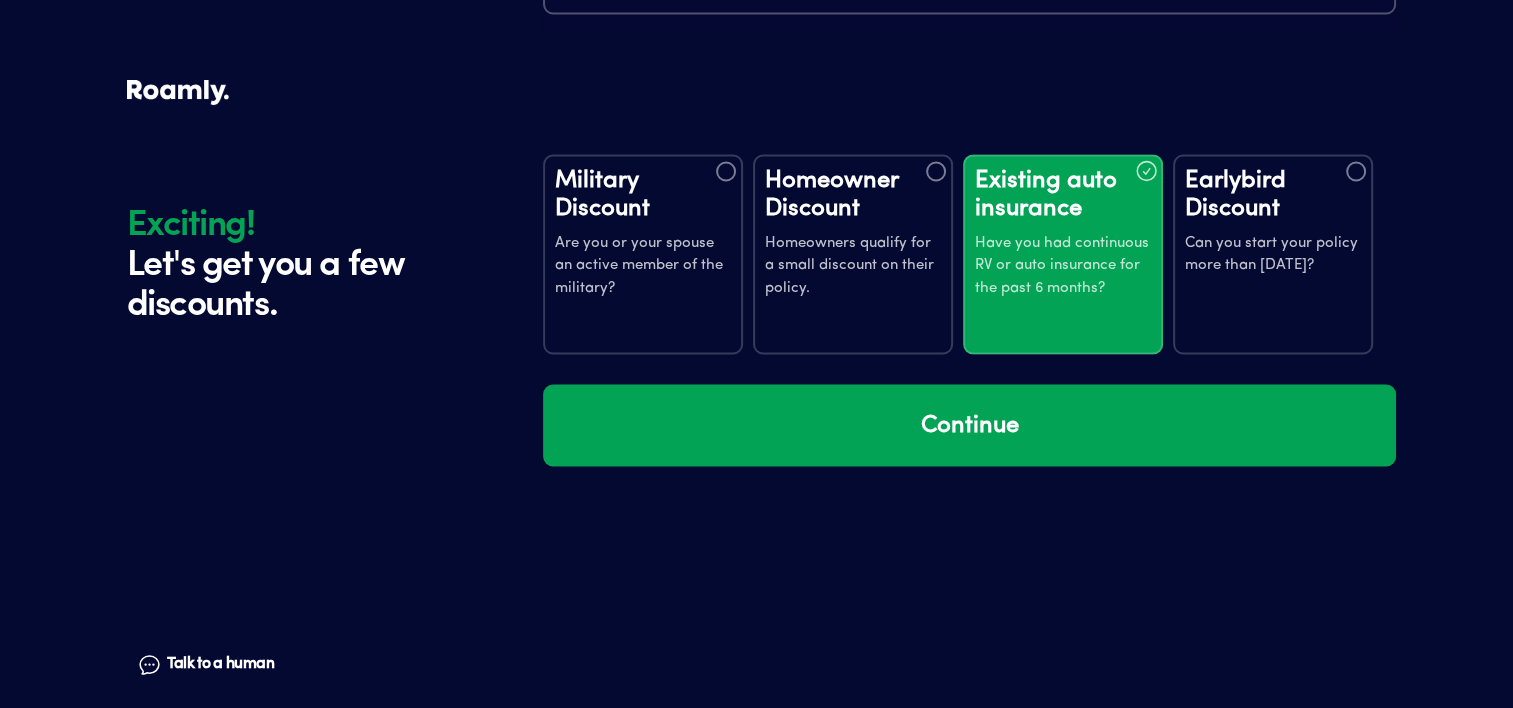 click at bounding box center (936, 171) 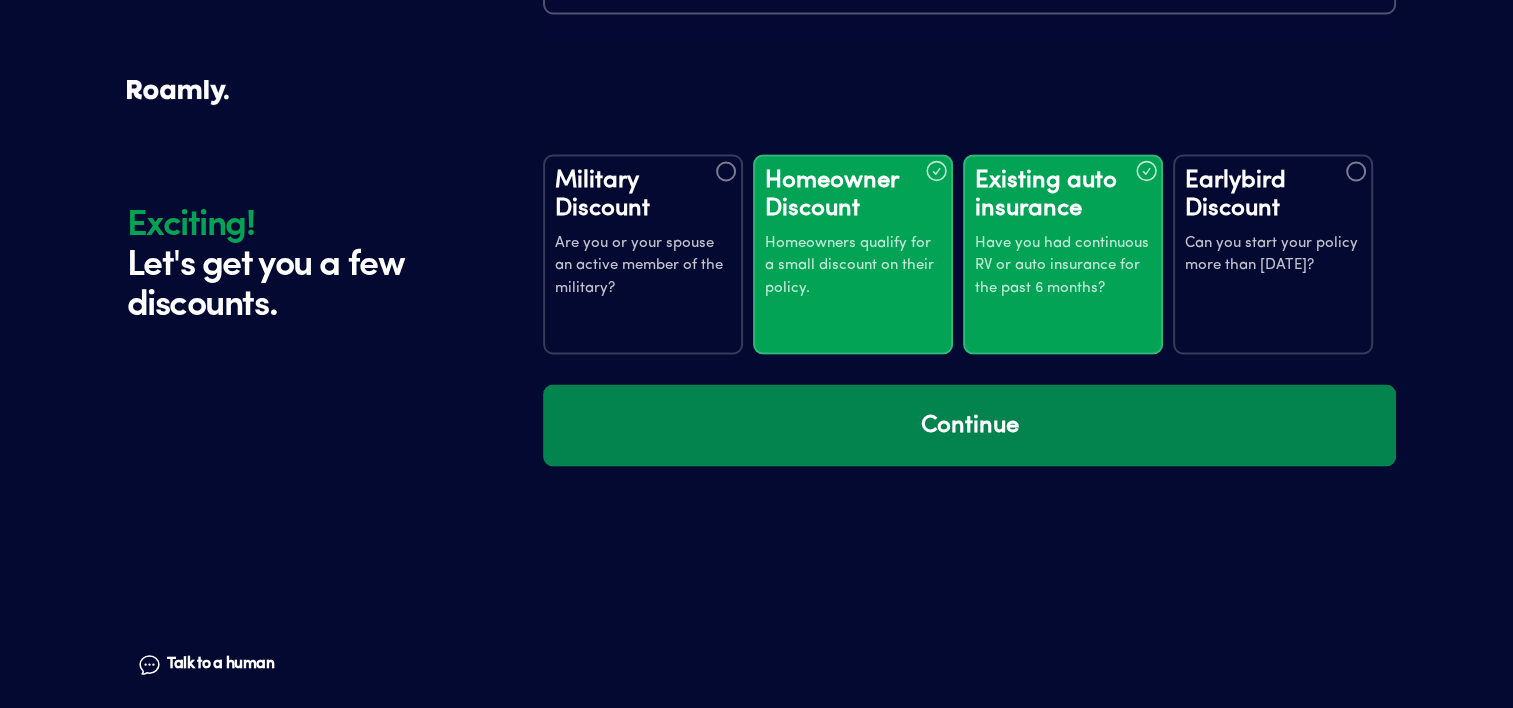 click on "Continue" at bounding box center [969, 425] 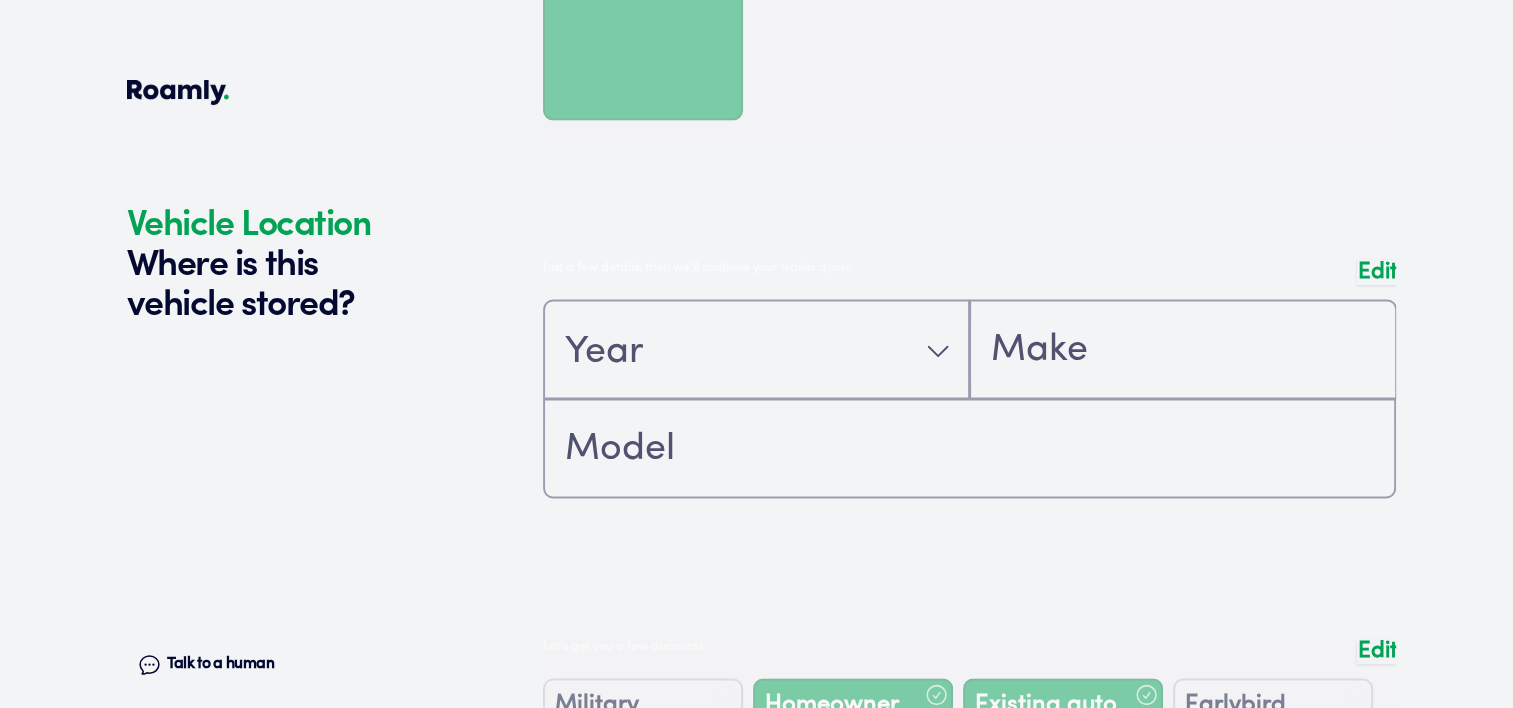 scroll, scrollTop: 3190, scrollLeft: 0, axis: vertical 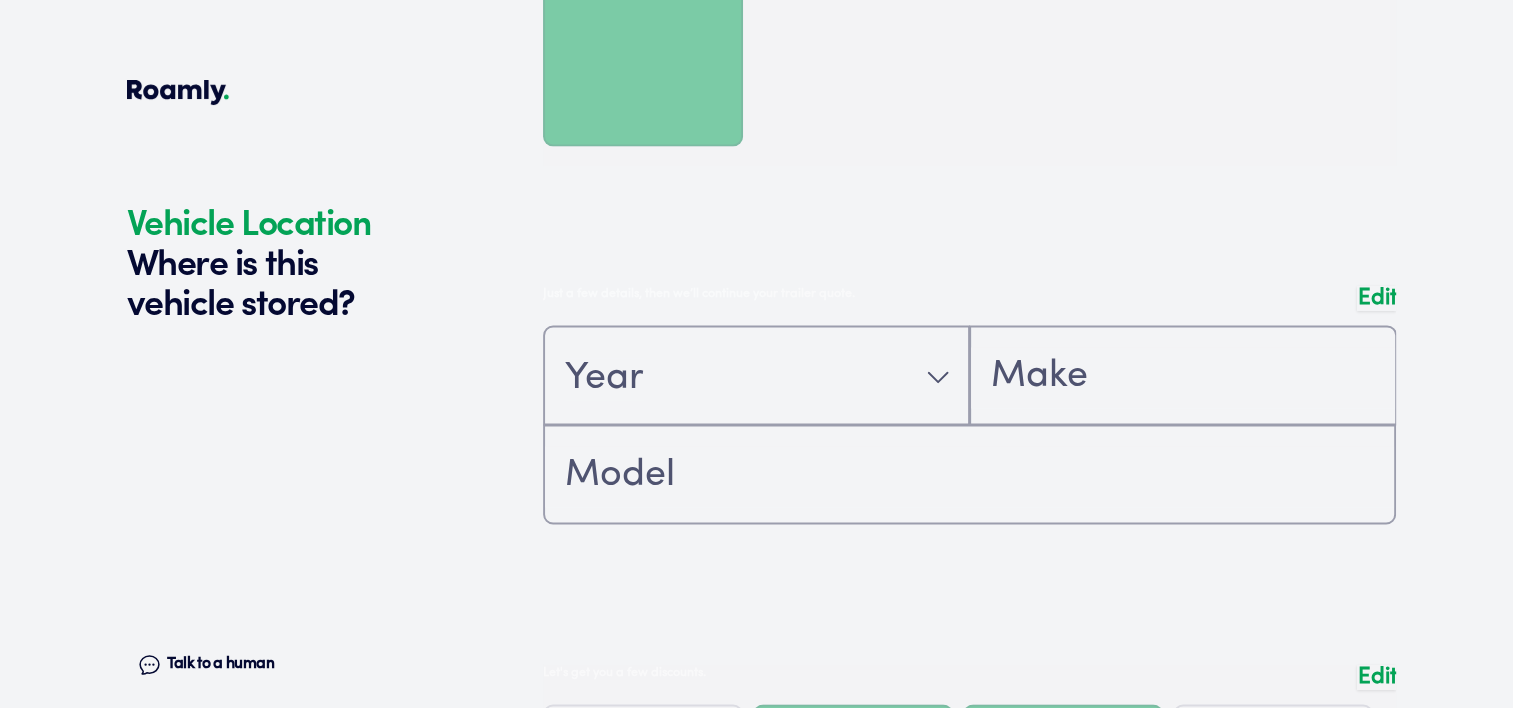 click at bounding box center (969, 415) 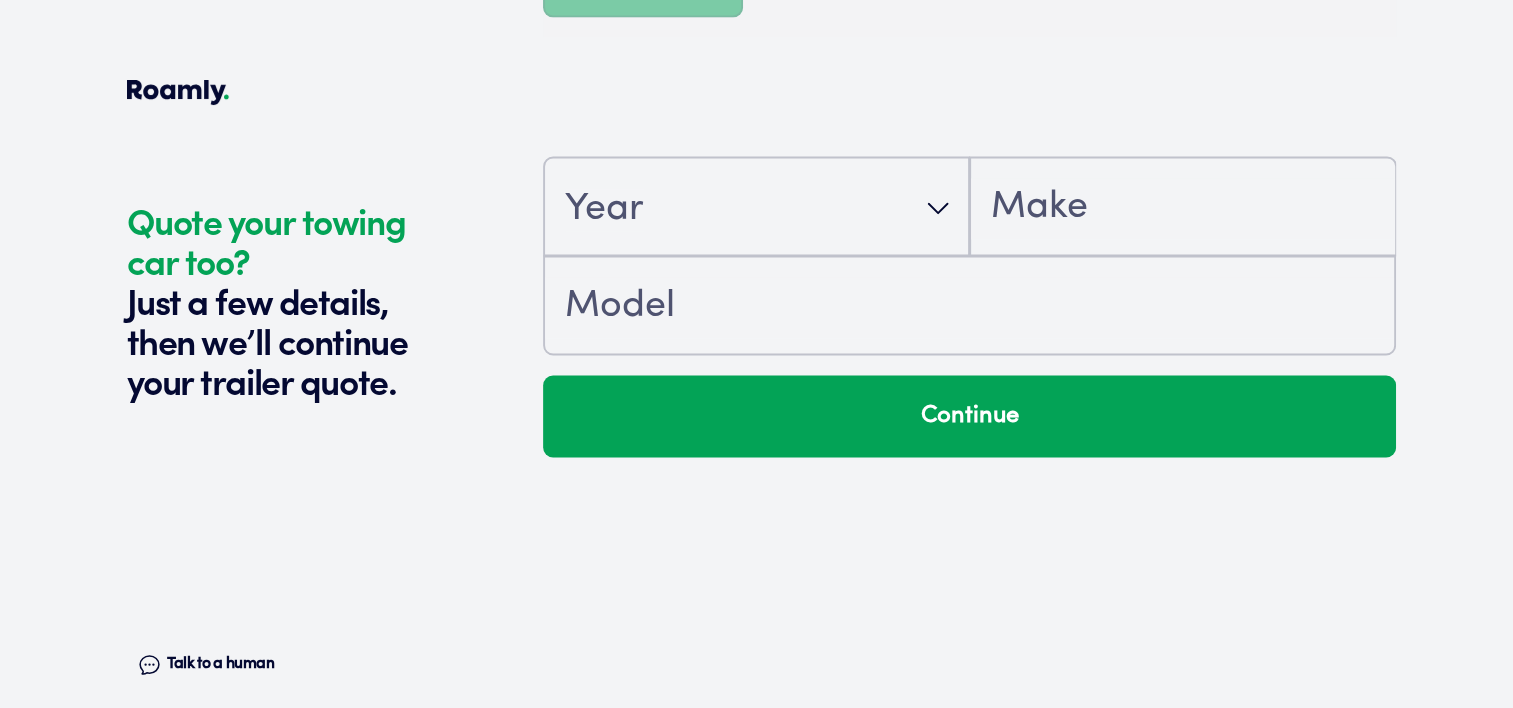 scroll, scrollTop: 3322, scrollLeft: 0, axis: vertical 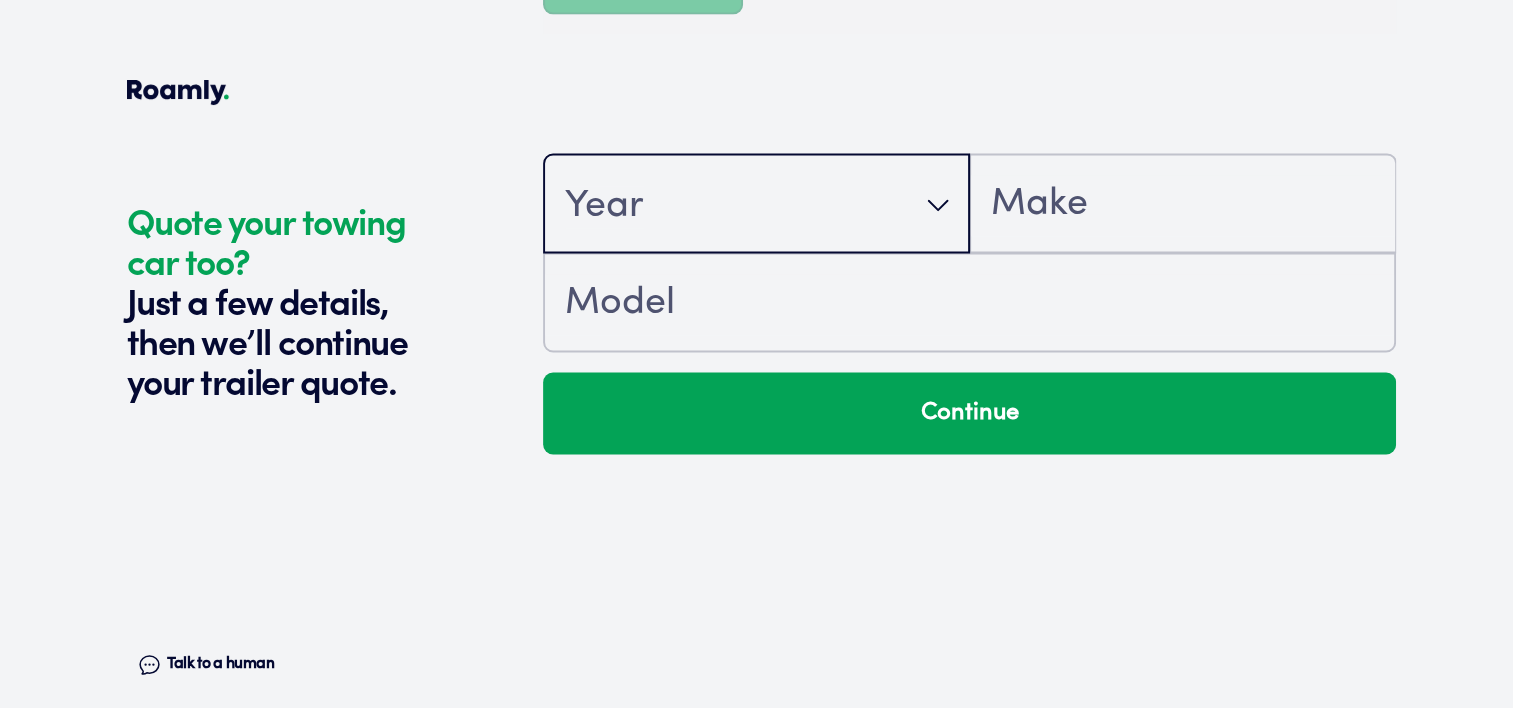 click on "Year" at bounding box center [756, 205] 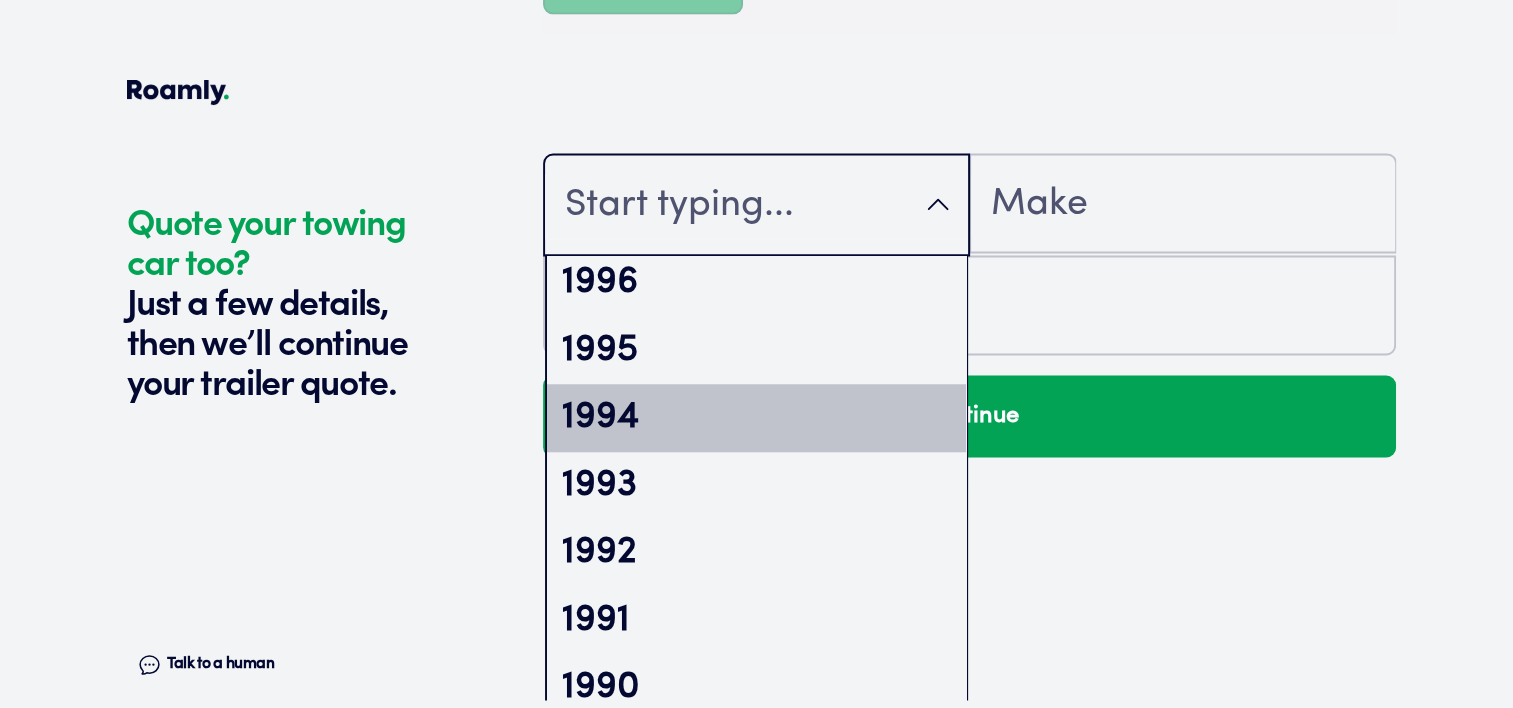 scroll, scrollTop: 2100, scrollLeft: 0, axis: vertical 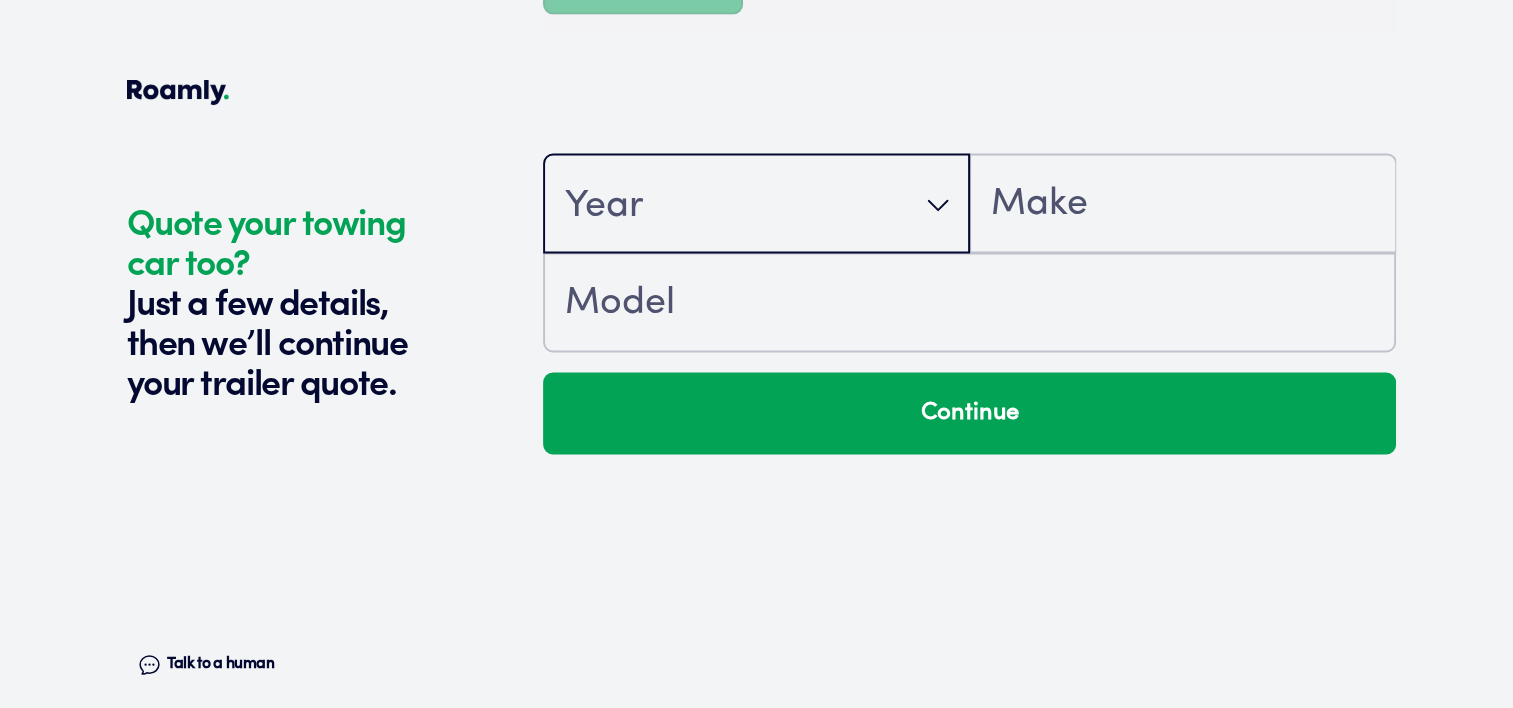 click on "Quote your towing car too? Just a few details, then we’ll continue your trailer quote. Talk to a human Chat" at bounding box center [330, -1306] 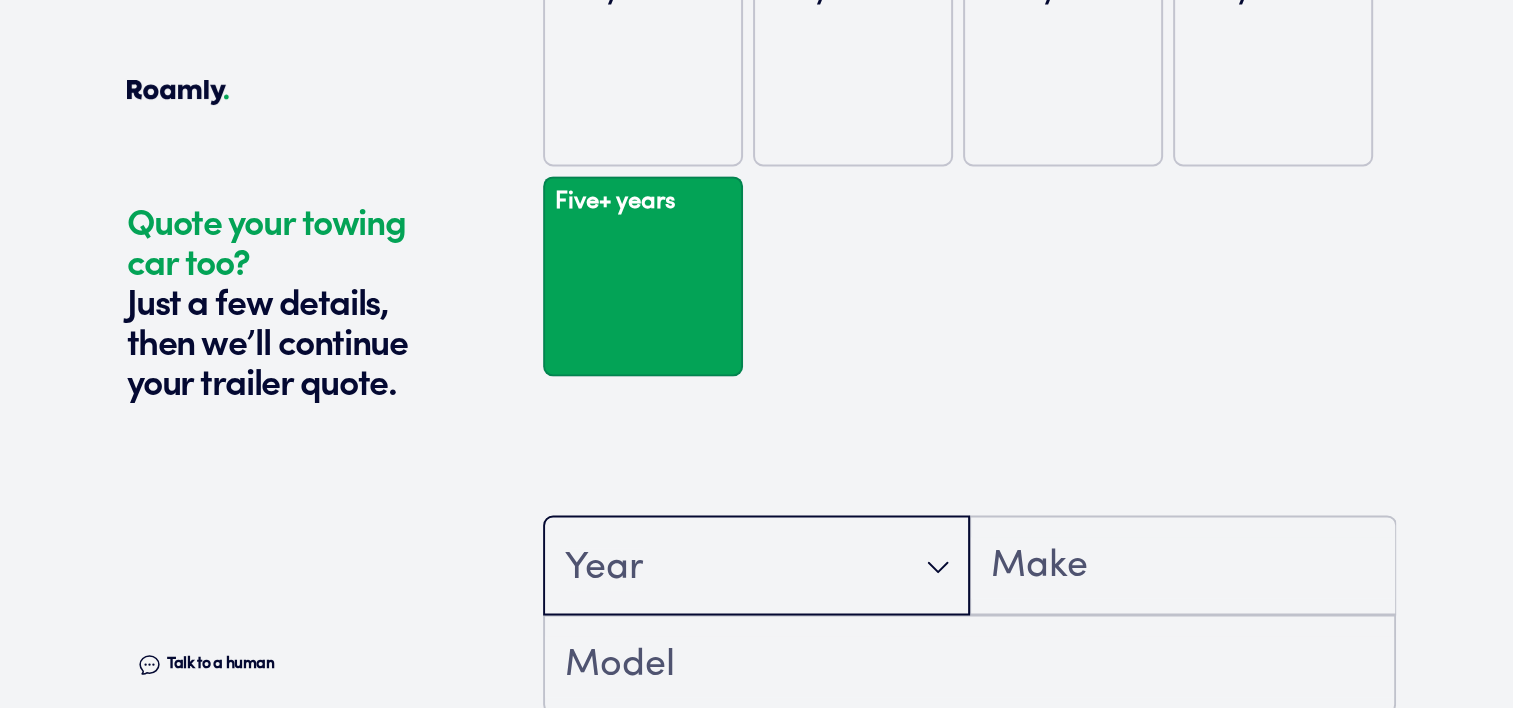 scroll, scrollTop: 3322, scrollLeft: 0, axis: vertical 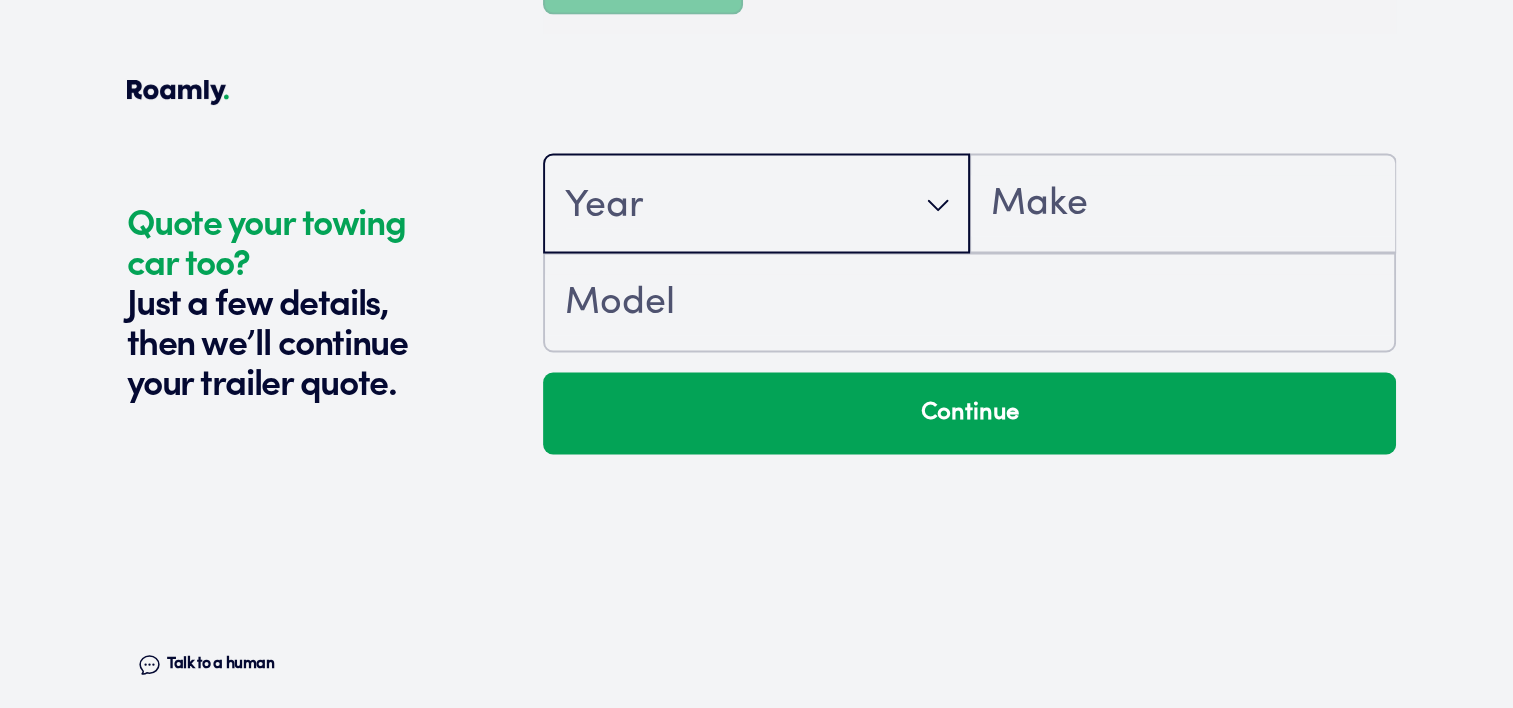 click on "Year" at bounding box center (756, 205) 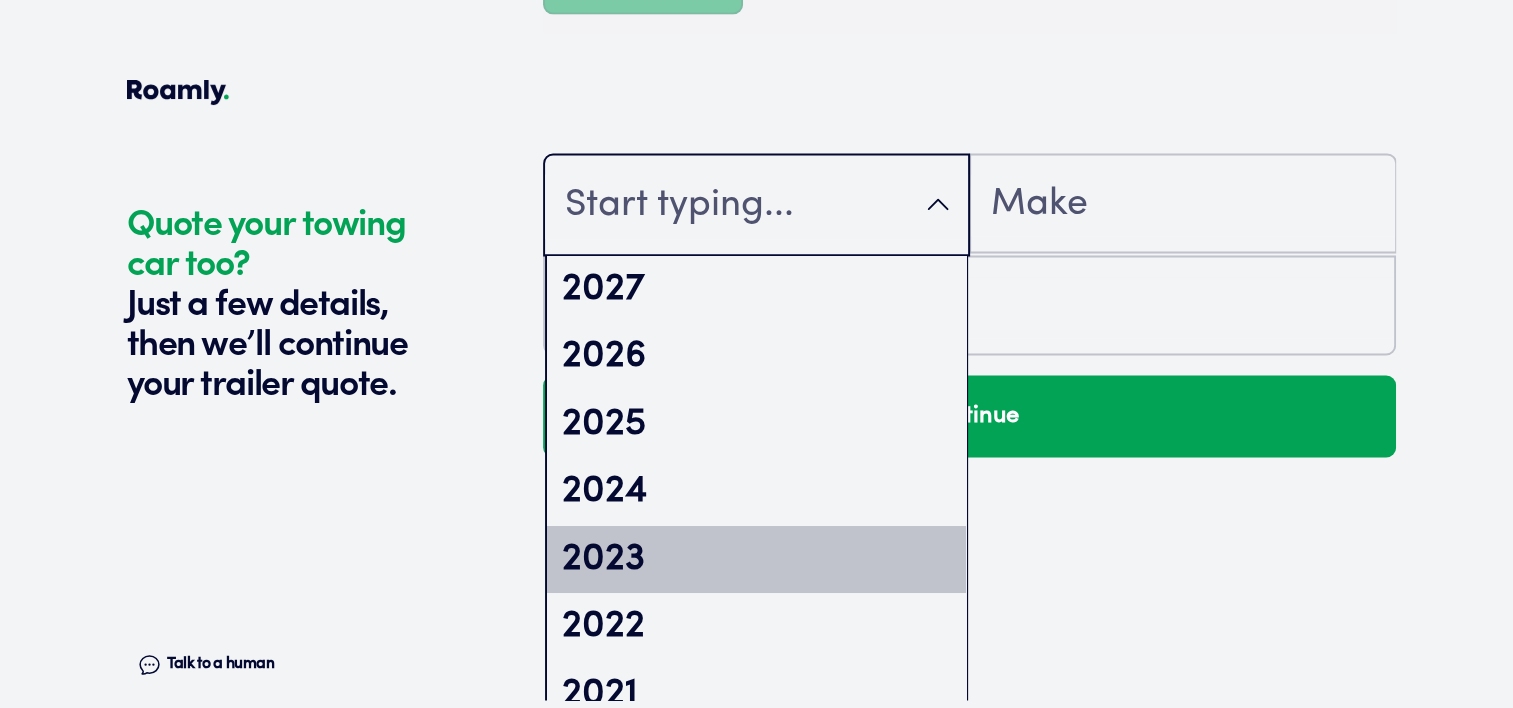click on "2023" at bounding box center (756, 560) 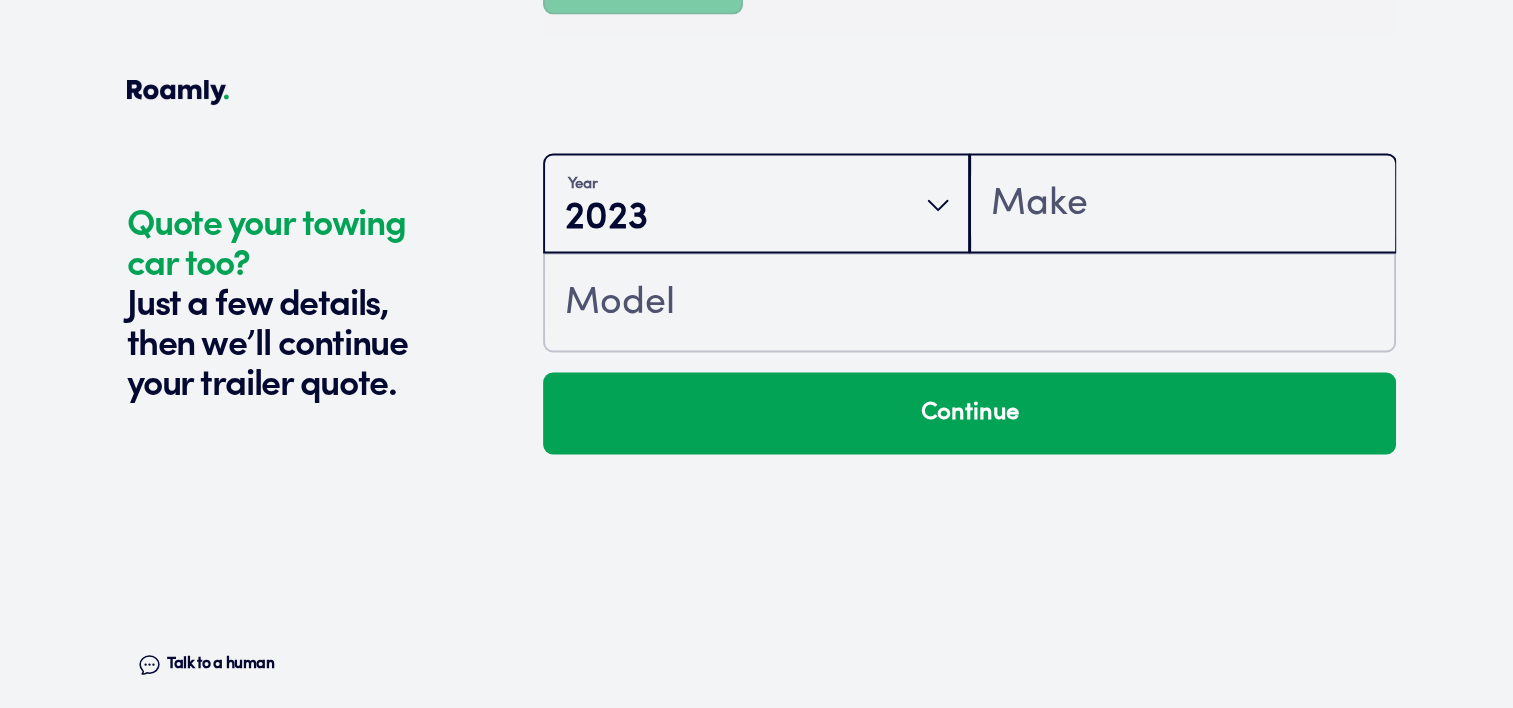 click at bounding box center (1182, 205) 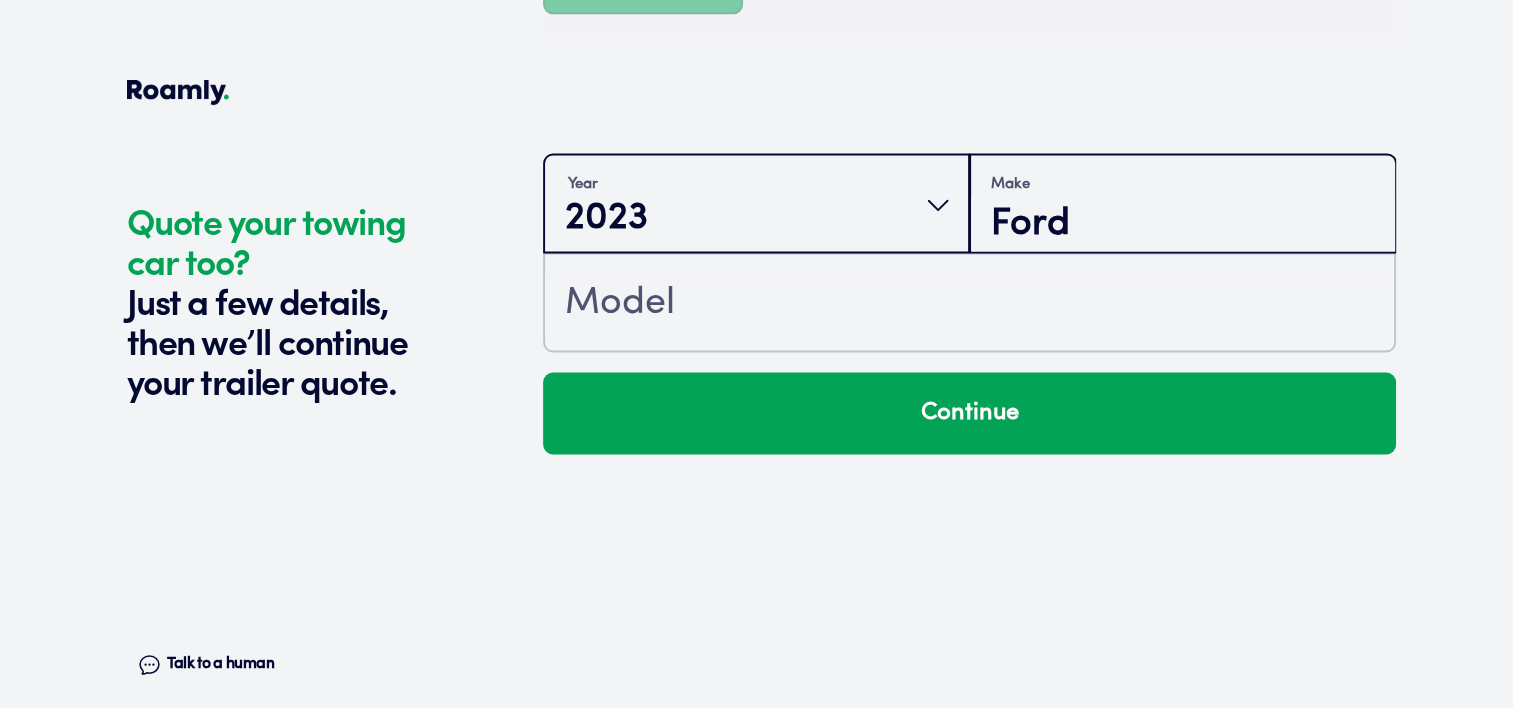 type on "Ford" 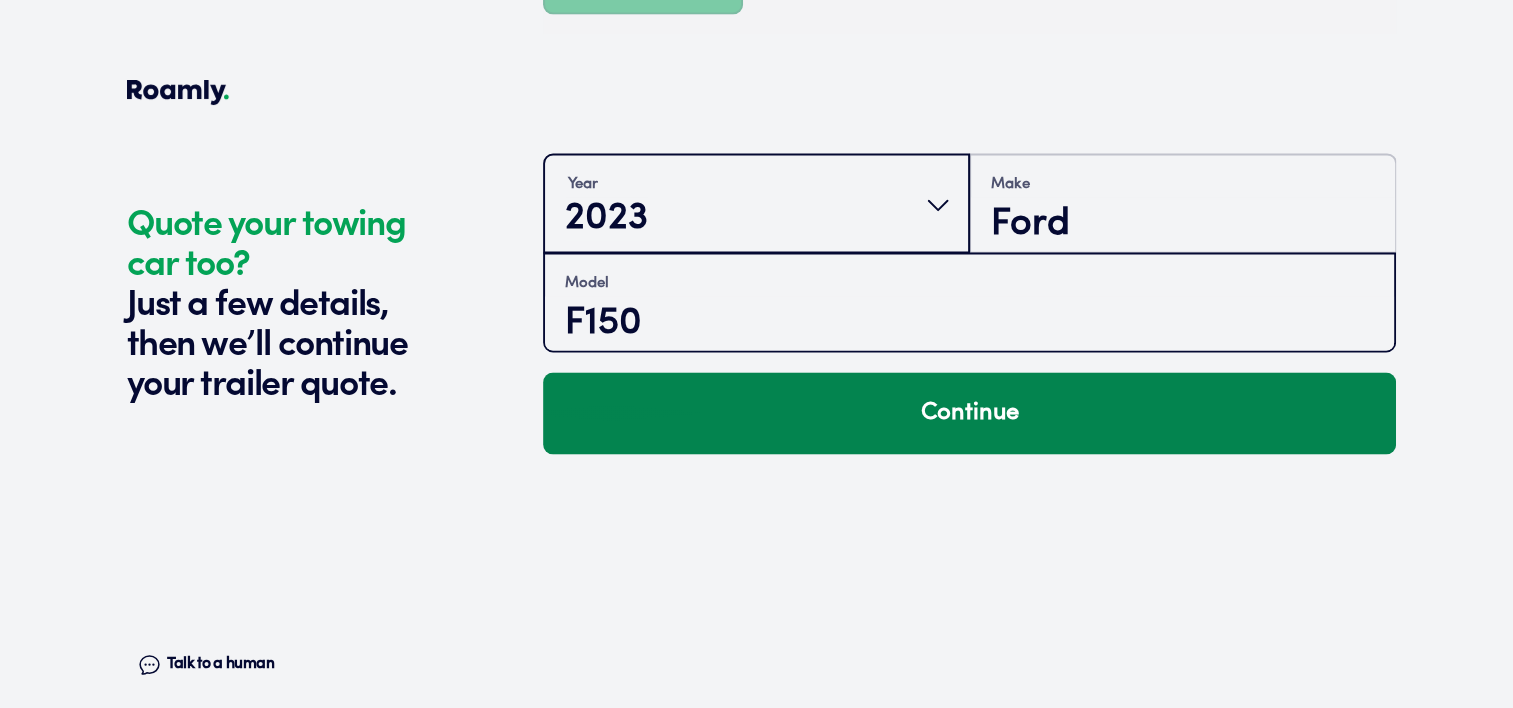 type on "F150" 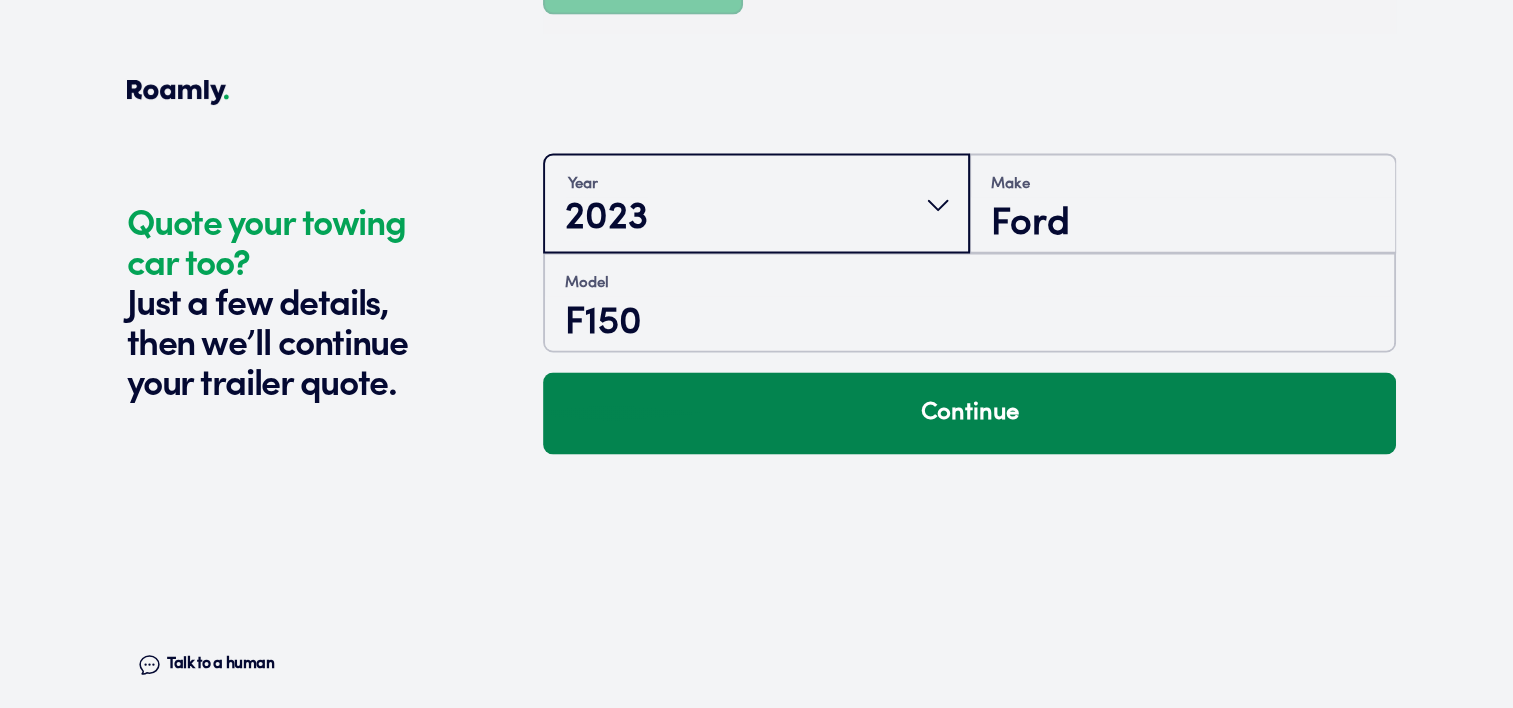 click on "Continue" at bounding box center (969, 413) 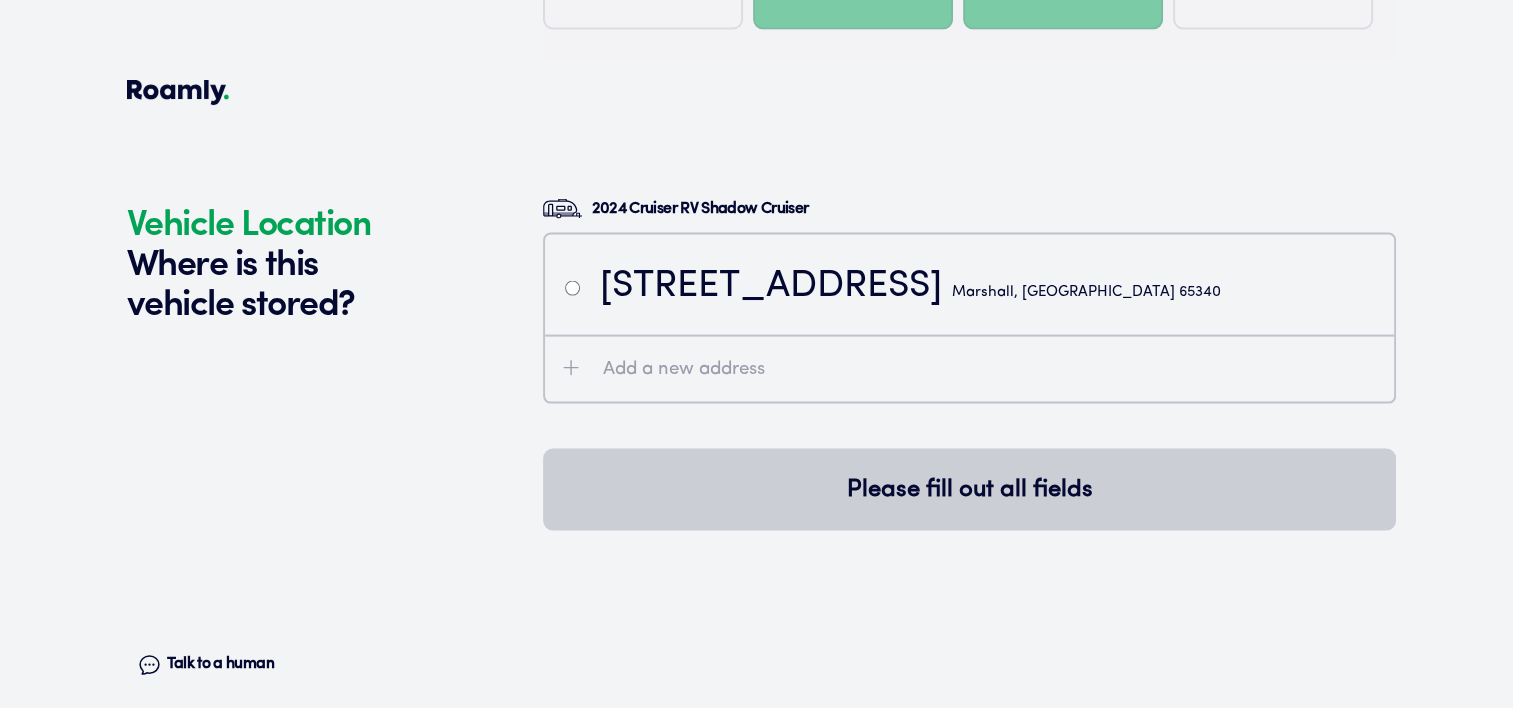 scroll, scrollTop: 4090, scrollLeft: 0, axis: vertical 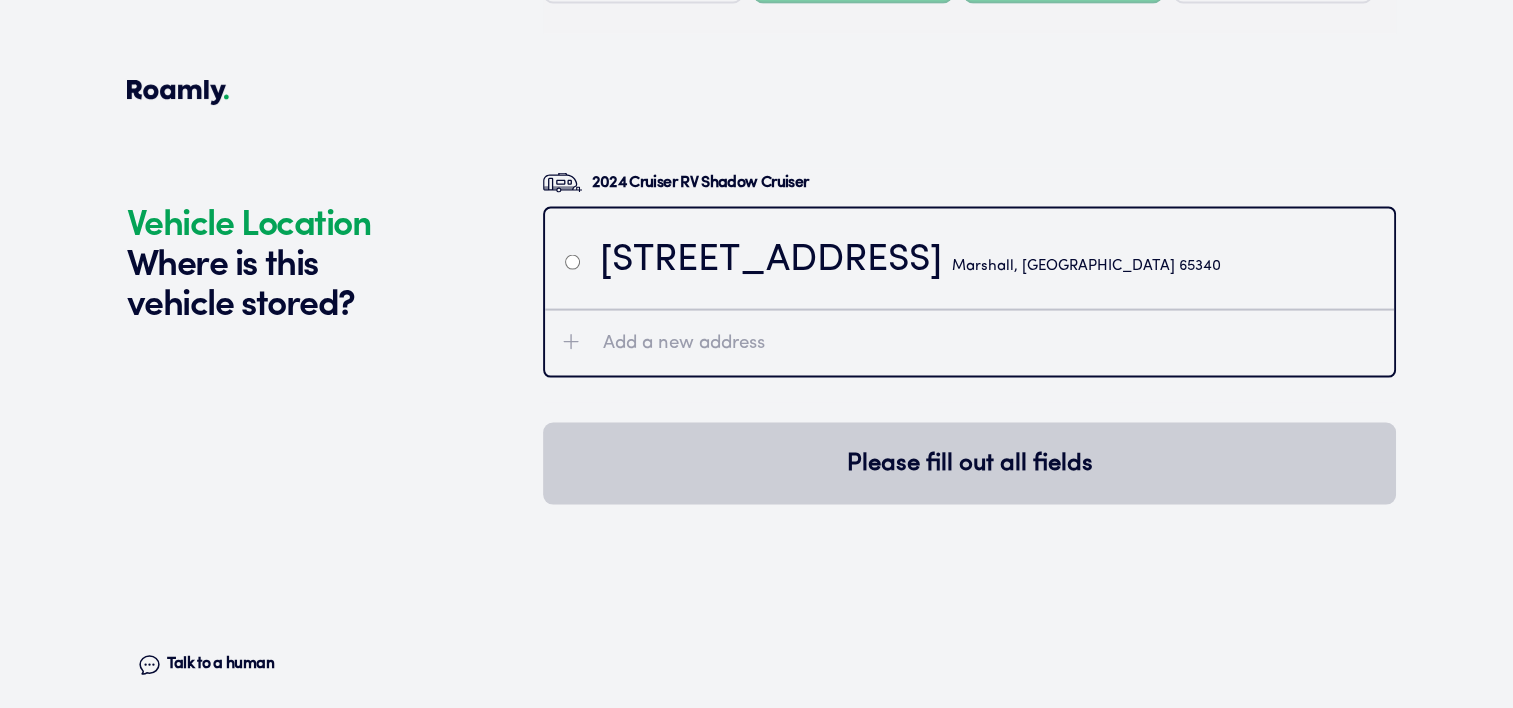 click on "[STREET_ADDRESS]" at bounding box center [969, 259] 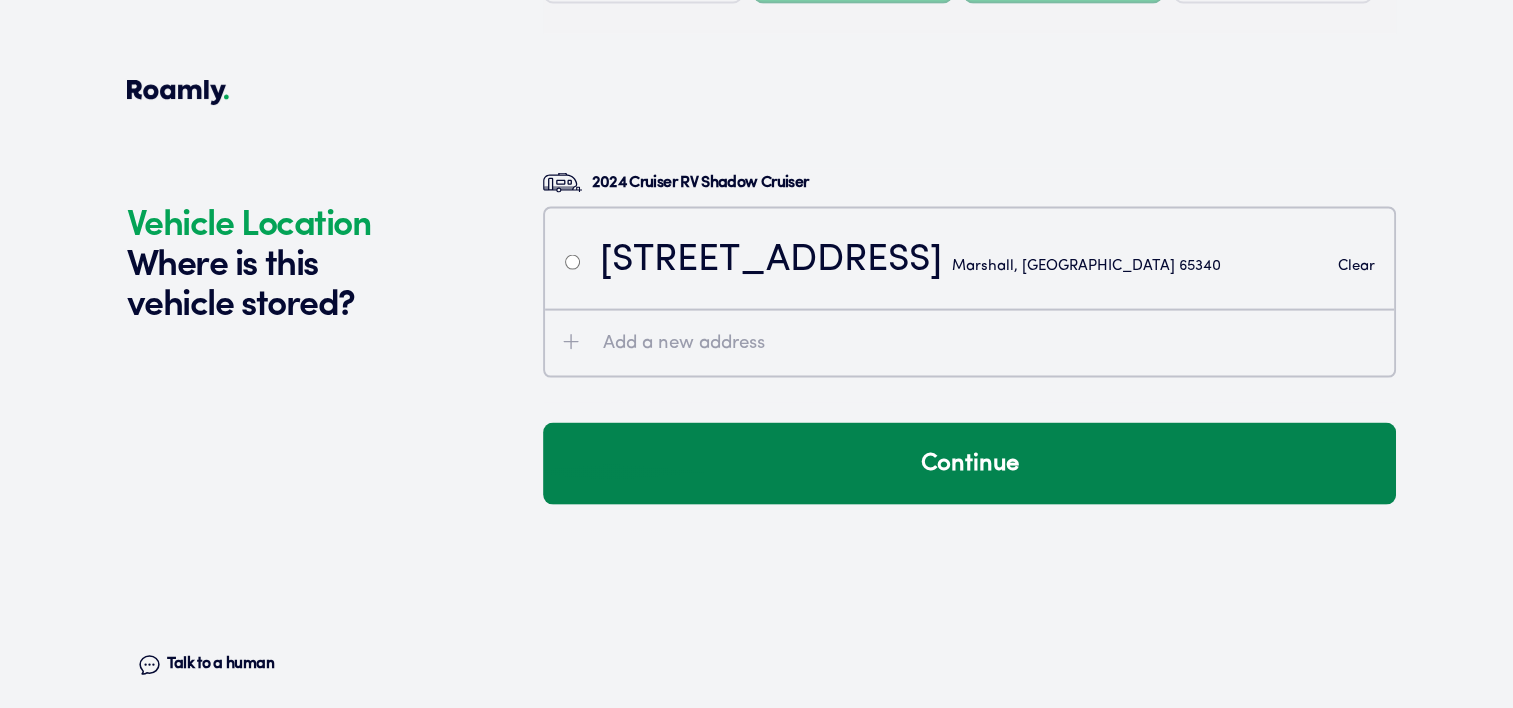 click on "Continue" at bounding box center [969, 464] 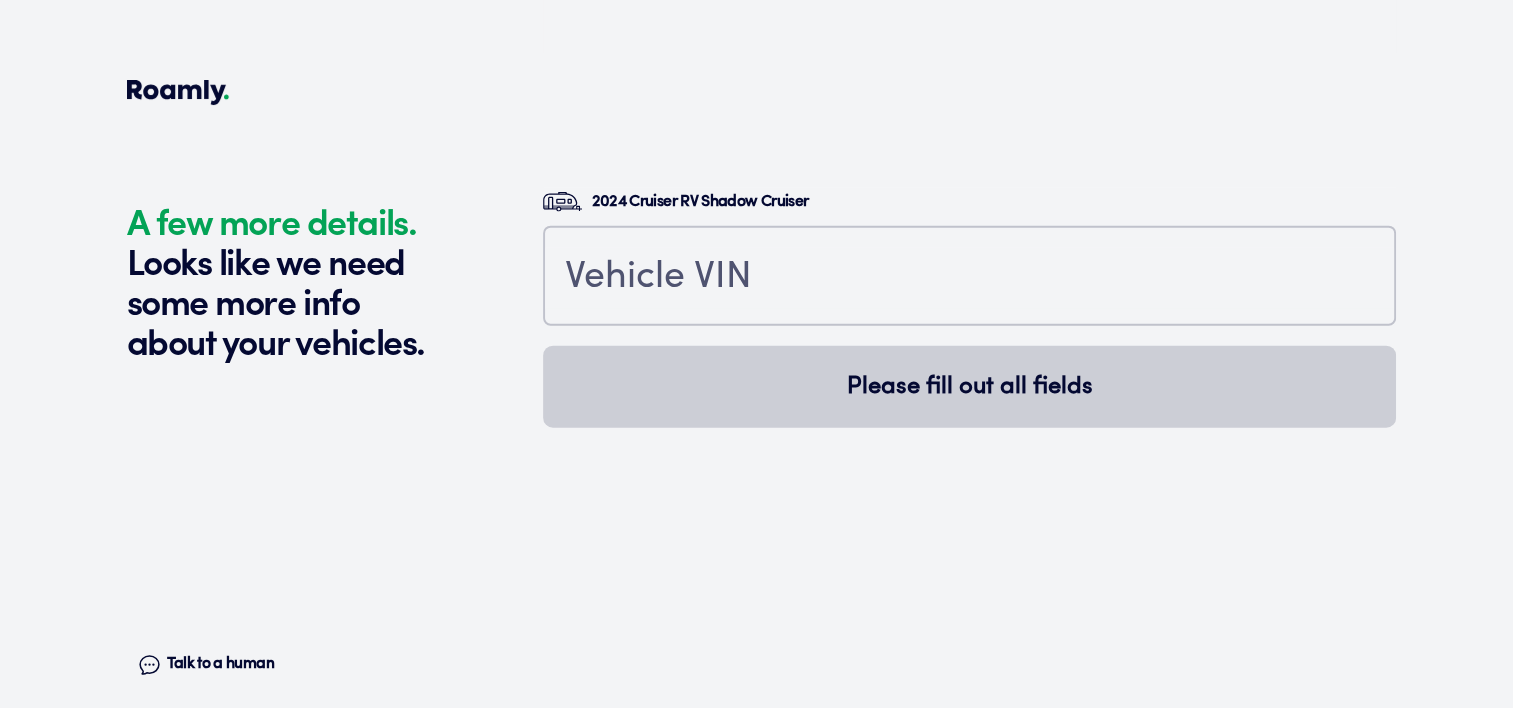 scroll, scrollTop: 4528, scrollLeft: 0, axis: vertical 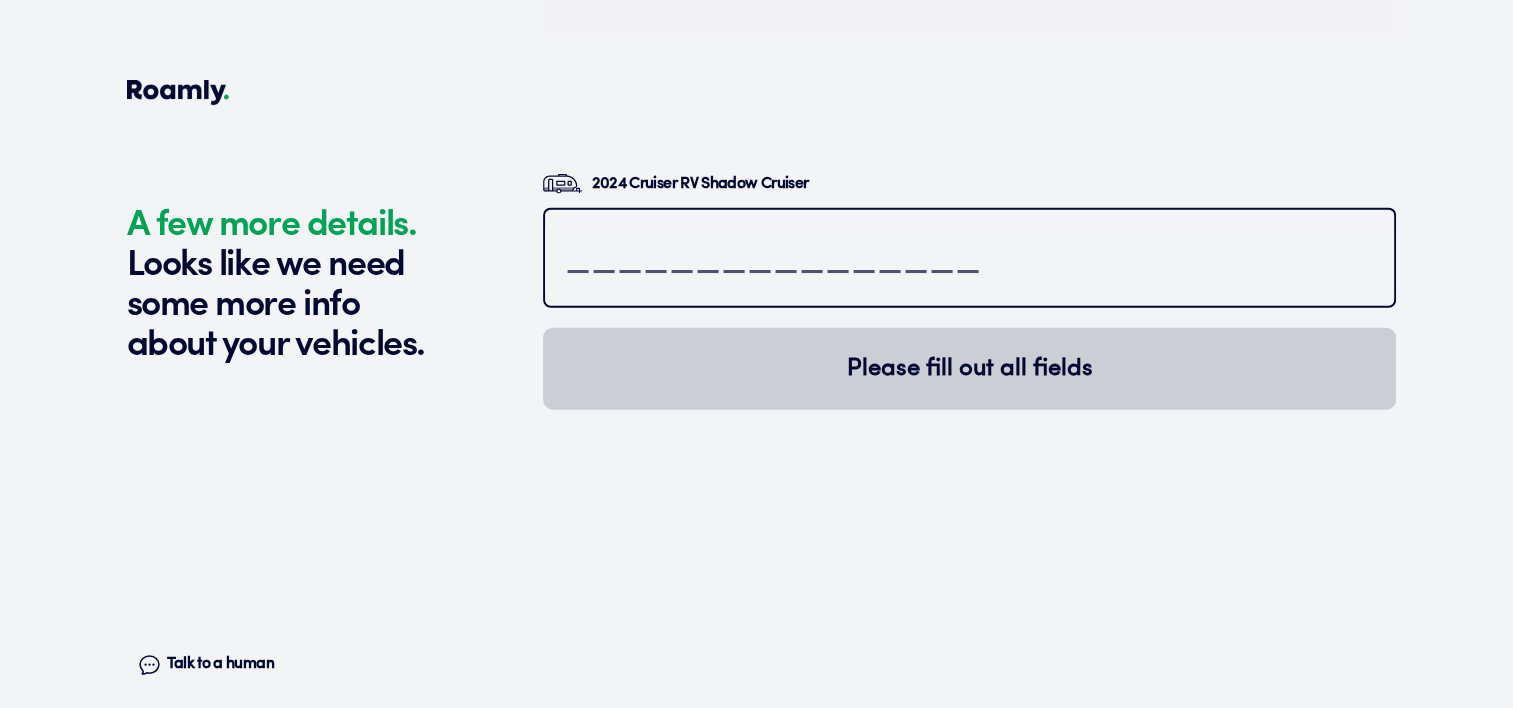 click at bounding box center [969, 260] 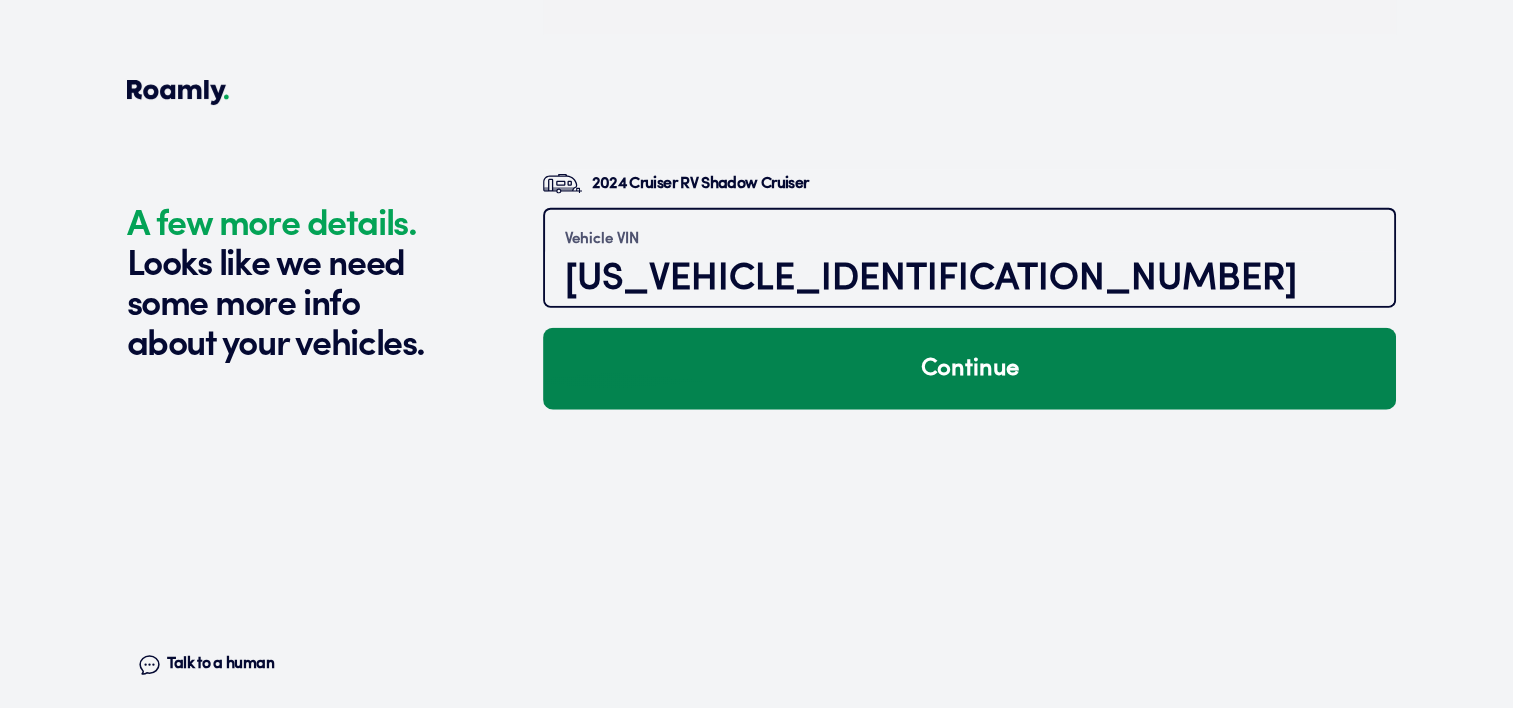 type on "[US_VEHICLE_IDENTIFICATION_NUMBER]" 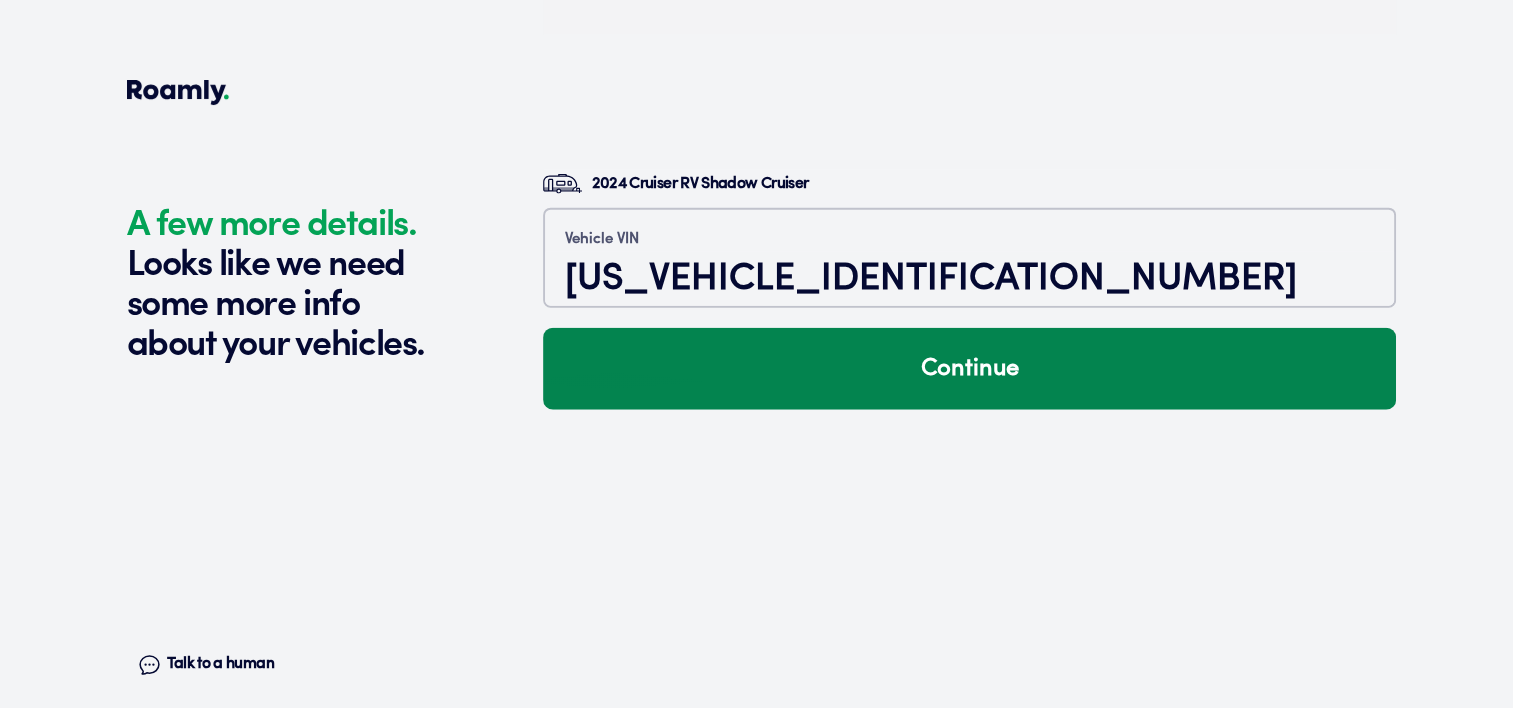 click on "Continue" at bounding box center [969, 369] 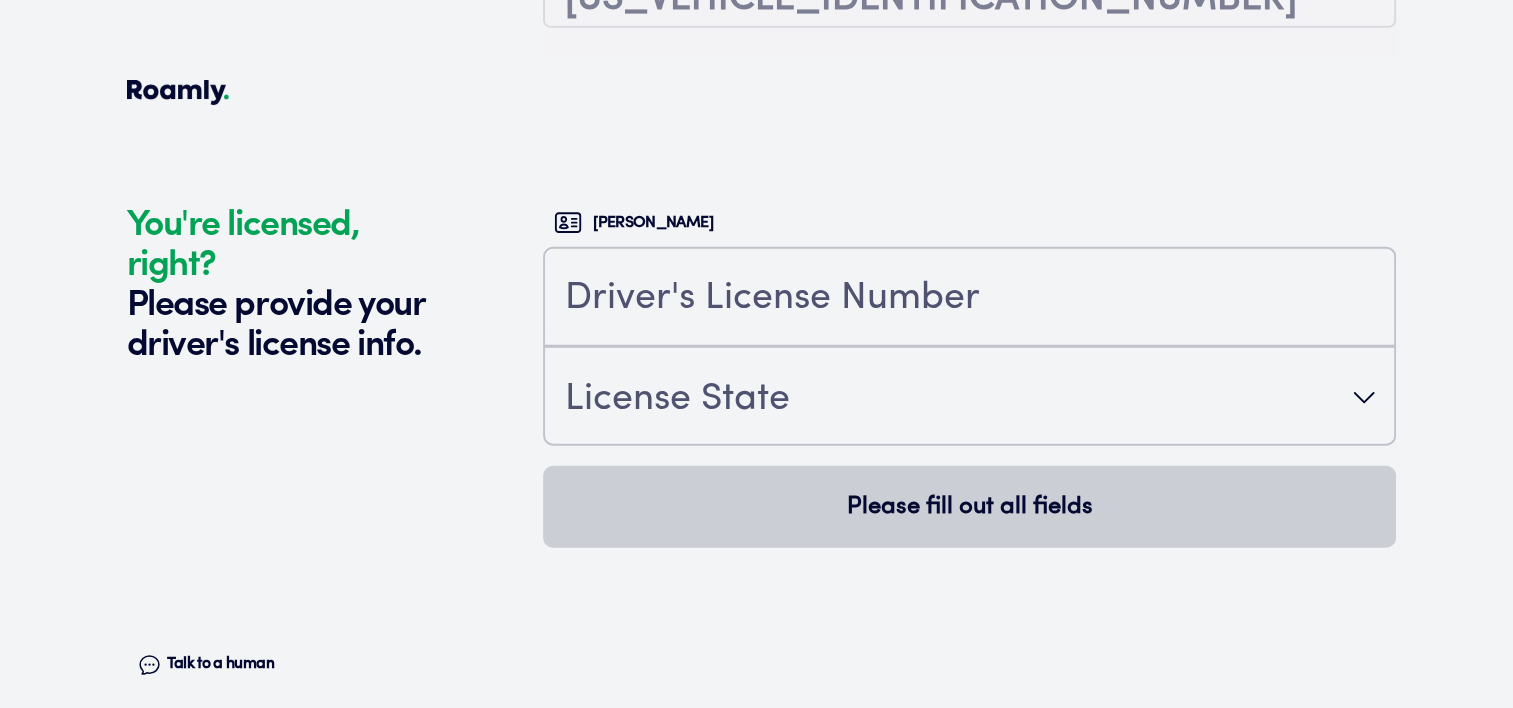 scroll, scrollTop: 4871, scrollLeft: 0, axis: vertical 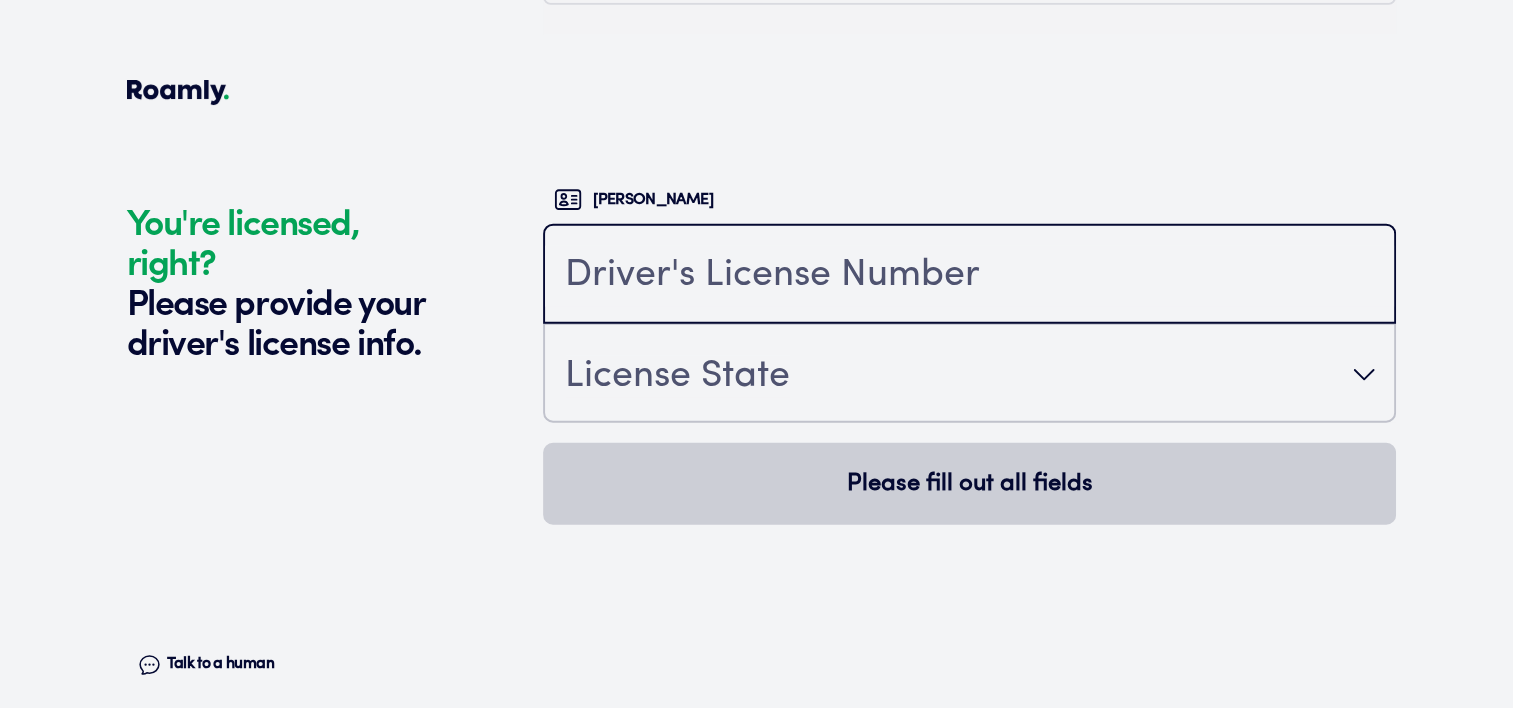 click at bounding box center [969, 276] 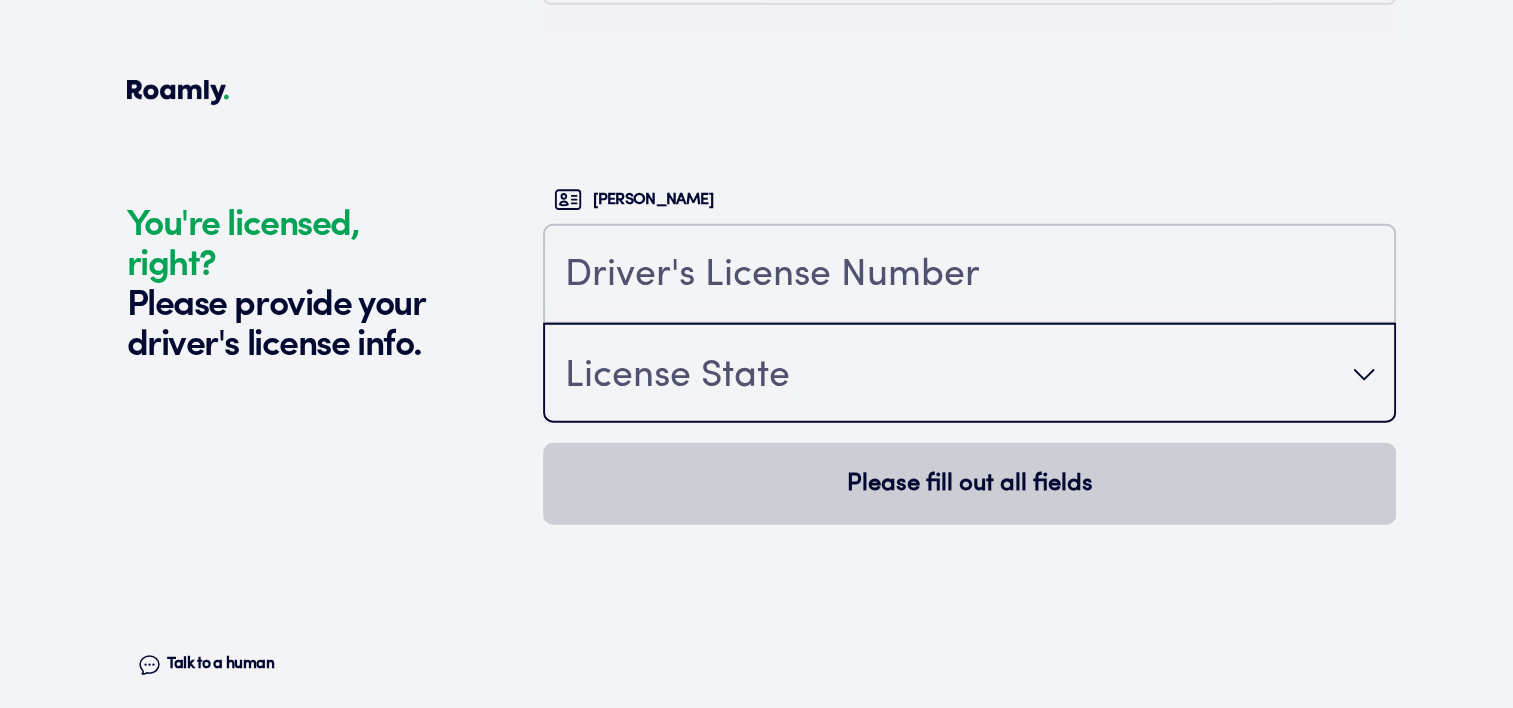 click on "License State" at bounding box center (969, 375) 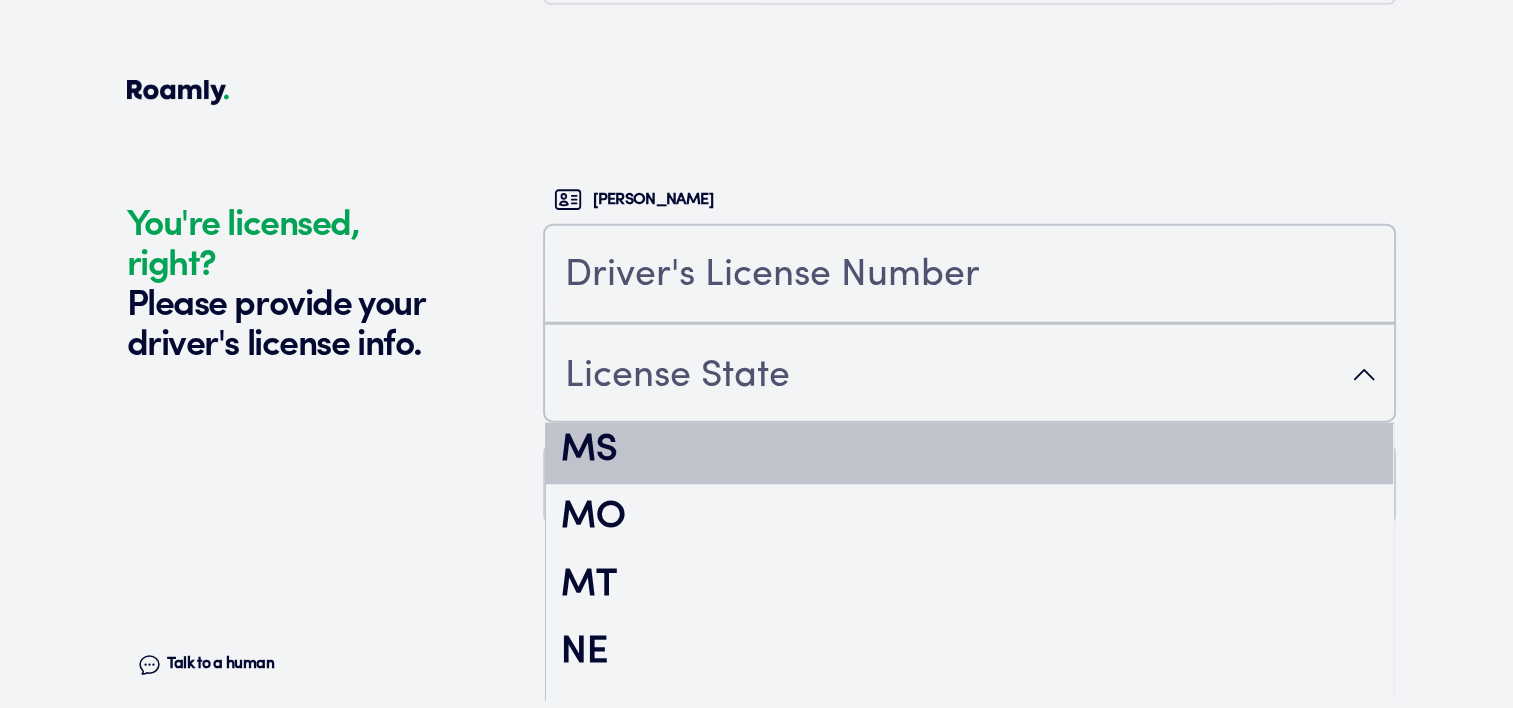 scroll, scrollTop: 1900, scrollLeft: 0, axis: vertical 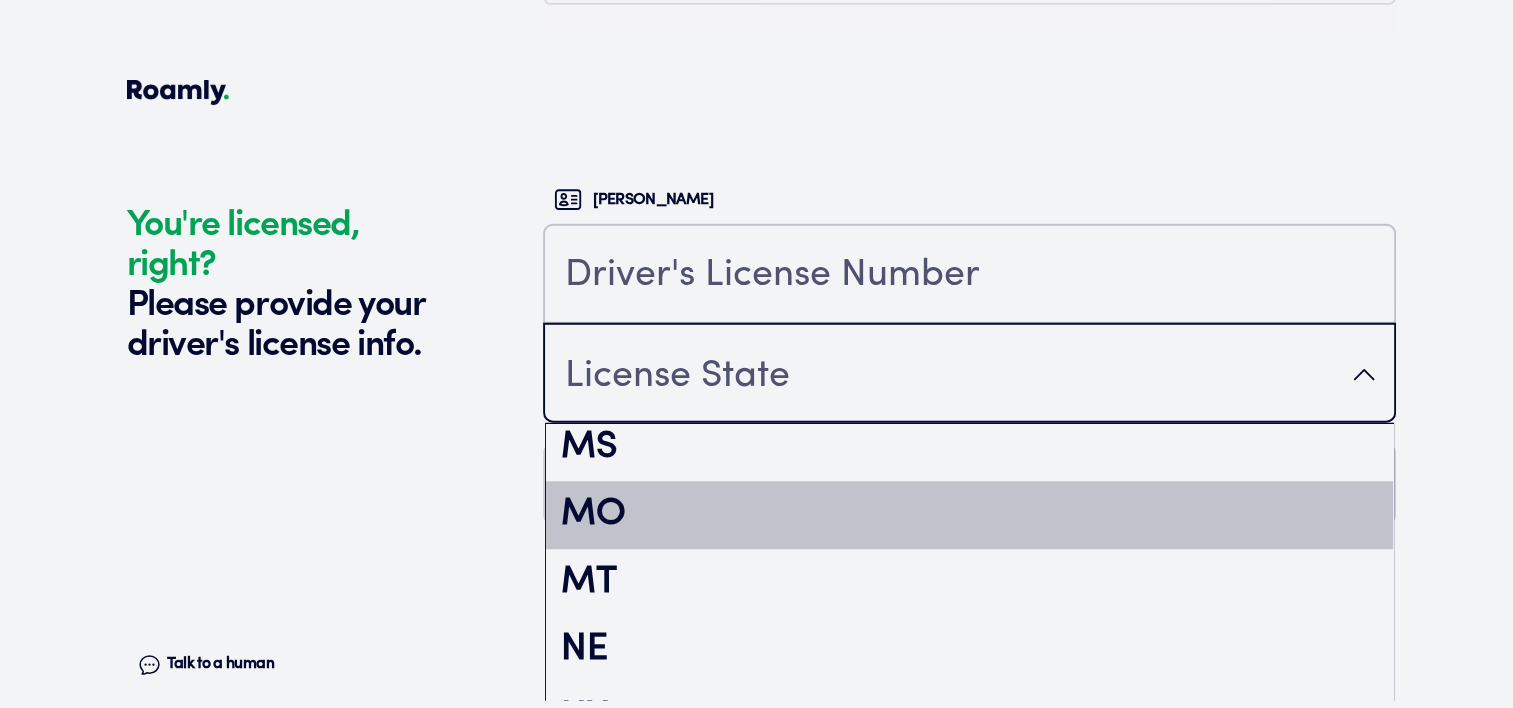 click on "MO" at bounding box center [969, 516] 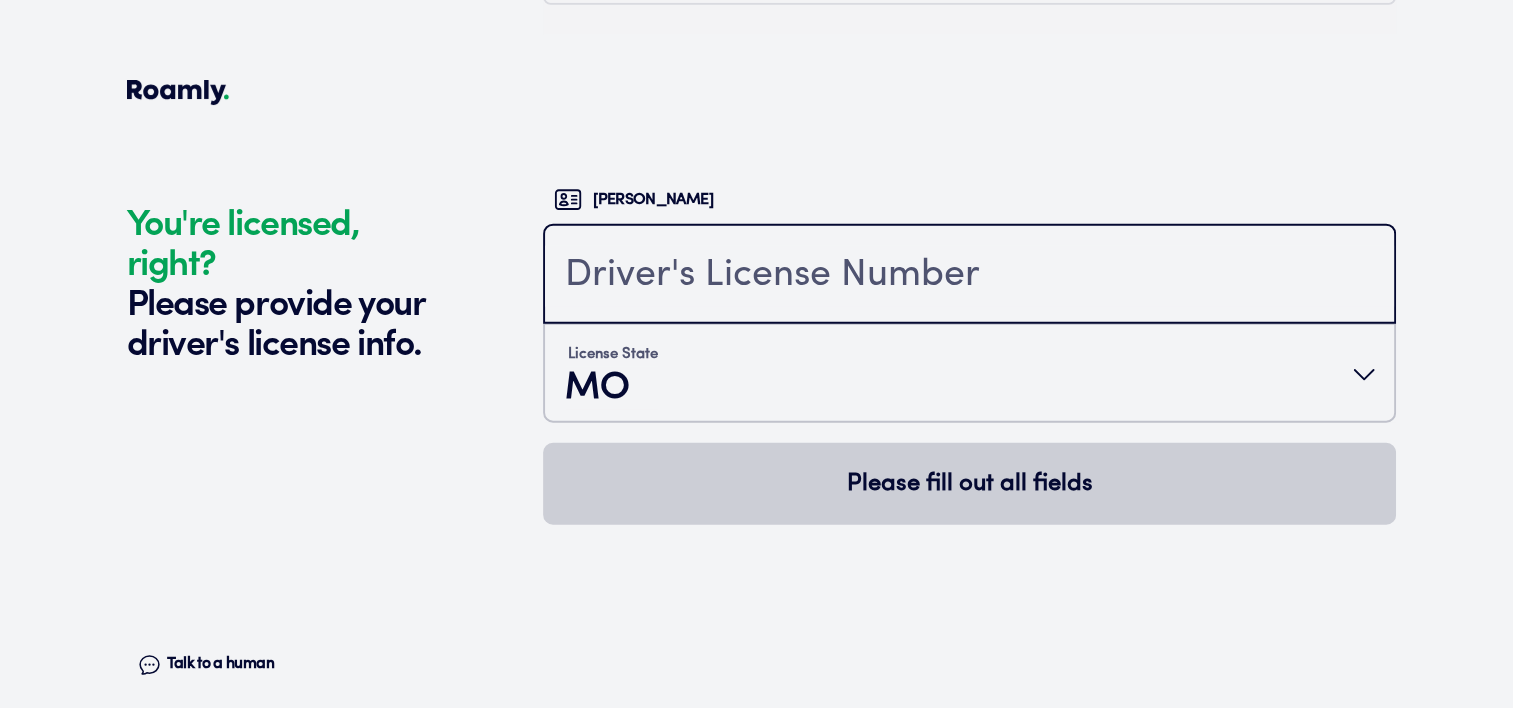 click at bounding box center (969, 276) 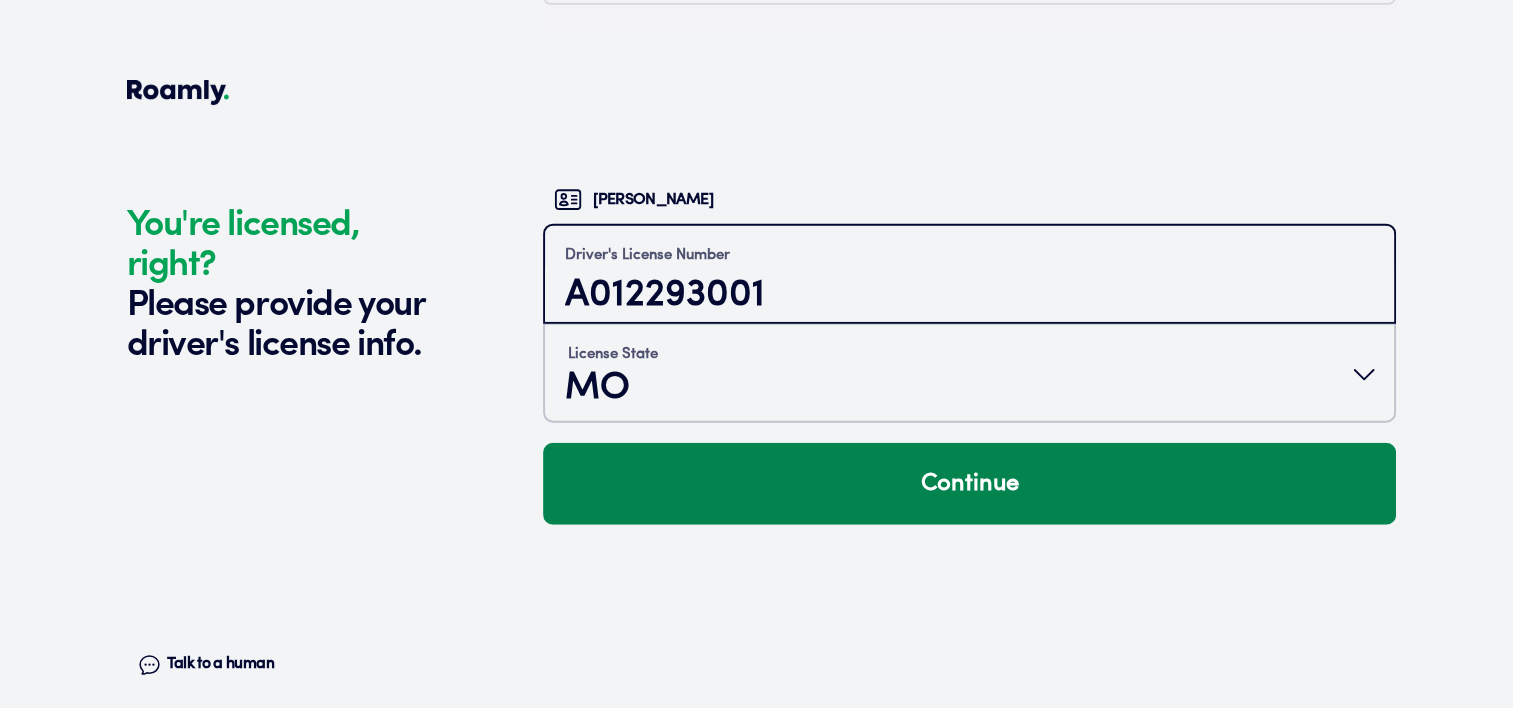 type on "A012293001" 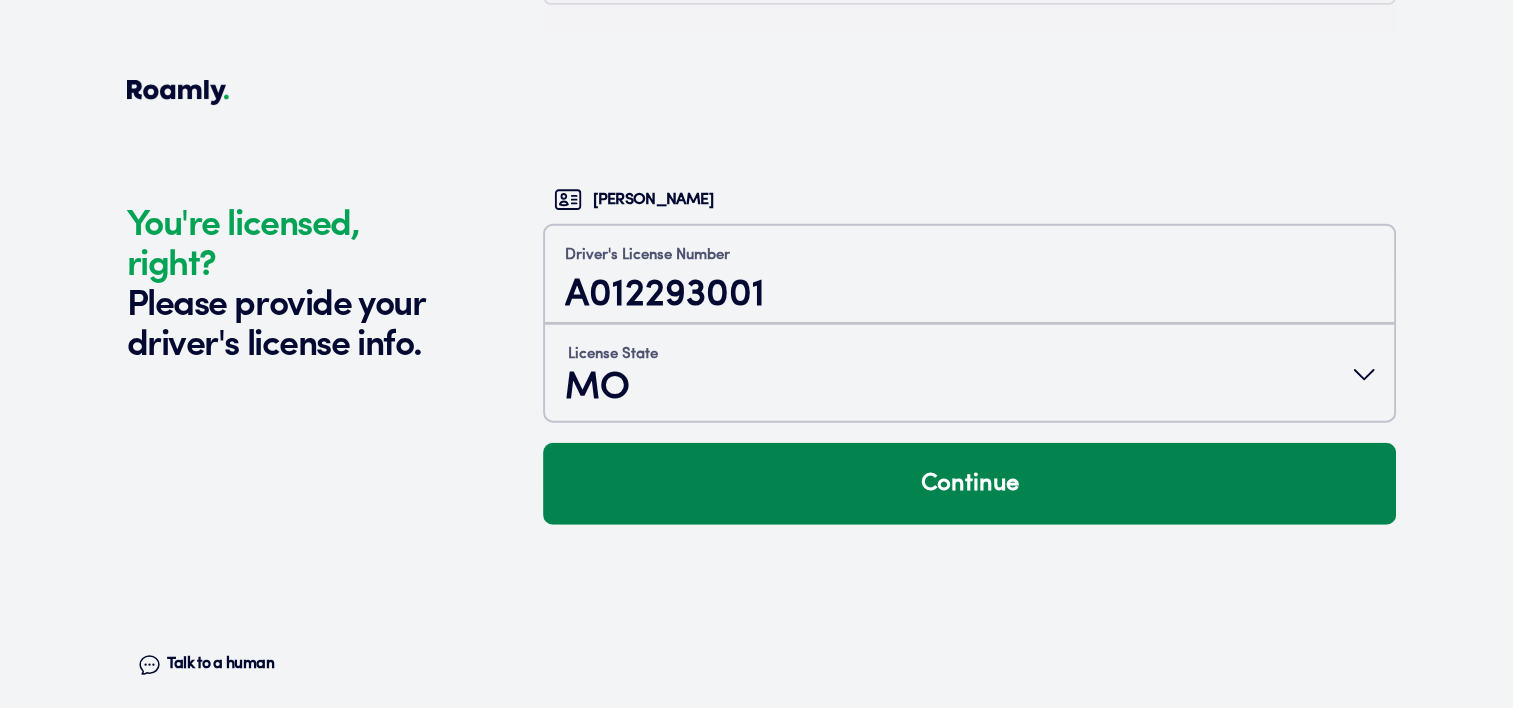 click on "Continue" at bounding box center [969, 484] 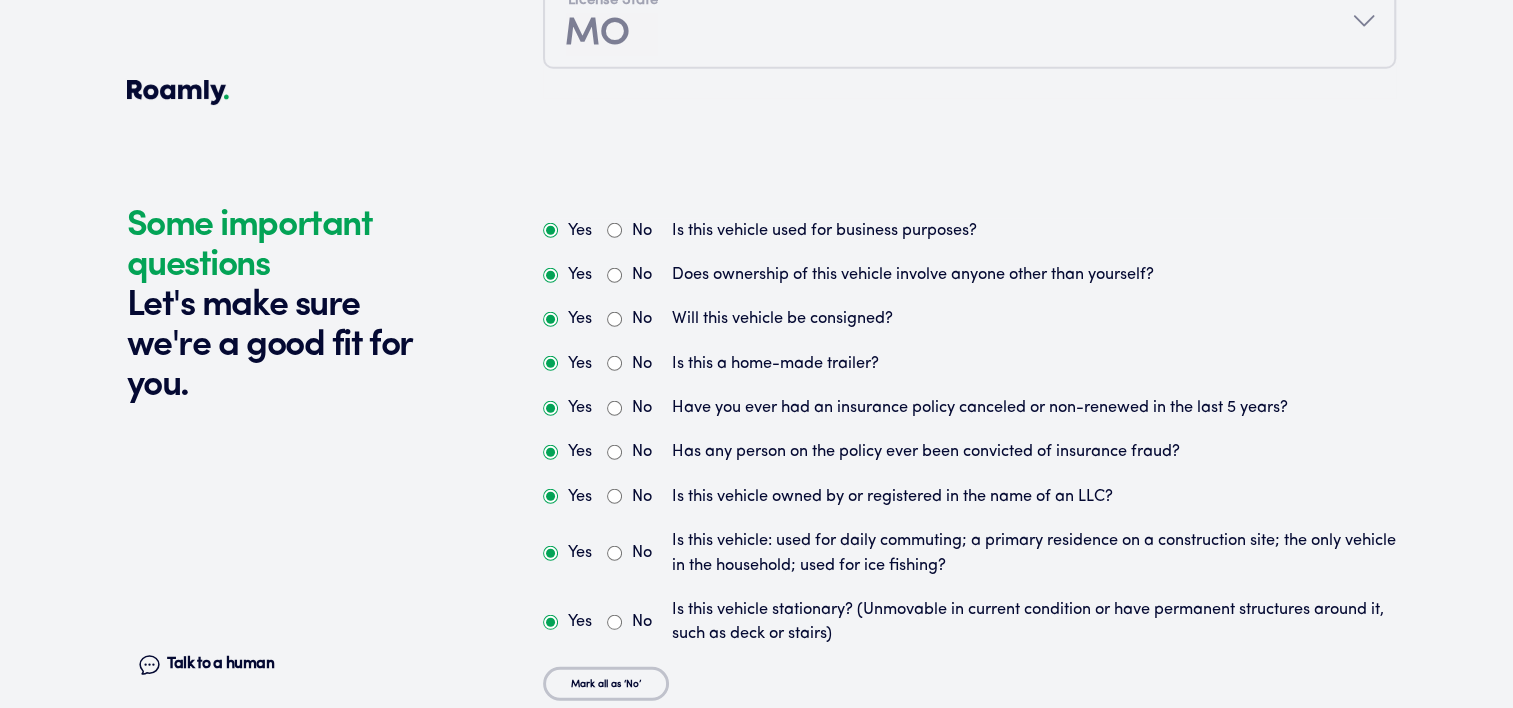 scroll, scrollTop: 5340, scrollLeft: 0, axis: vertical 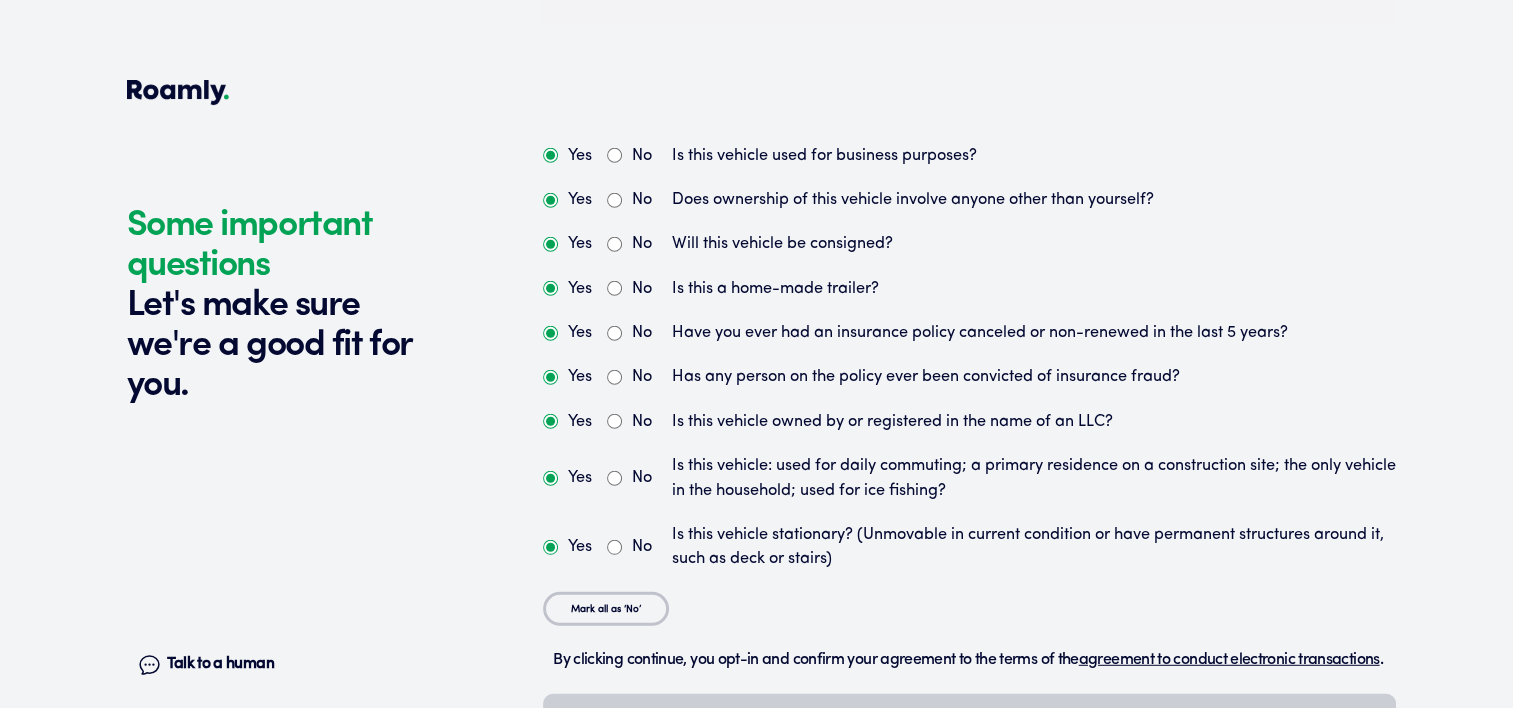 click on "No" at bounding box center [614, 155] 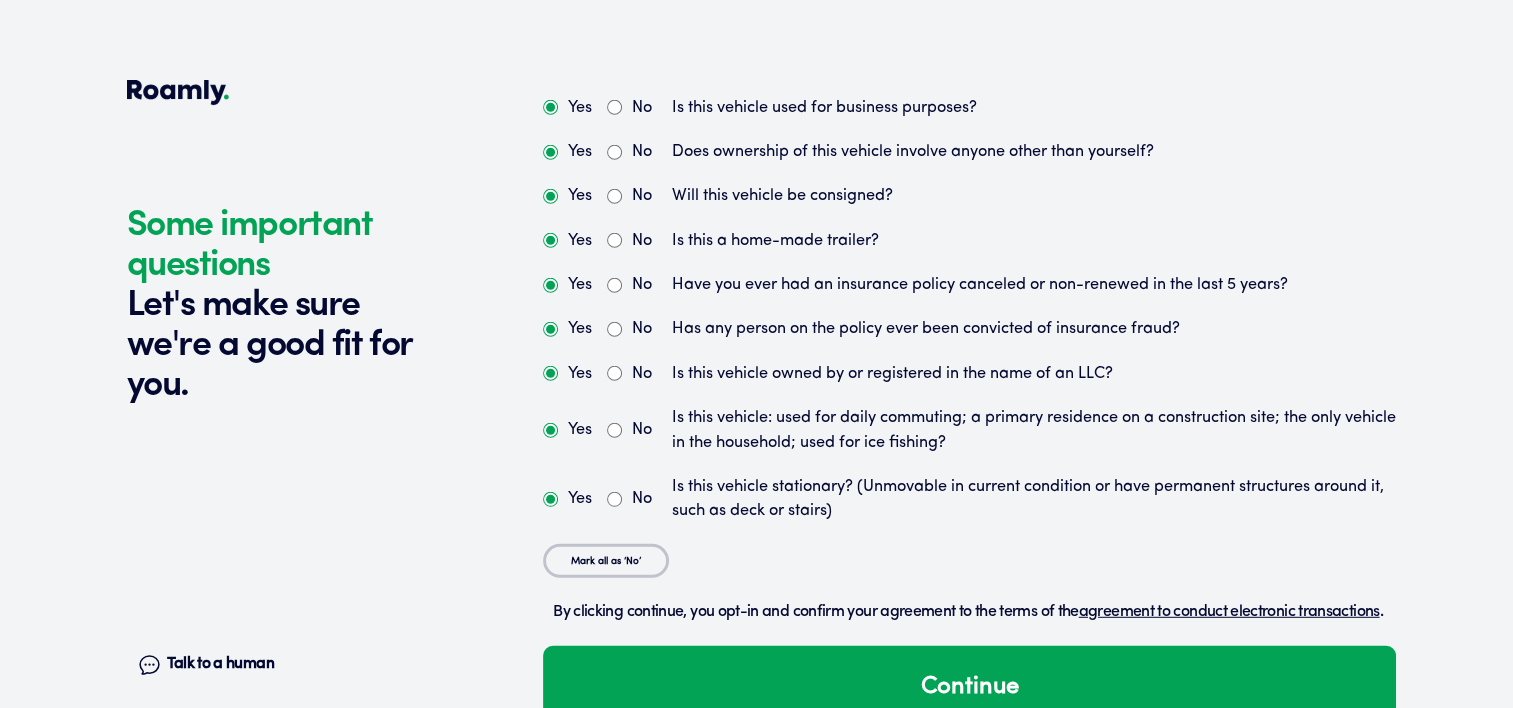 scroll, scrollTop: 5462, scrollLeft: 0, axis: vertical 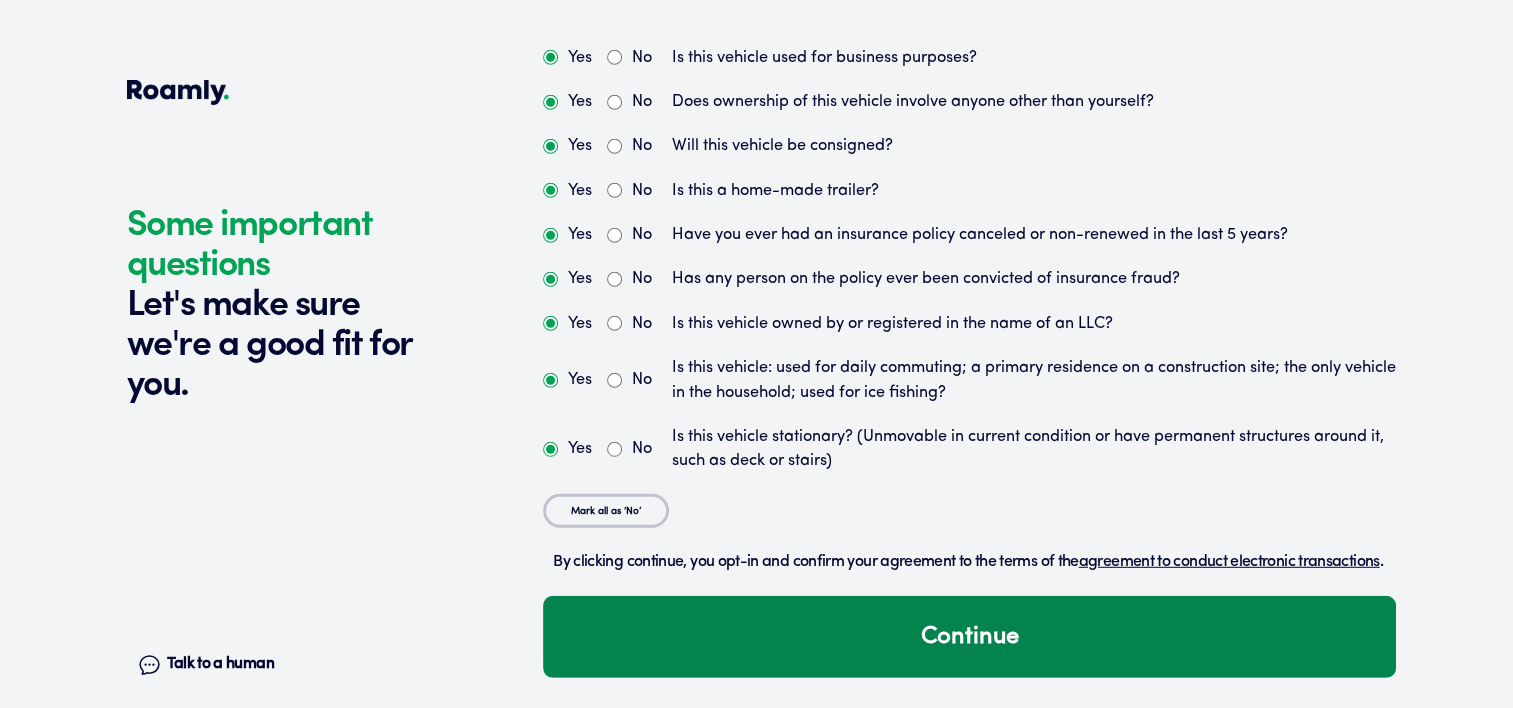 click on "Continue" at bounding box center [969, 637] 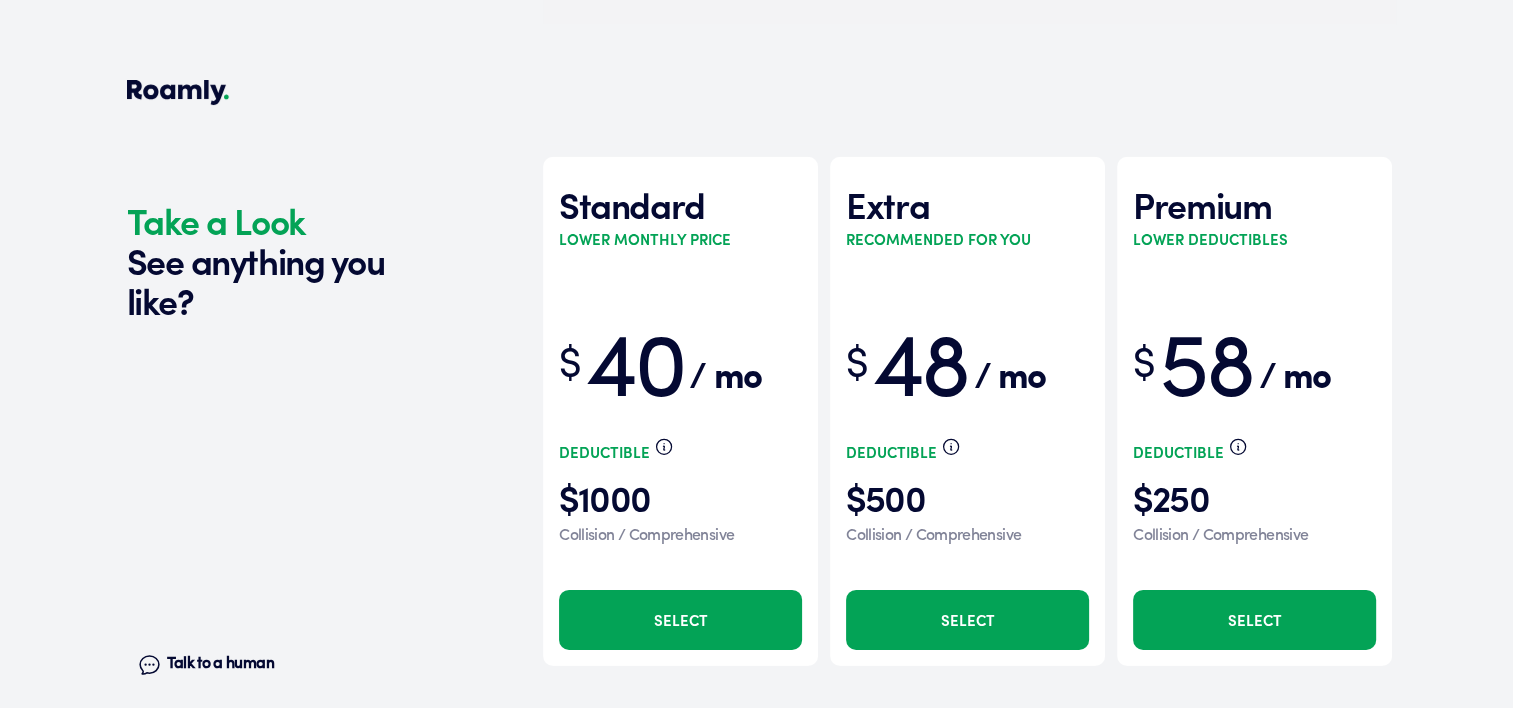 scroll, scrollTop: 6074, scrollLeft: 0, axis: vertical 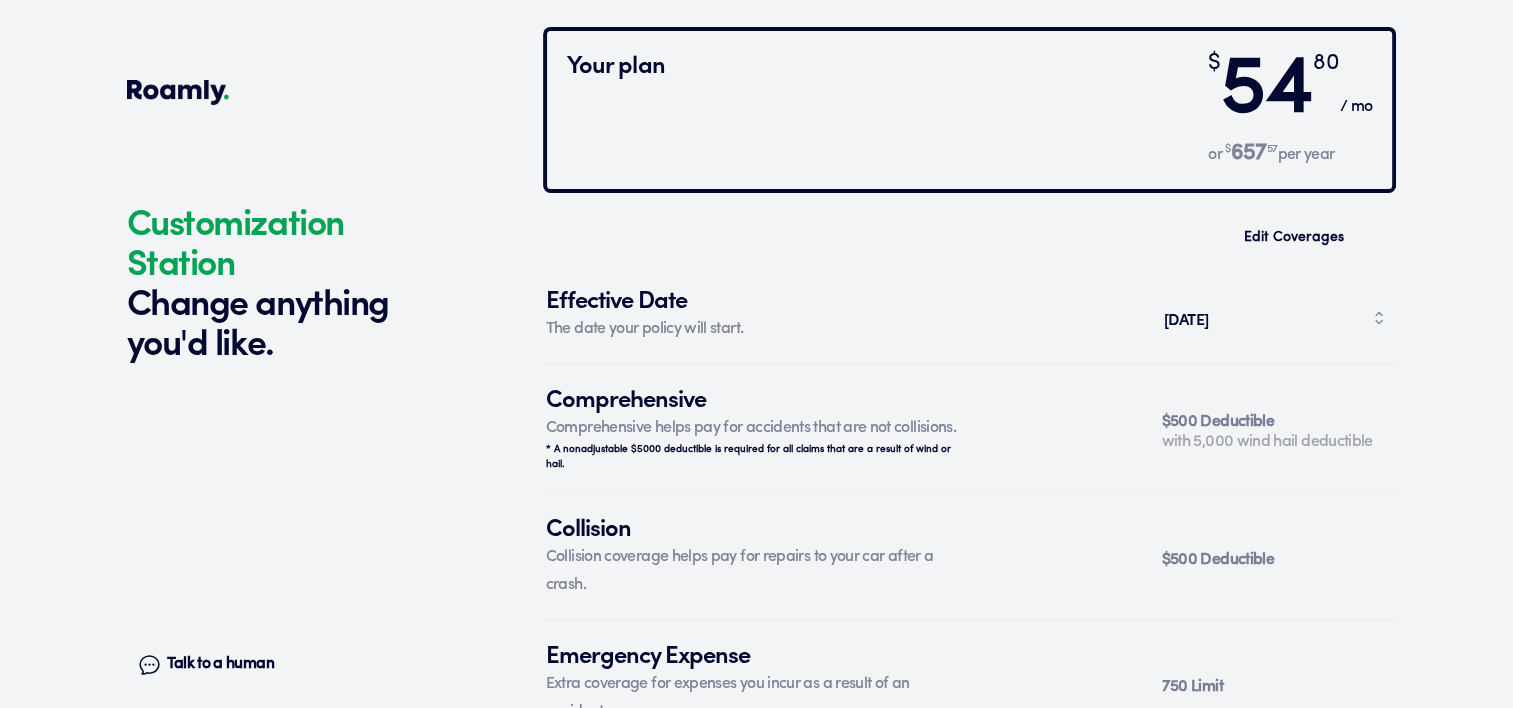 click on "[DATE]" at bounding box center [1274, 318] 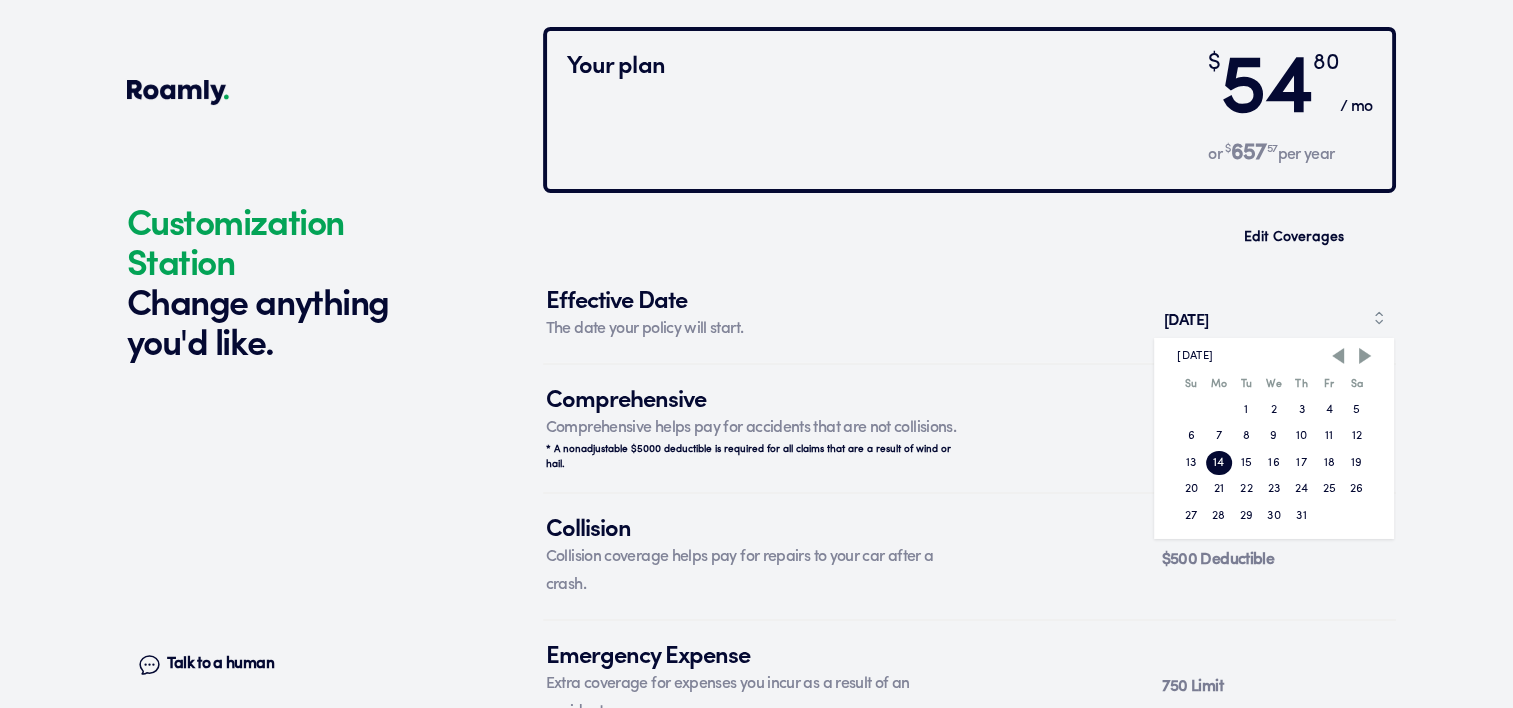 click on "19" at bounding box center [1357, 463] 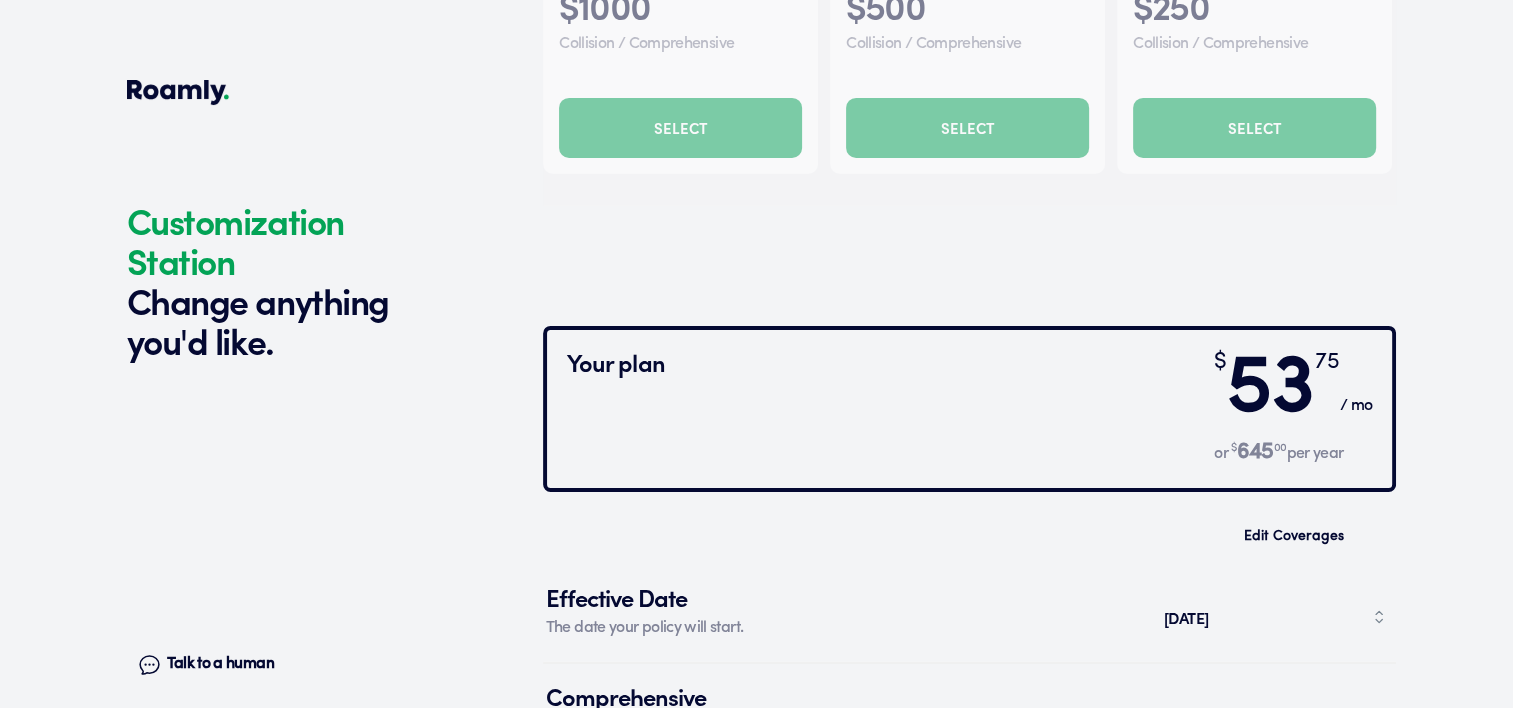 scroll, scrollTop: 6580, scrollLeft: 0, axis: vertical 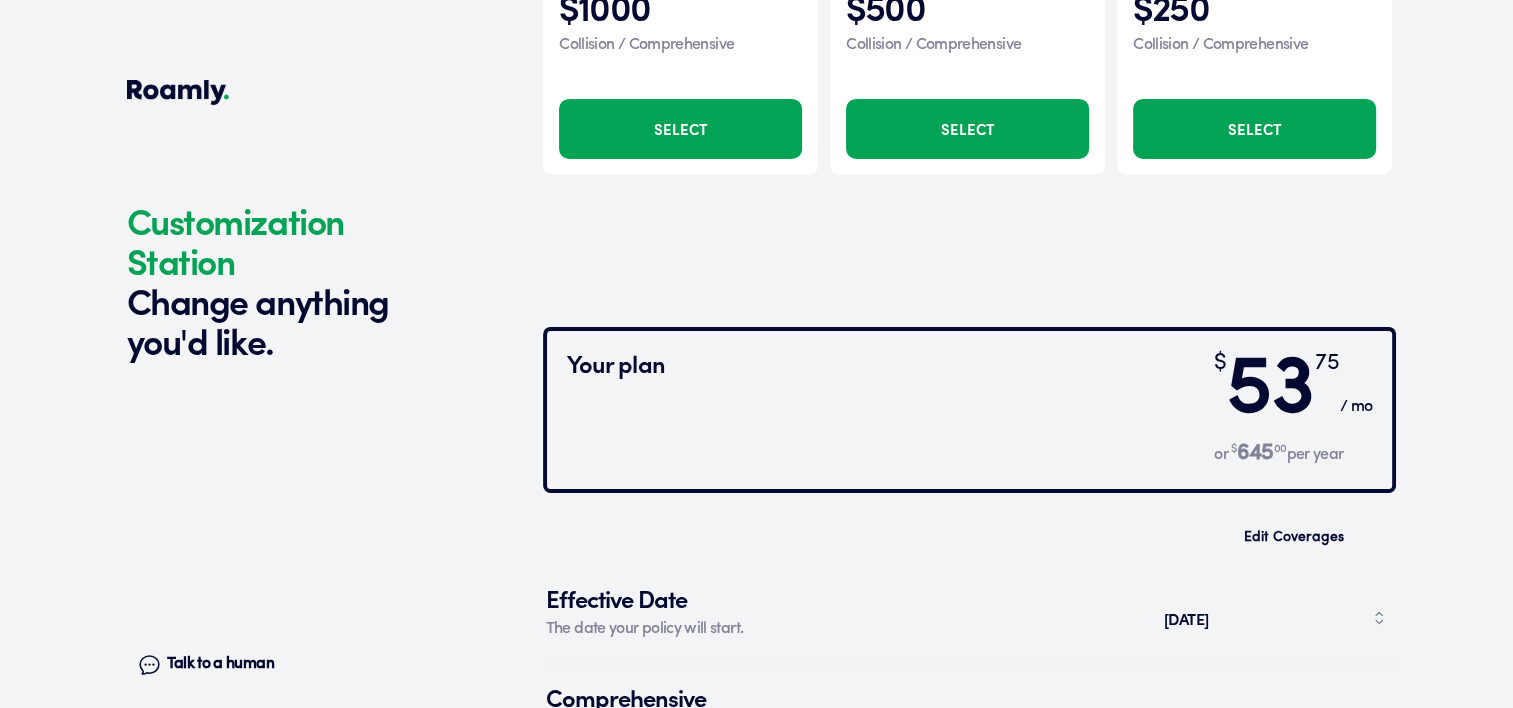click at bounding box center [969, -90] 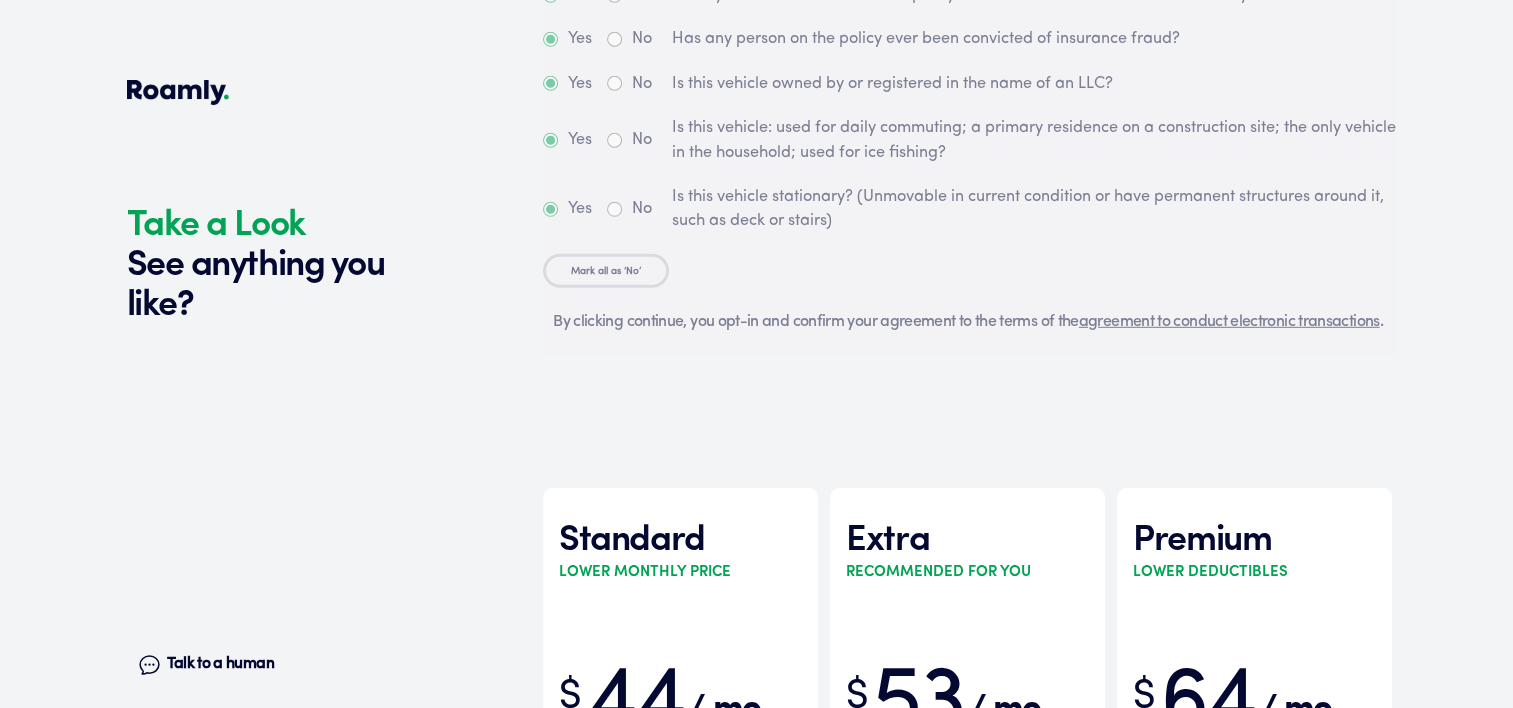 scroll, scrollTop: 6074, scrollLeft: 0, axis: vertical 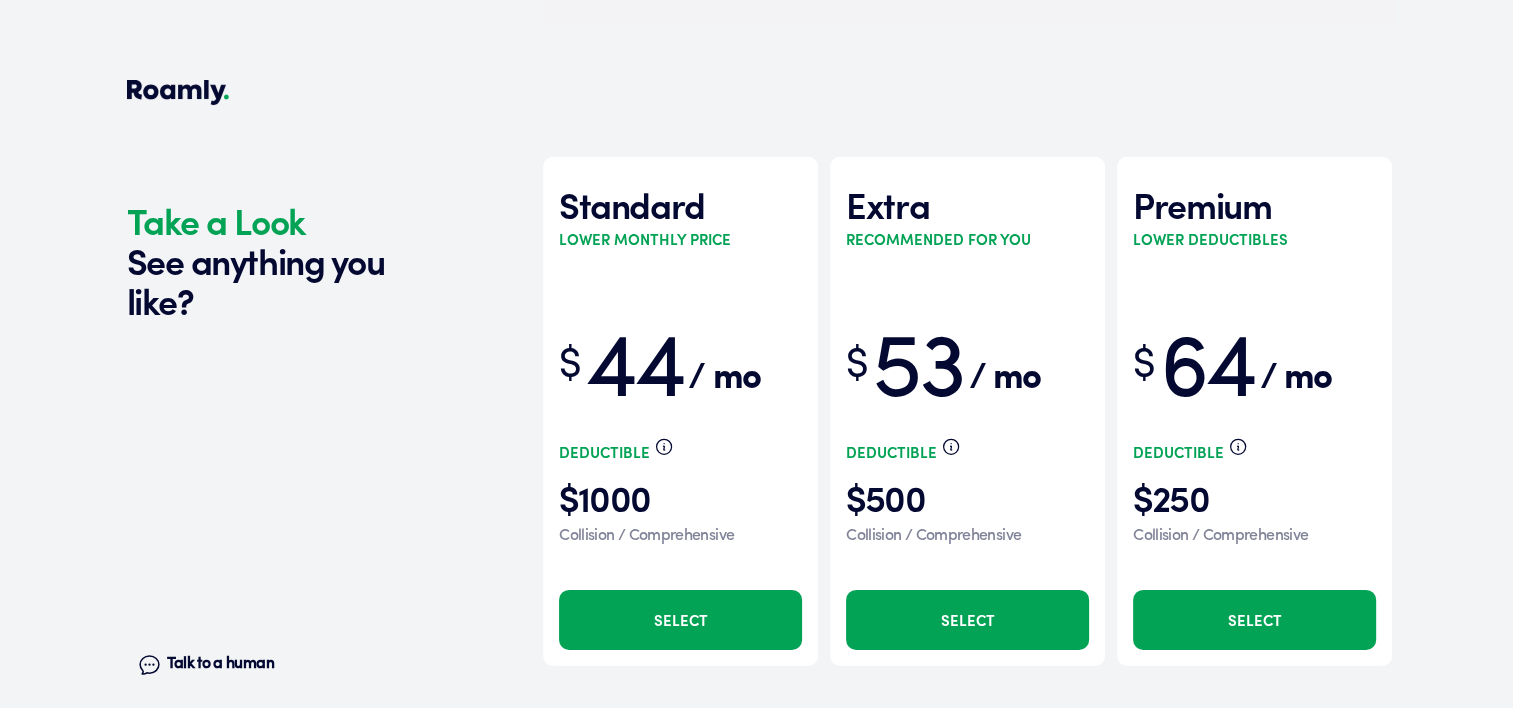 drag, startPoint x: 1265, startPoint y: 626, endPoint x: 1229, endPoint y: 599, distance: 45 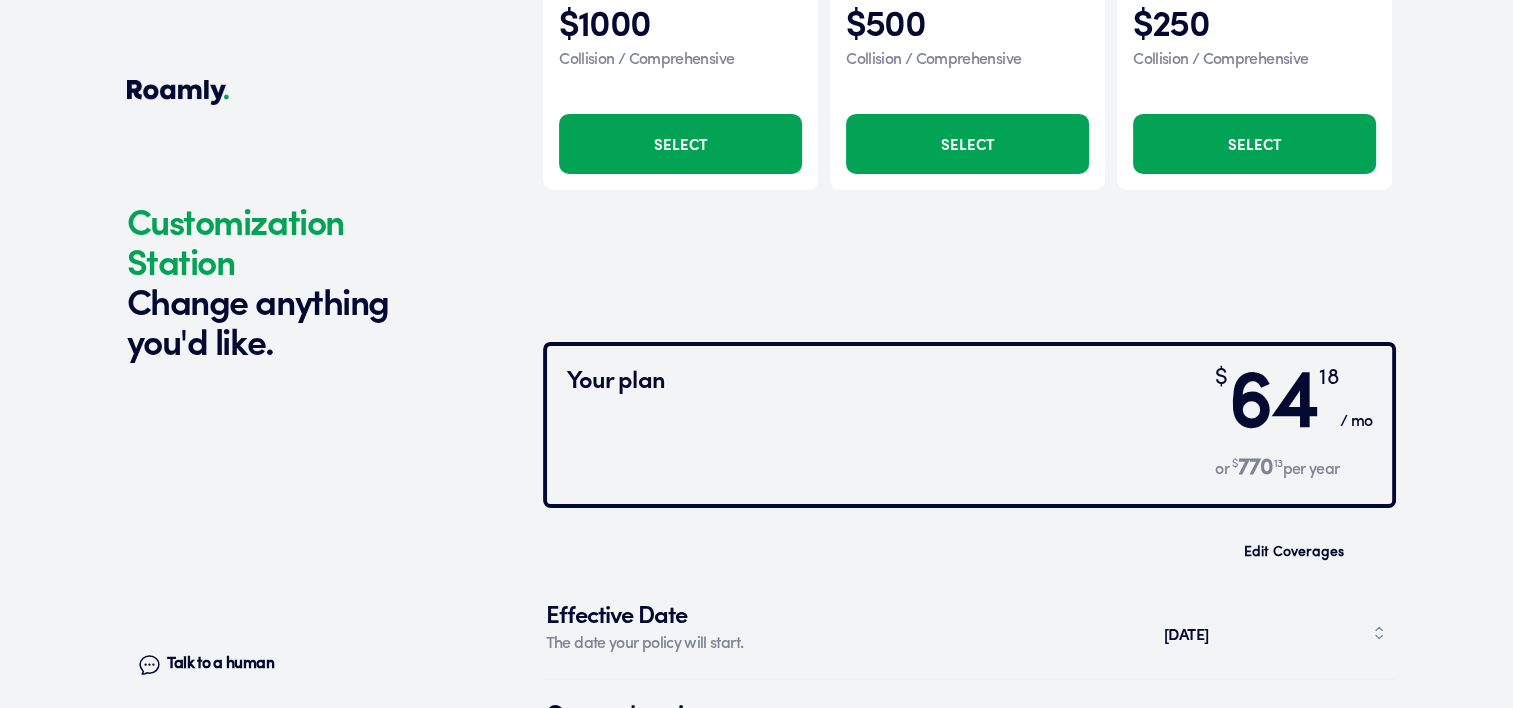 scroll, scrollTop: 6392, scrollLeft: 0, axis: vertical 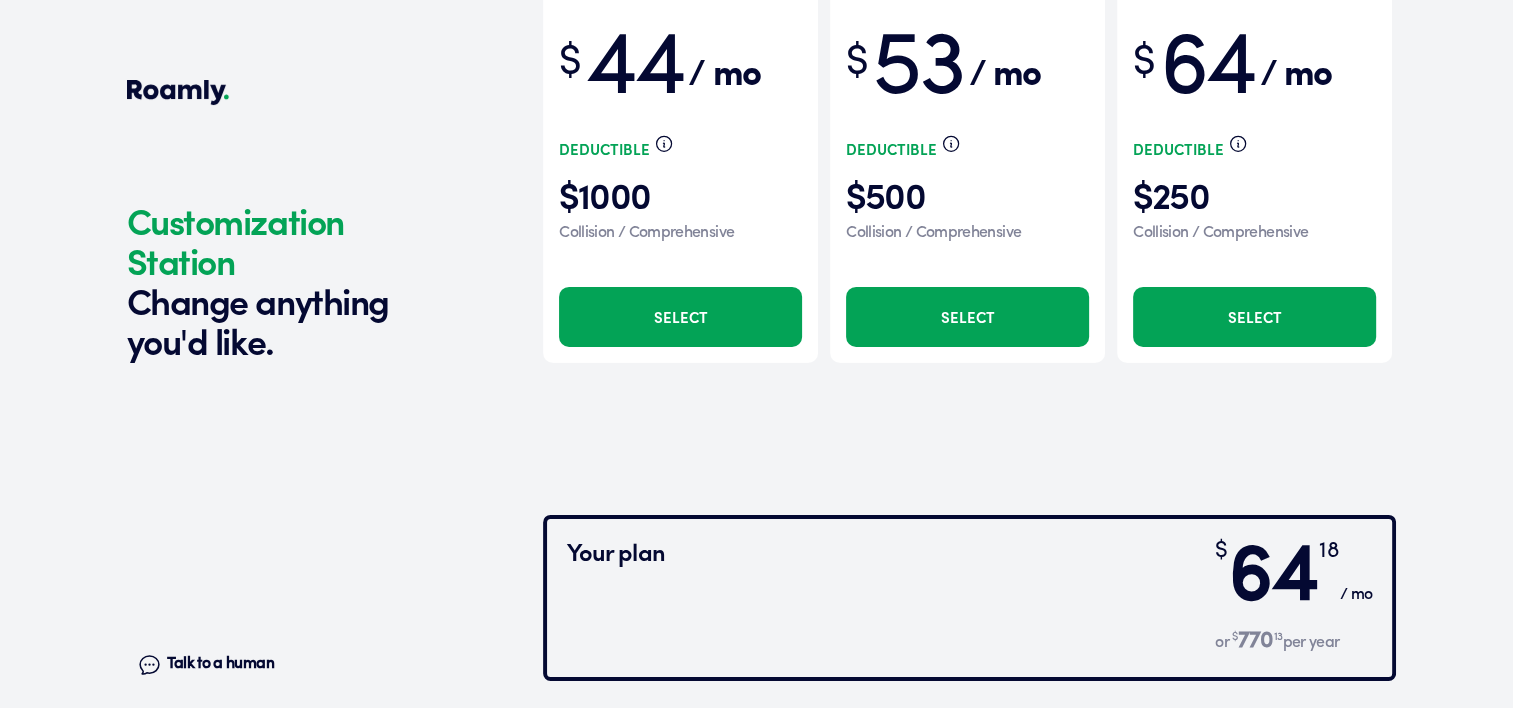 click at bounding box center [969, 98] 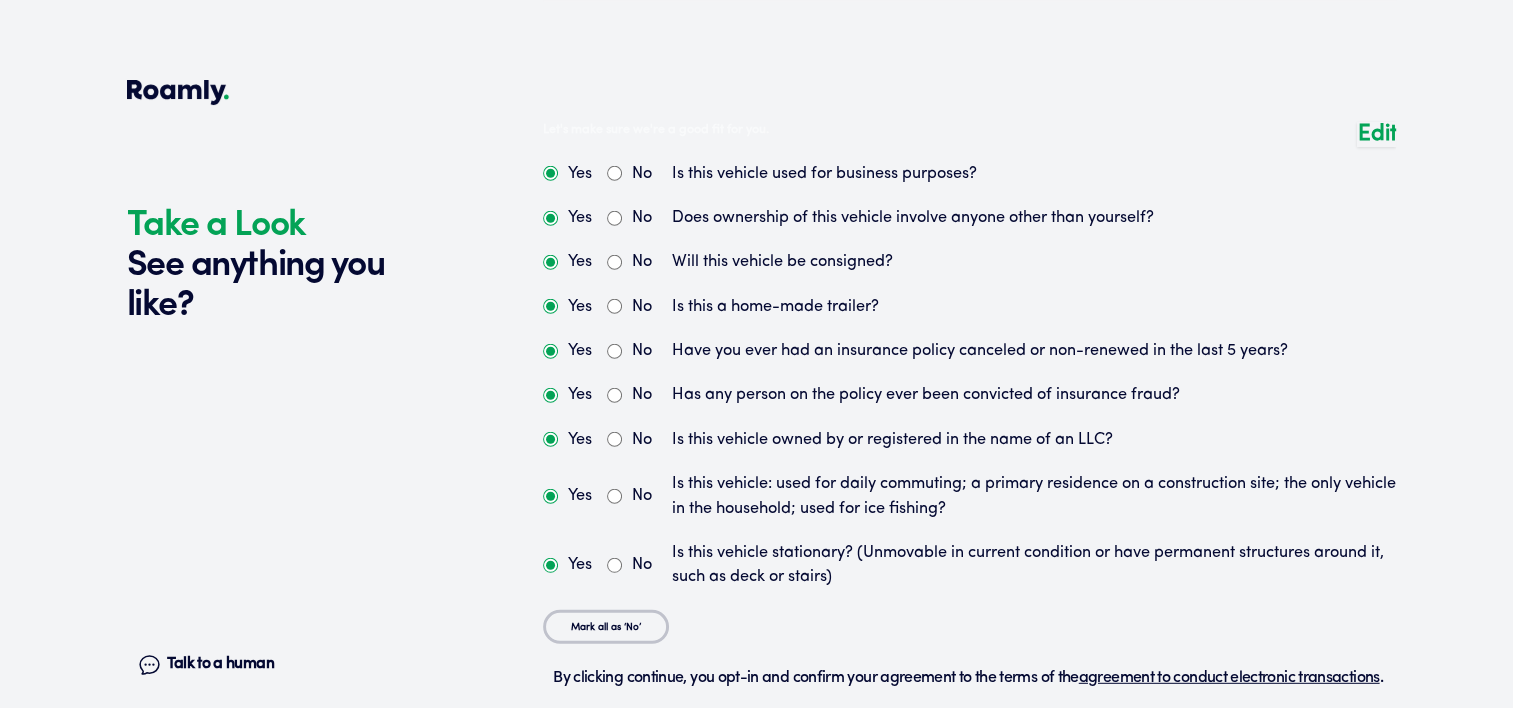 scroll, scrollTop: 6074, scrollLeft: 0, axis: vertical 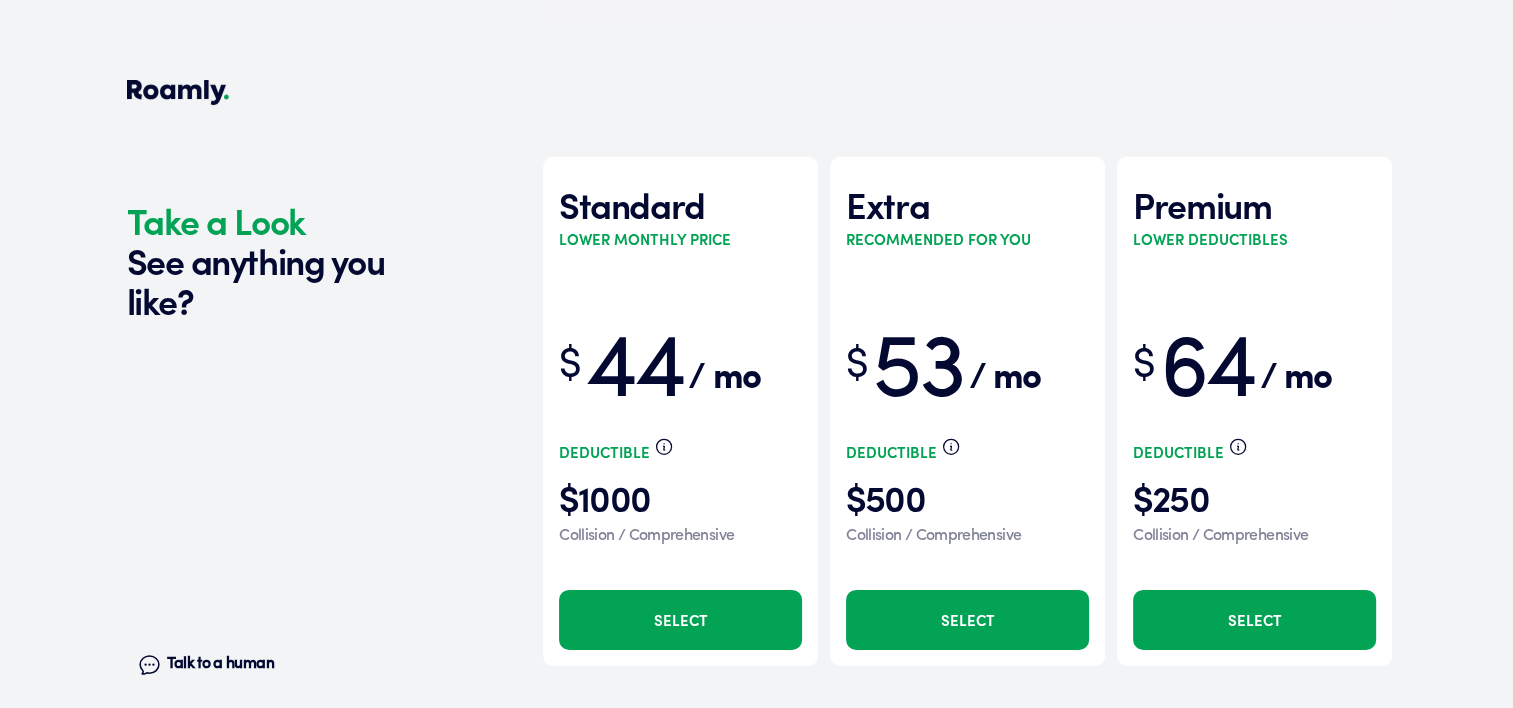 drag, startPoint x: 984, startPoint y: 615, endPoint x: 951, endPoint y: 593, distance: 39.661064 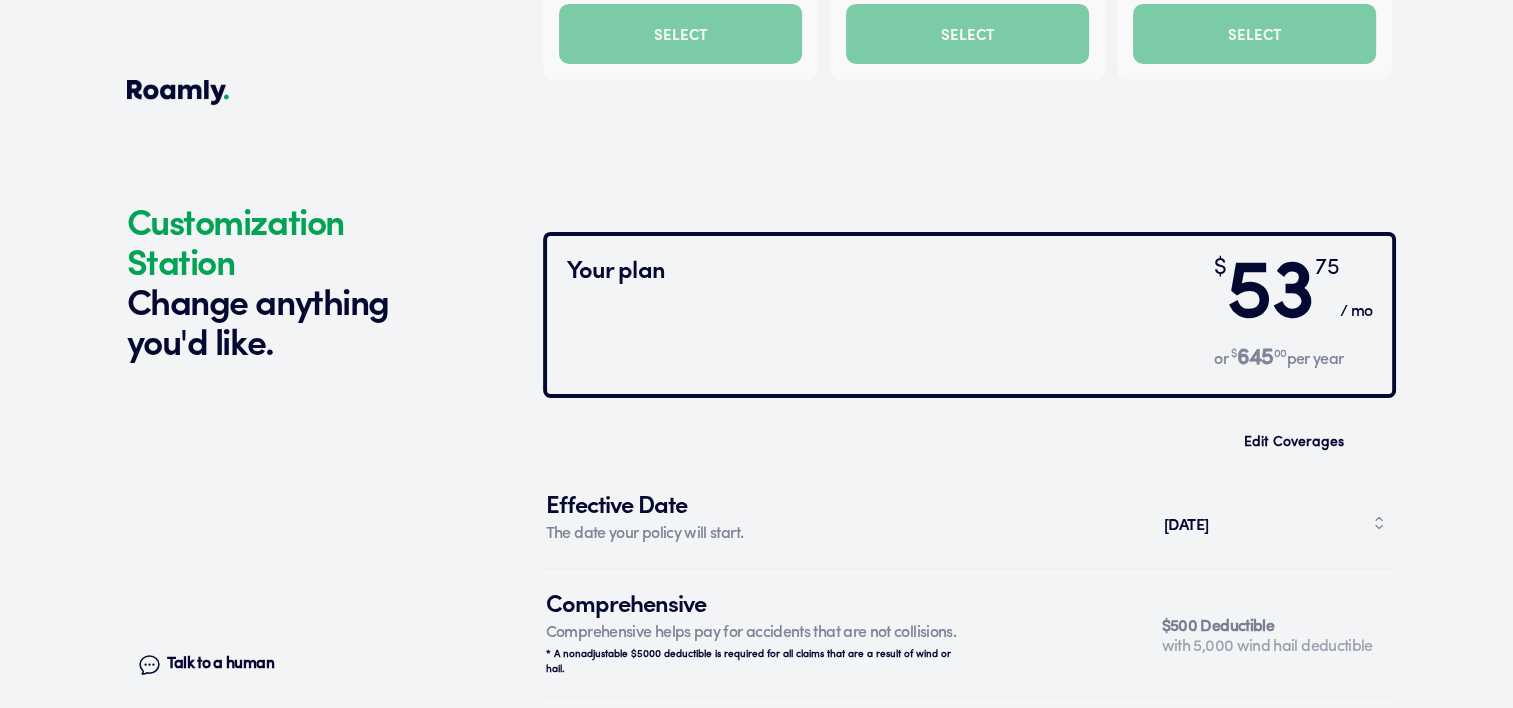 scroll, scrollTop: 6492, scrollLeft: 0, axis: vertical 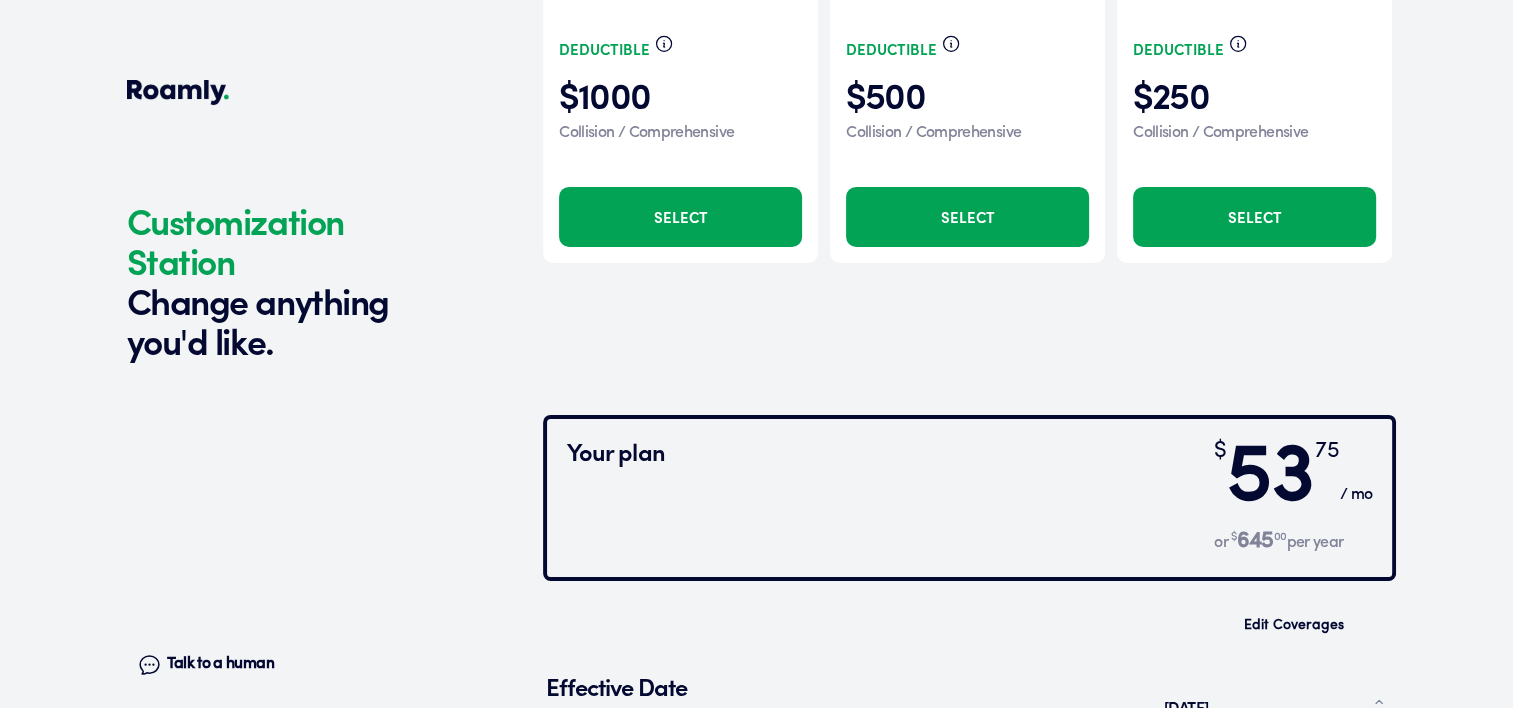 click at bounding box center [969, -2] 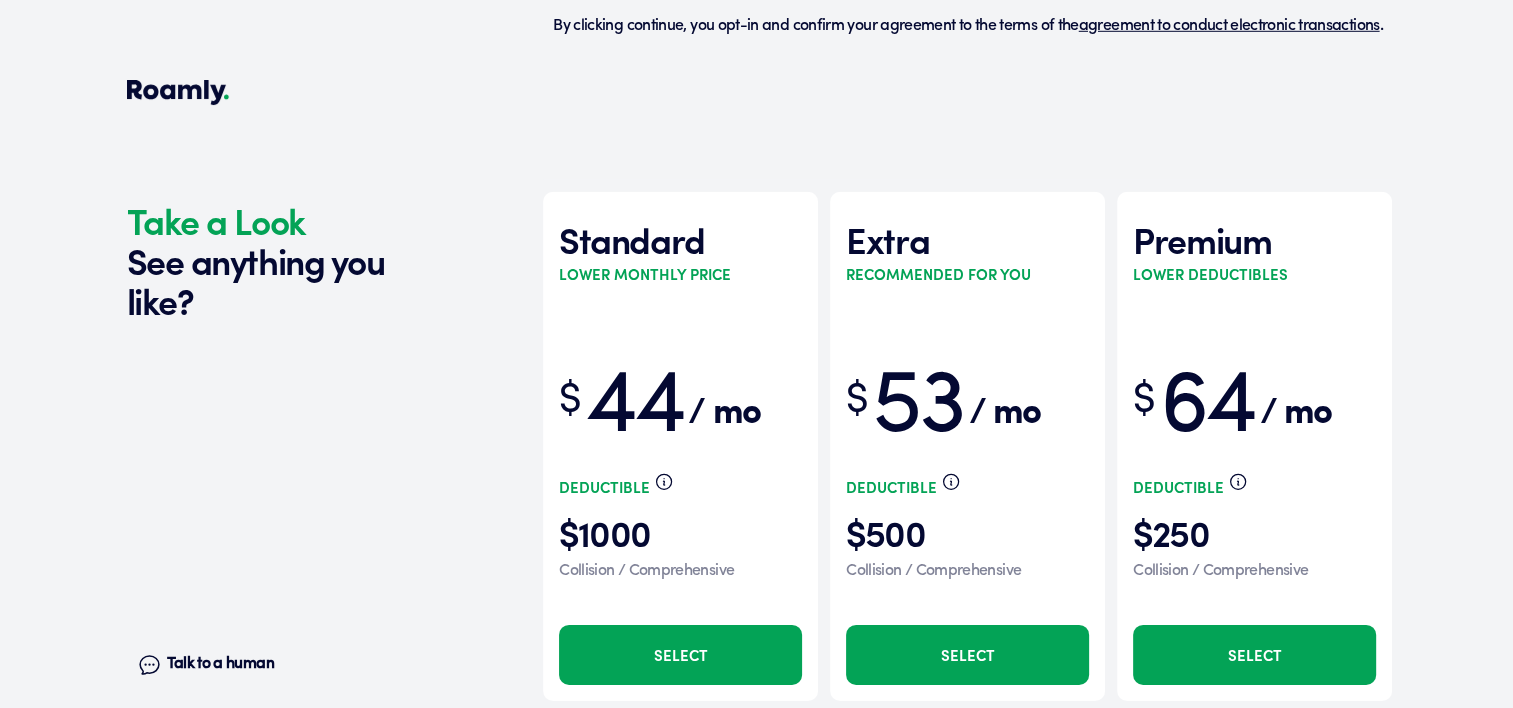 scroll, scrollTop: 6074, scrollLeft: 0, axis: vertical 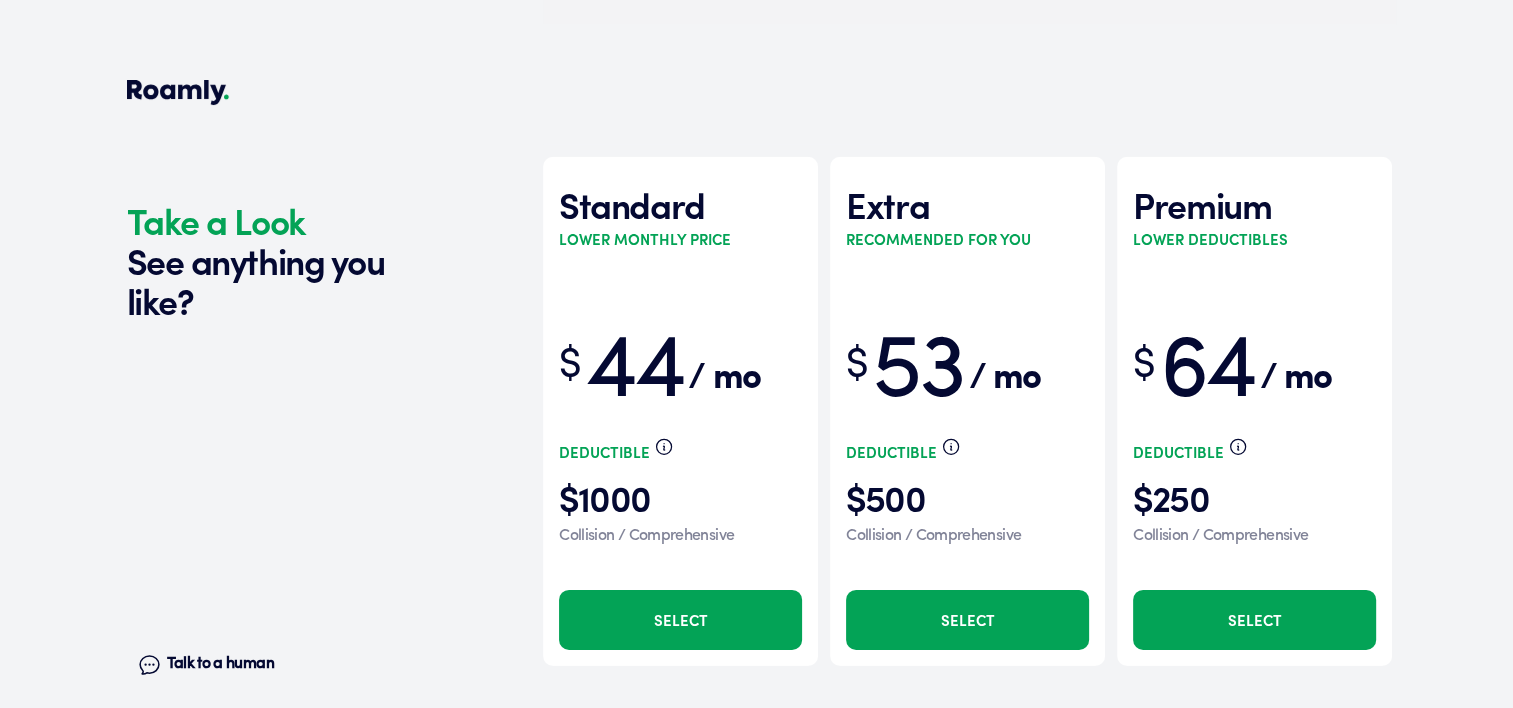 click on "Select" at bounding box center [1254, 620] 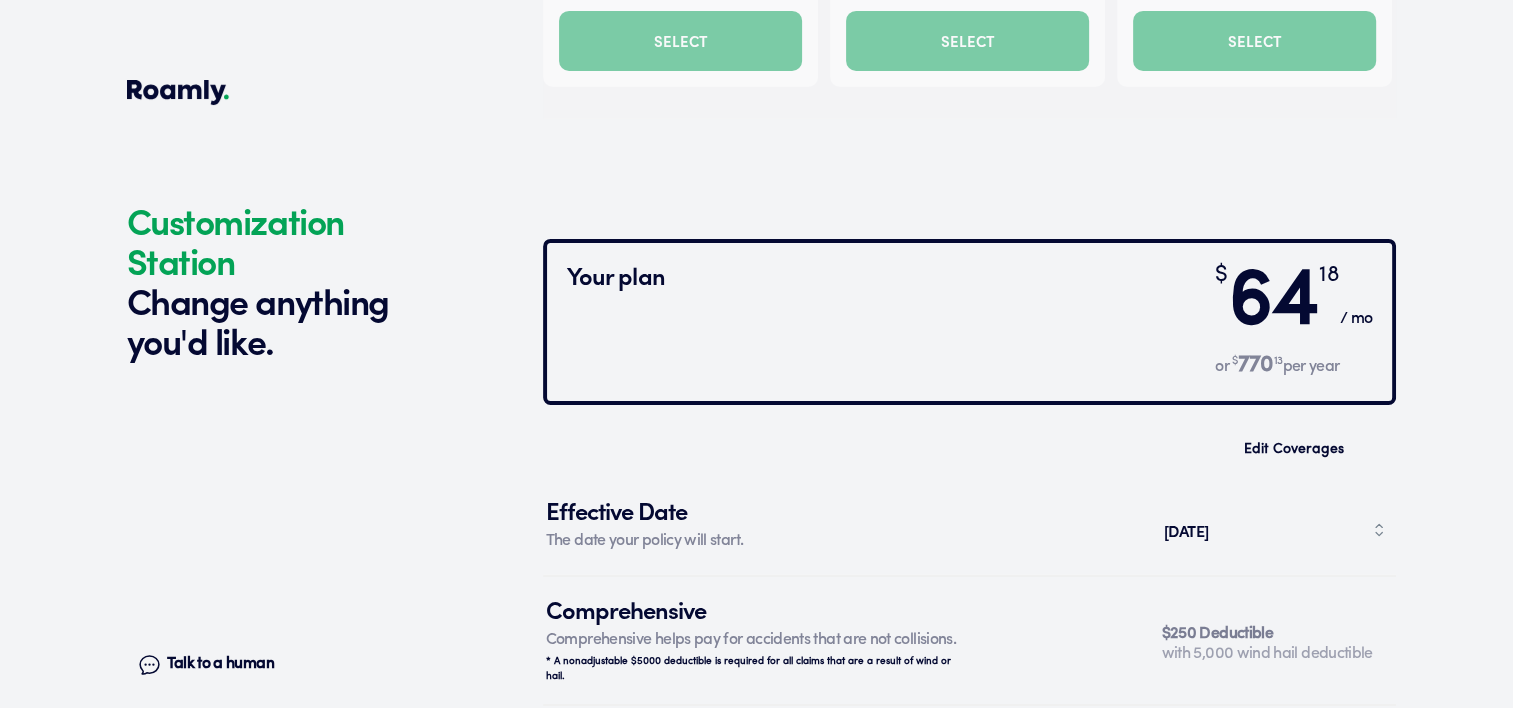 scroll, scrollTop: 6392, scrollLeft: 0, axis: vertical 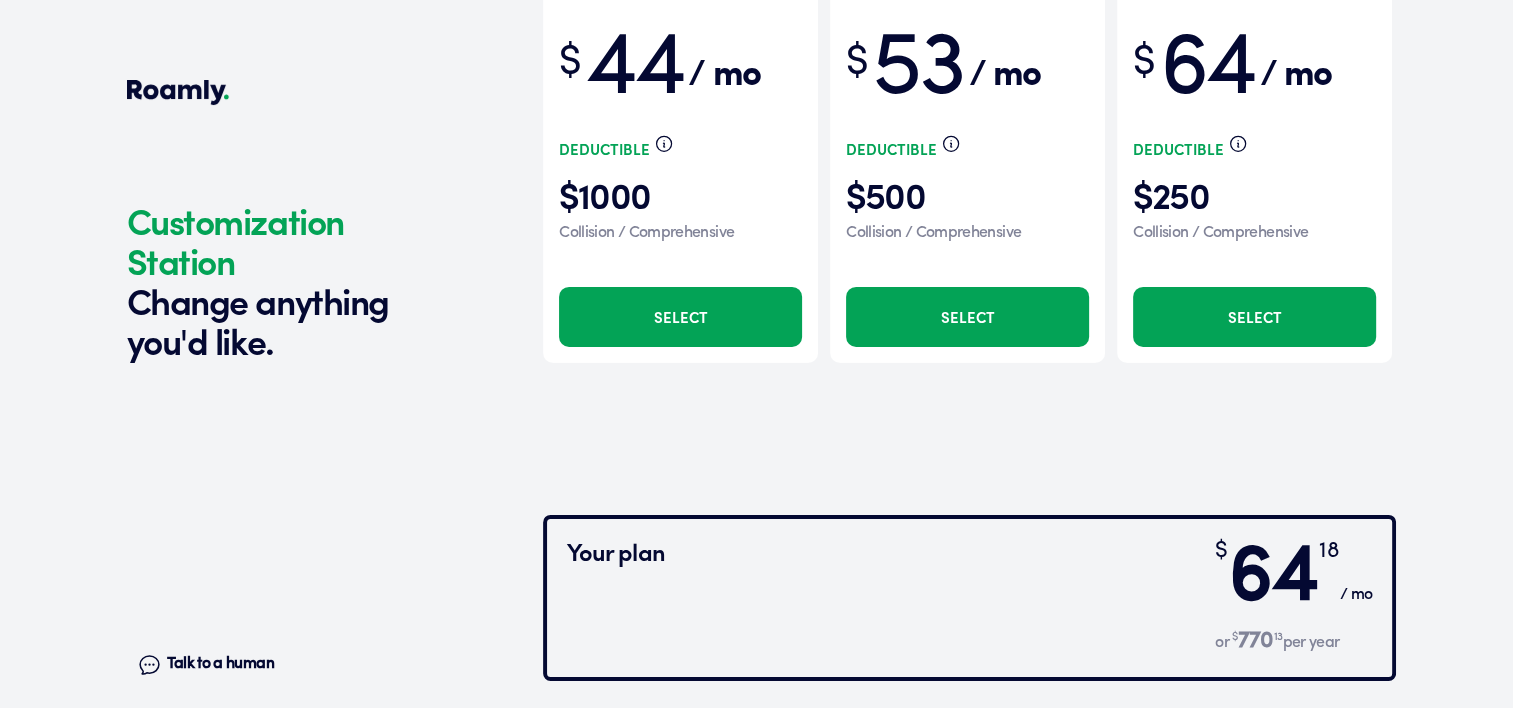 click at bounding box center [969, 98] 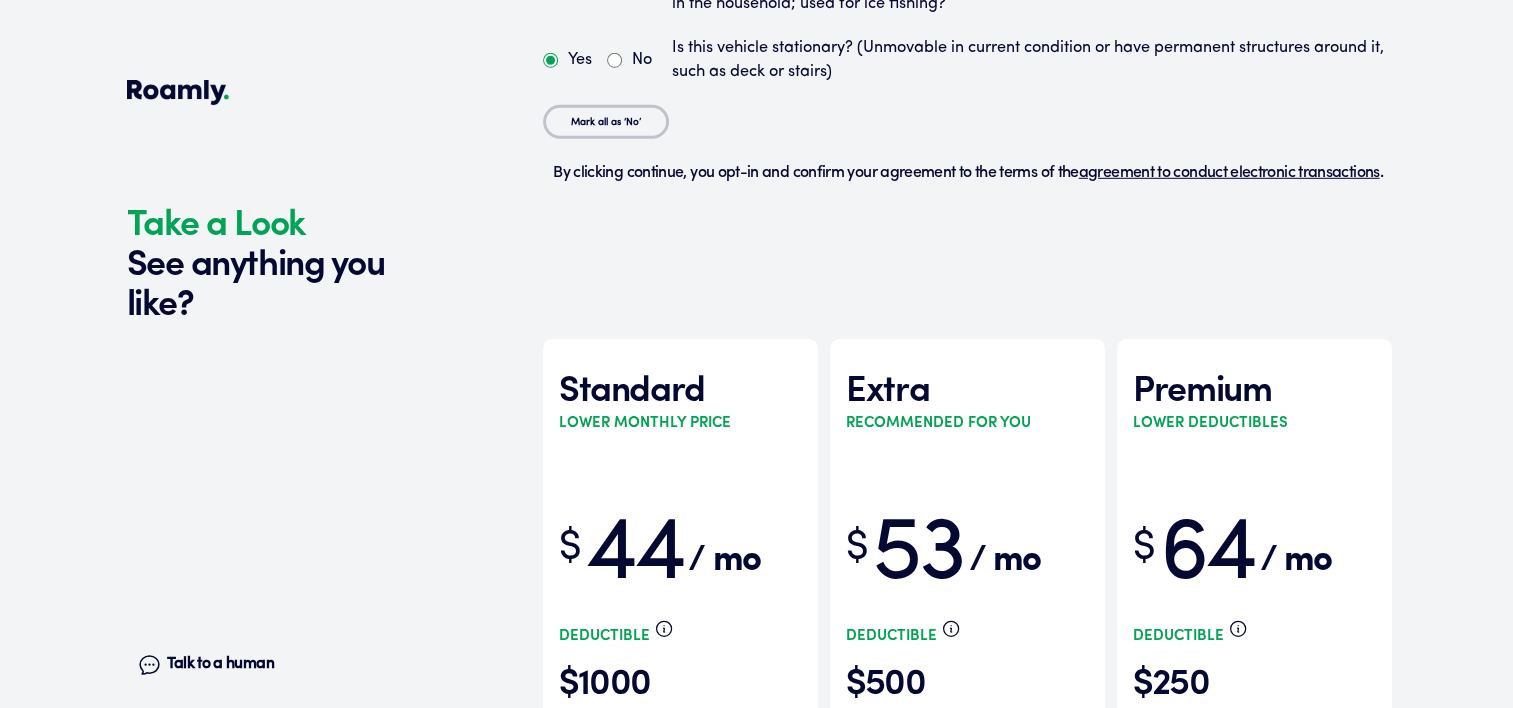 scroll, scrollTop: 6074, scrollLeft: 0, axis: vertical 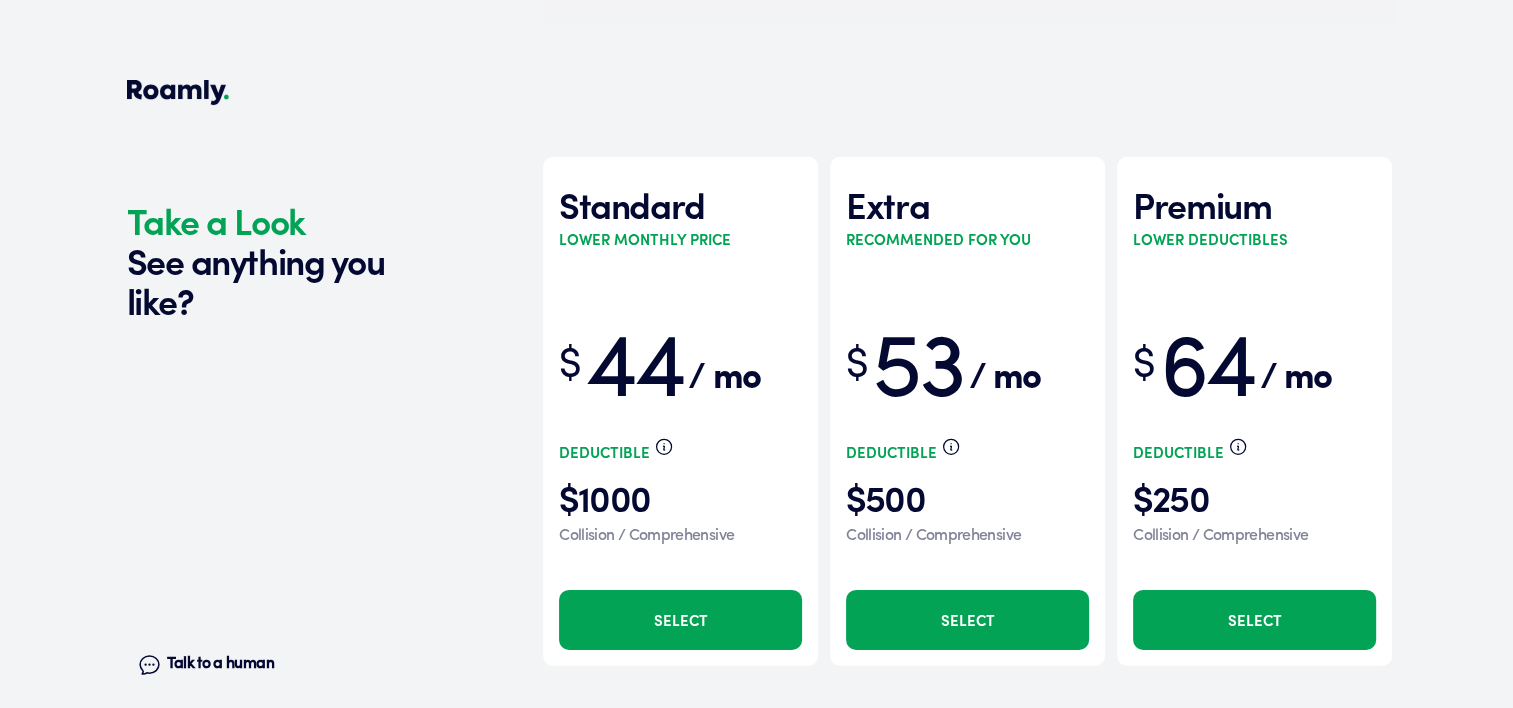 click on "Select" at bounding box center (967, 620) 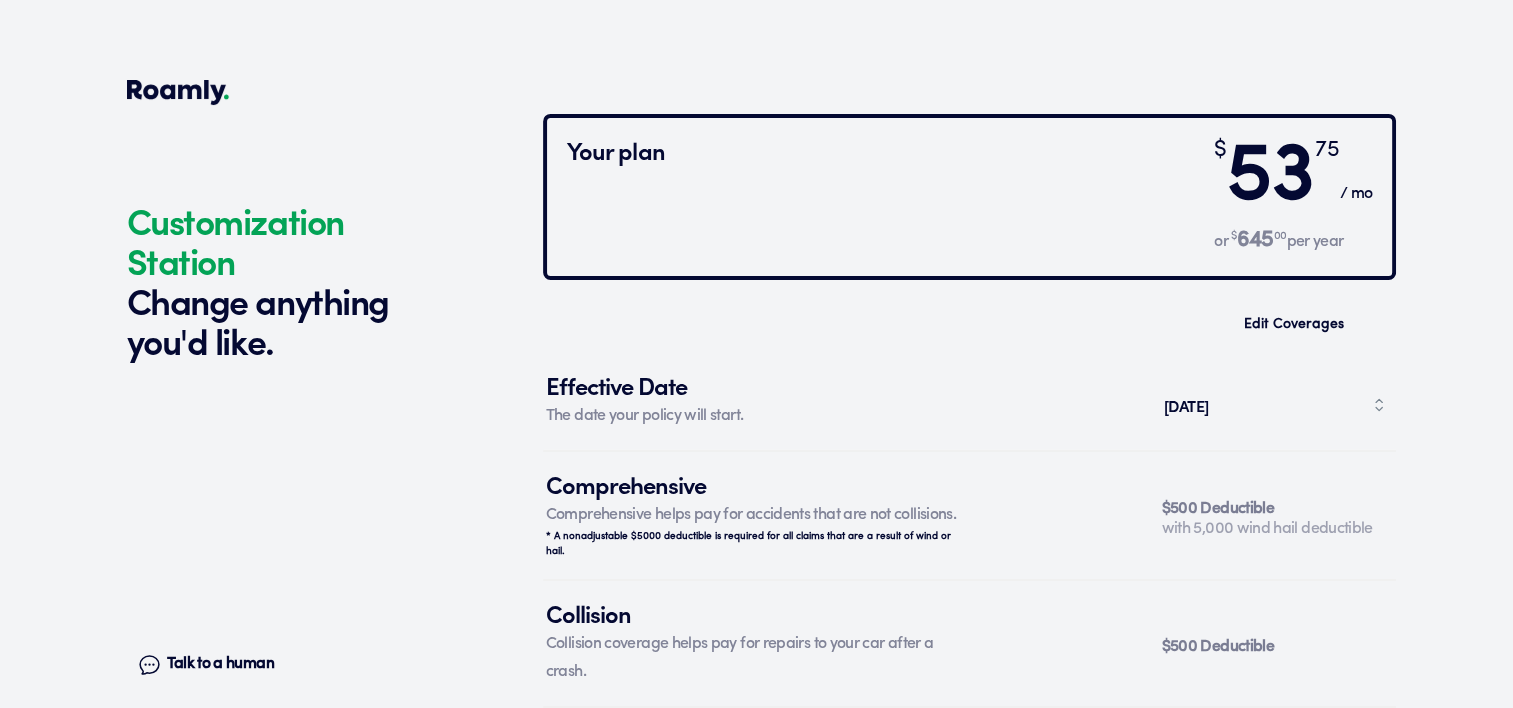 scroll, scrollTop: 6792, scrollLeft: 0, axis: vertical 